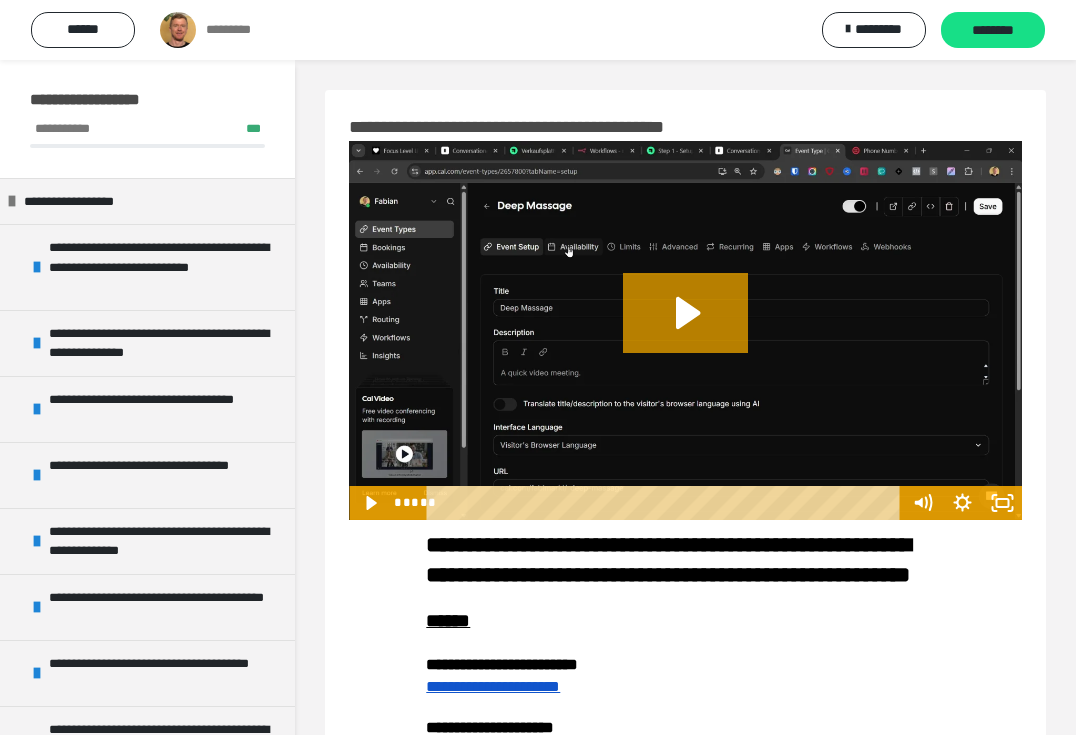 scroll, scrollTop: 0, scrollLeft: 0, axis: both 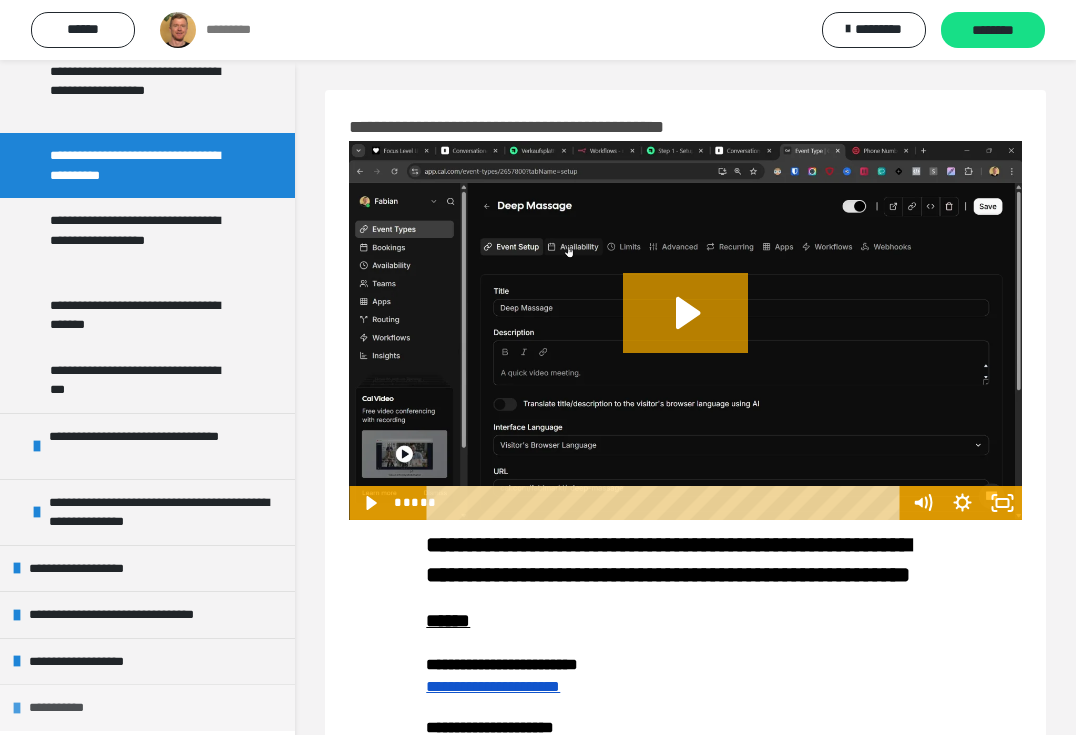 click on "**********" at bounding box center [147, 707] 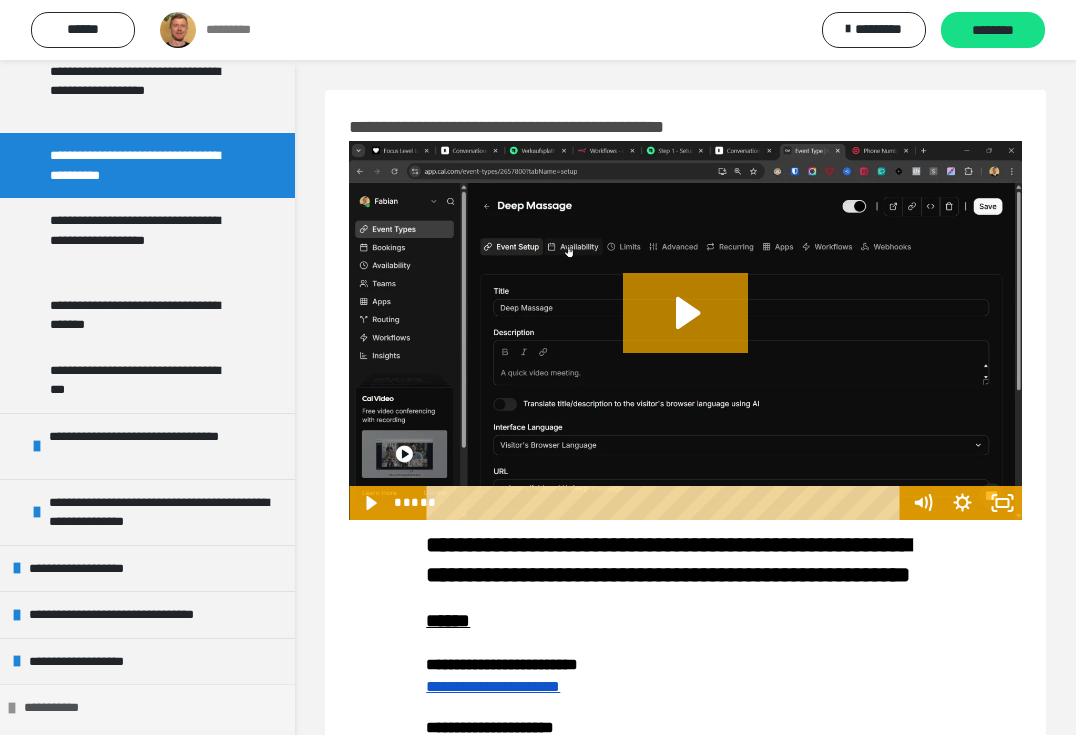 click on "**********" at bounding box center [62, 708] 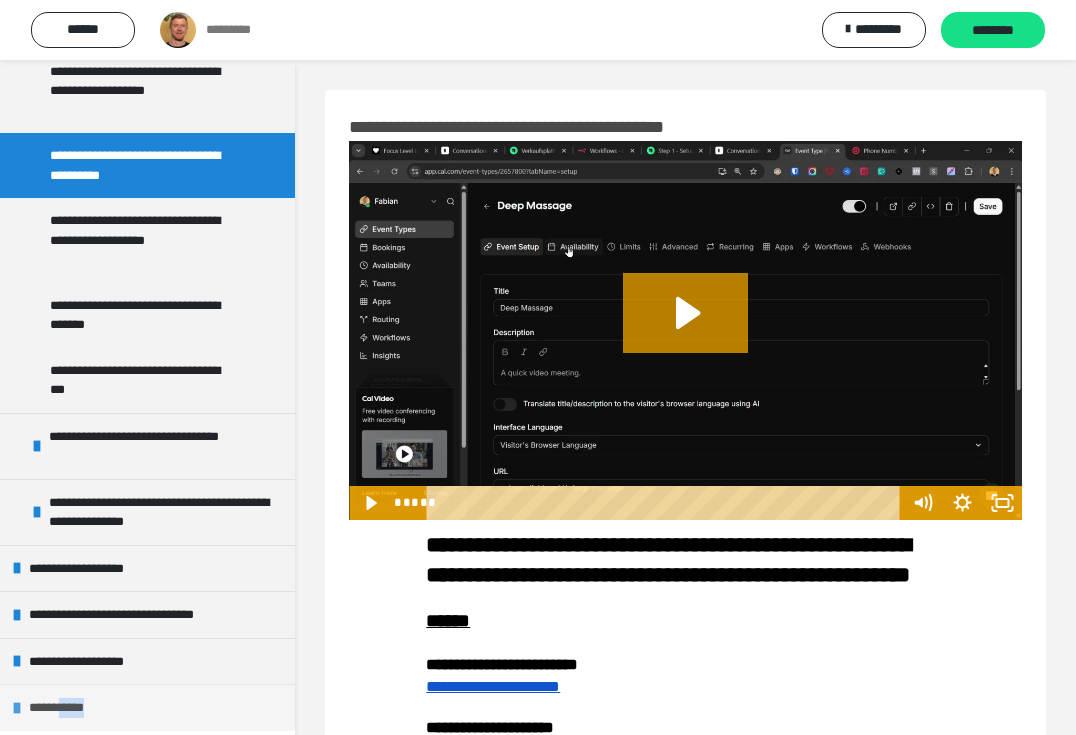 click on "**********" at bounding box center [67, 708] 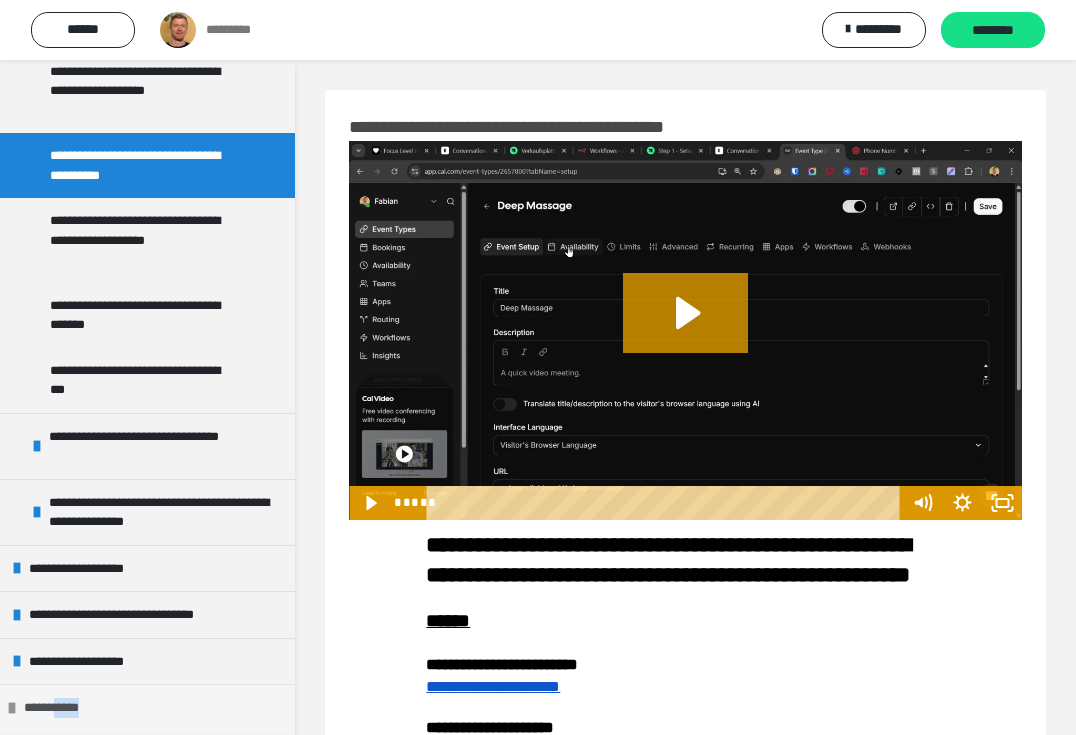 scroll, scrollTop: 1072, scrollLeft: 0, axis: vertical 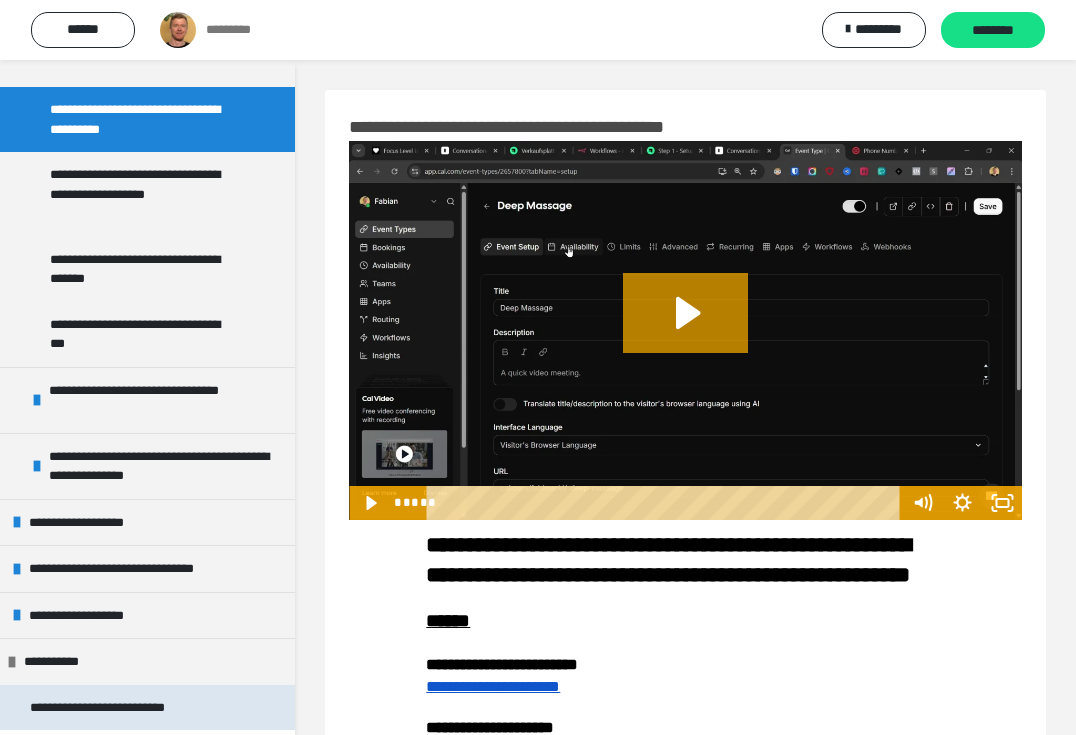 click on "**********" at bounding box center [127, 708] 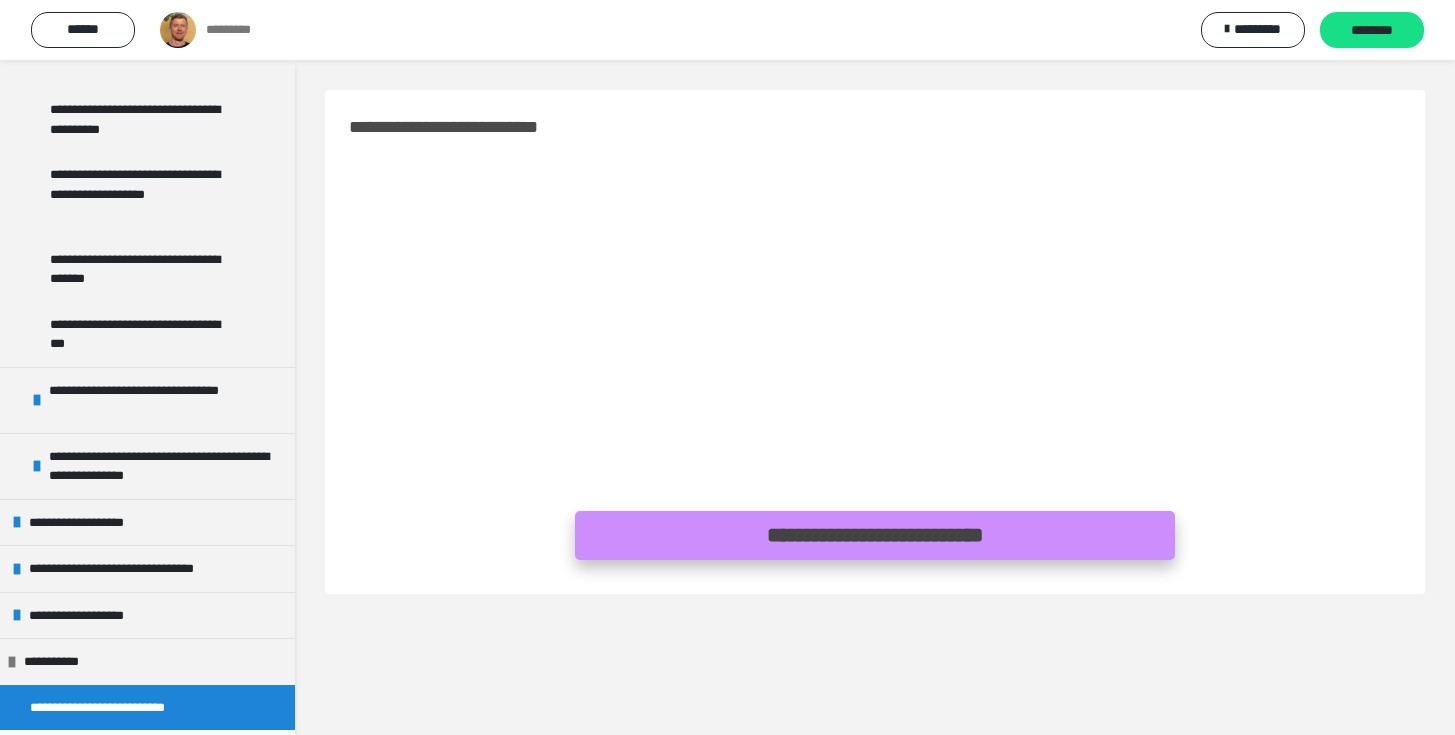 click on "**********" at bounding box center (875, 535) 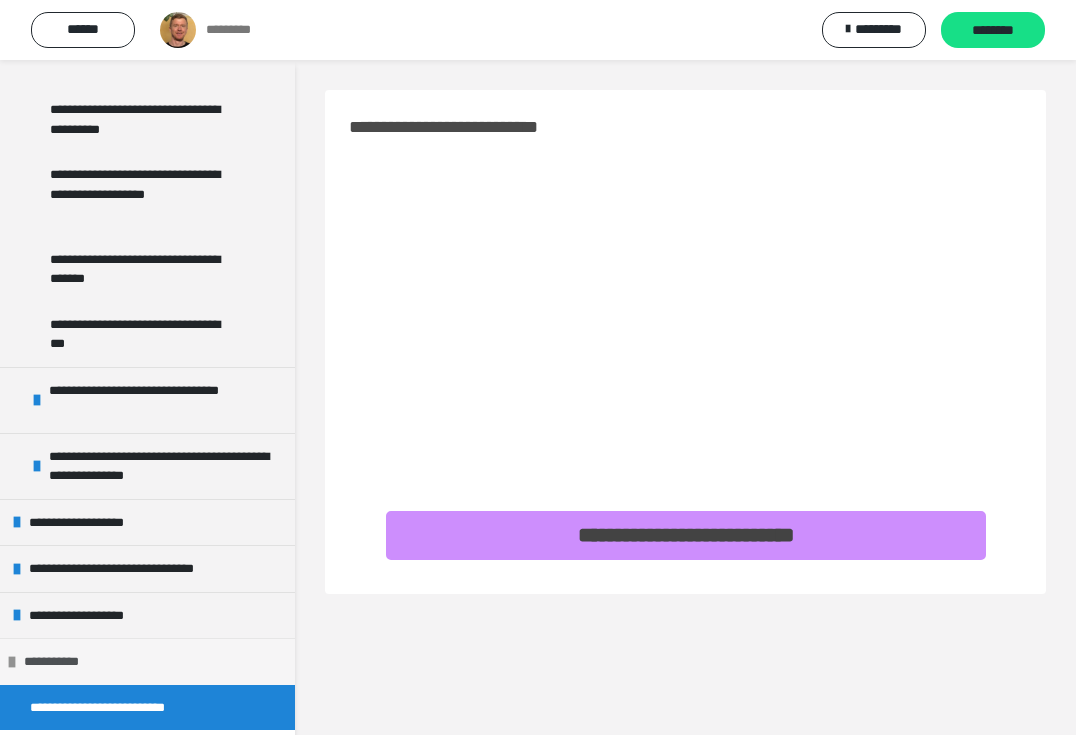 click on "**********" at bounding box center [62, 662] 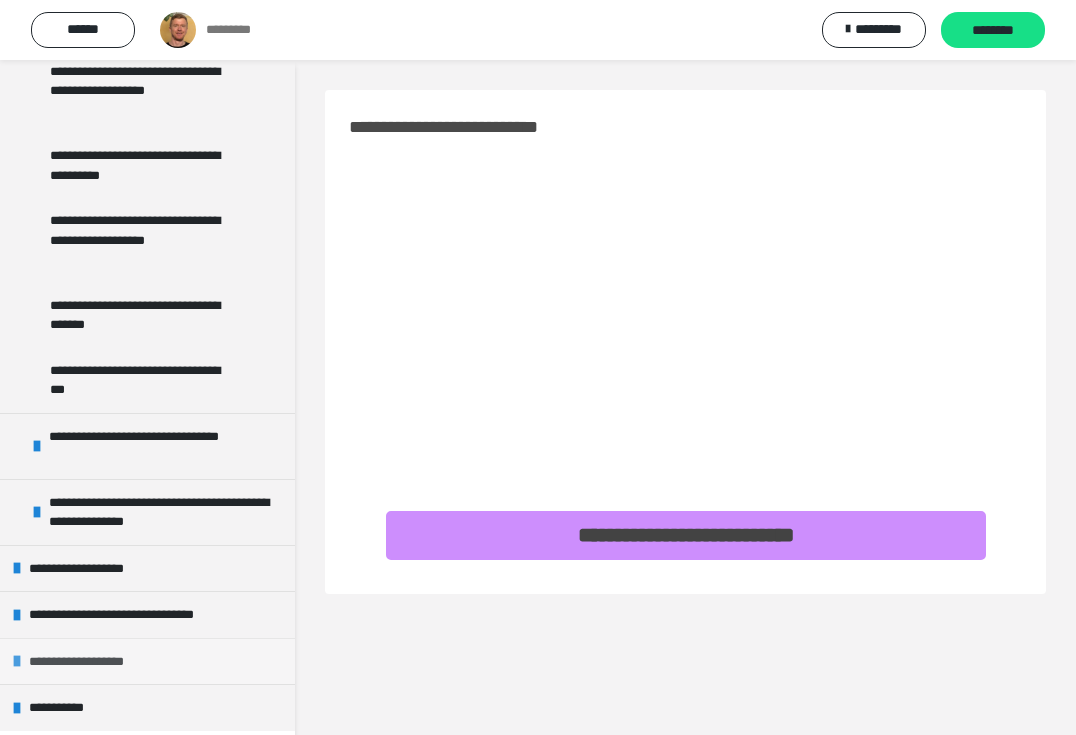click on "**********" at bounding box center (93, 662) 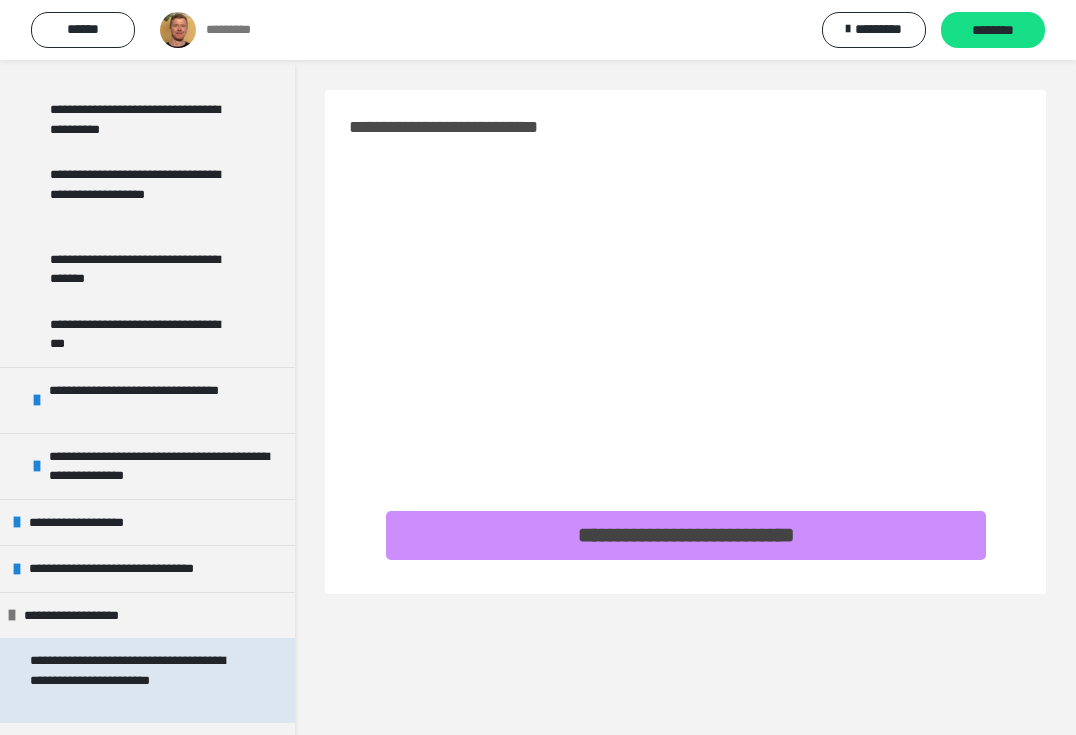 scroll, scrollTop: 1345, scrollLeft: 0, axis: vertical 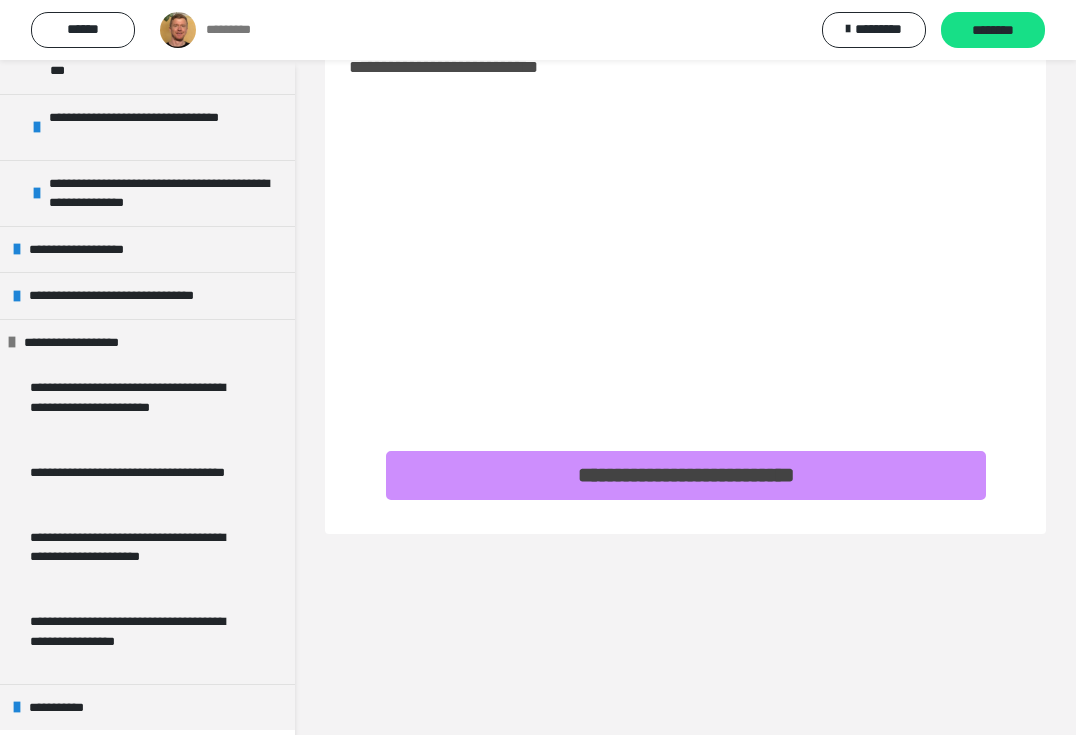 click on "**********" at bounding box center [685, 367] 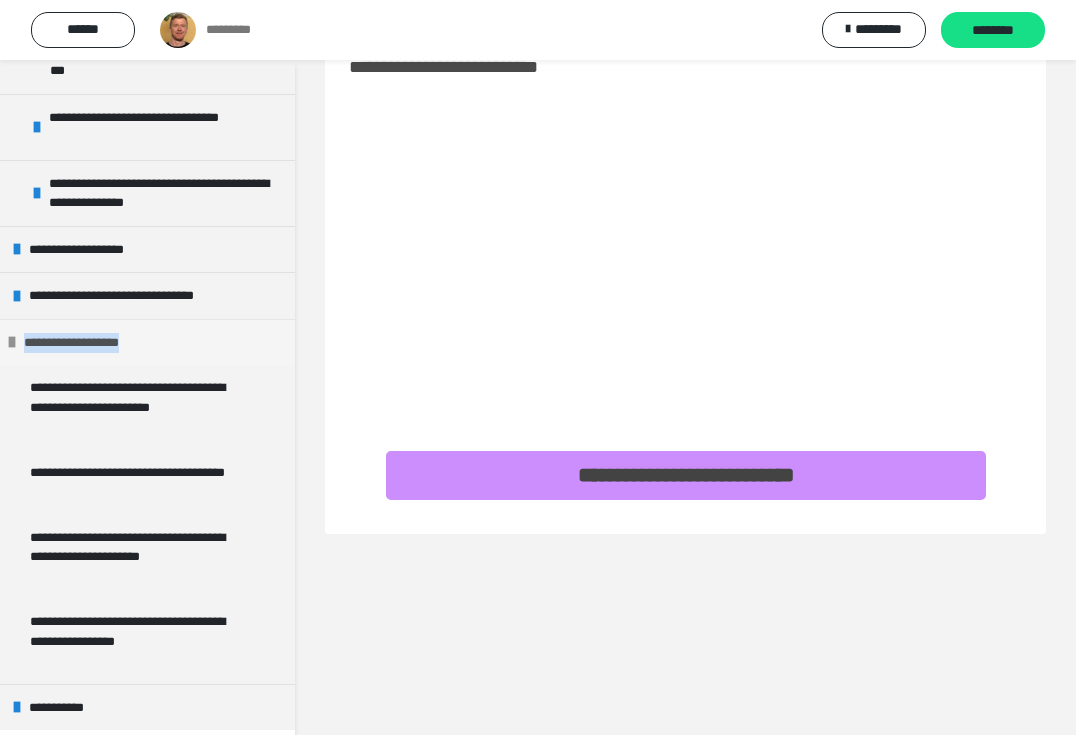 drag, startPoint x: 171, startPoint y: 340, endPoint x: 30, endPoint y: 344, distance: 141.05673 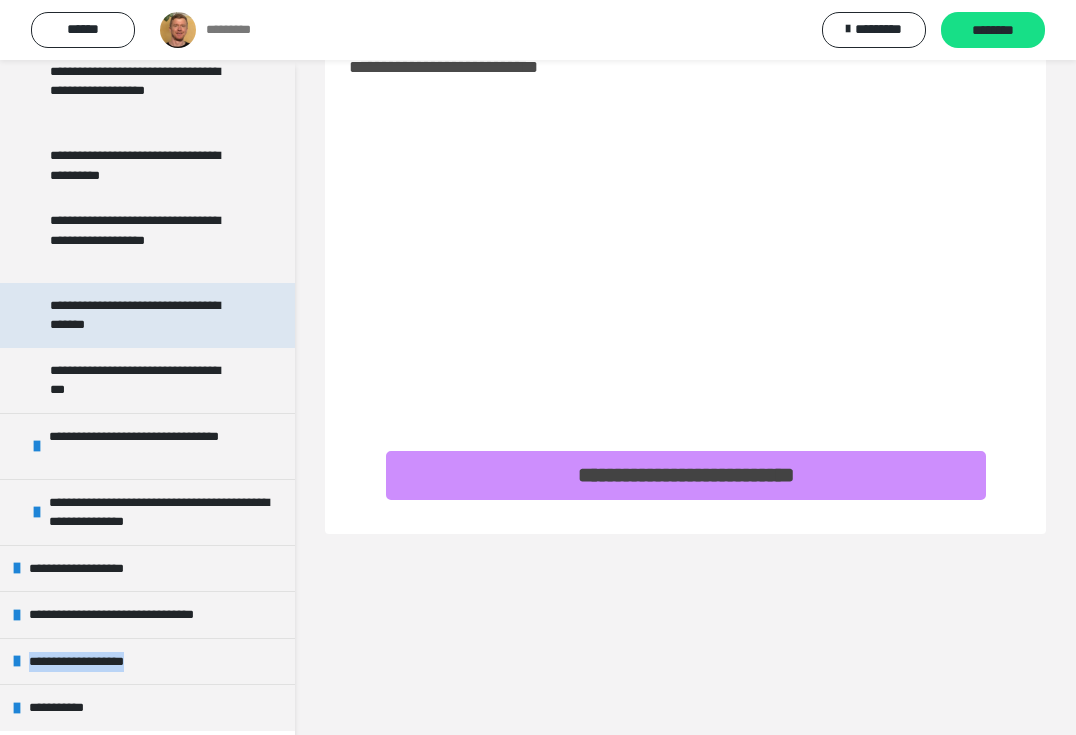 copy on "**********" 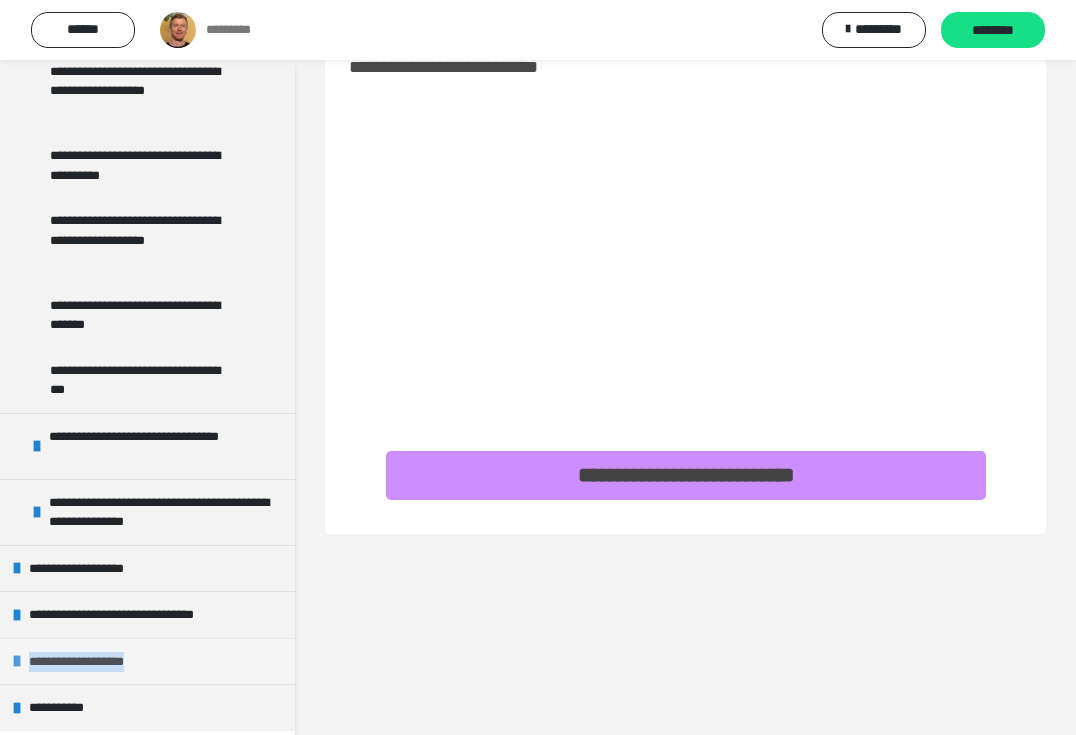 click on "**********" at bounding box center (93, 662) 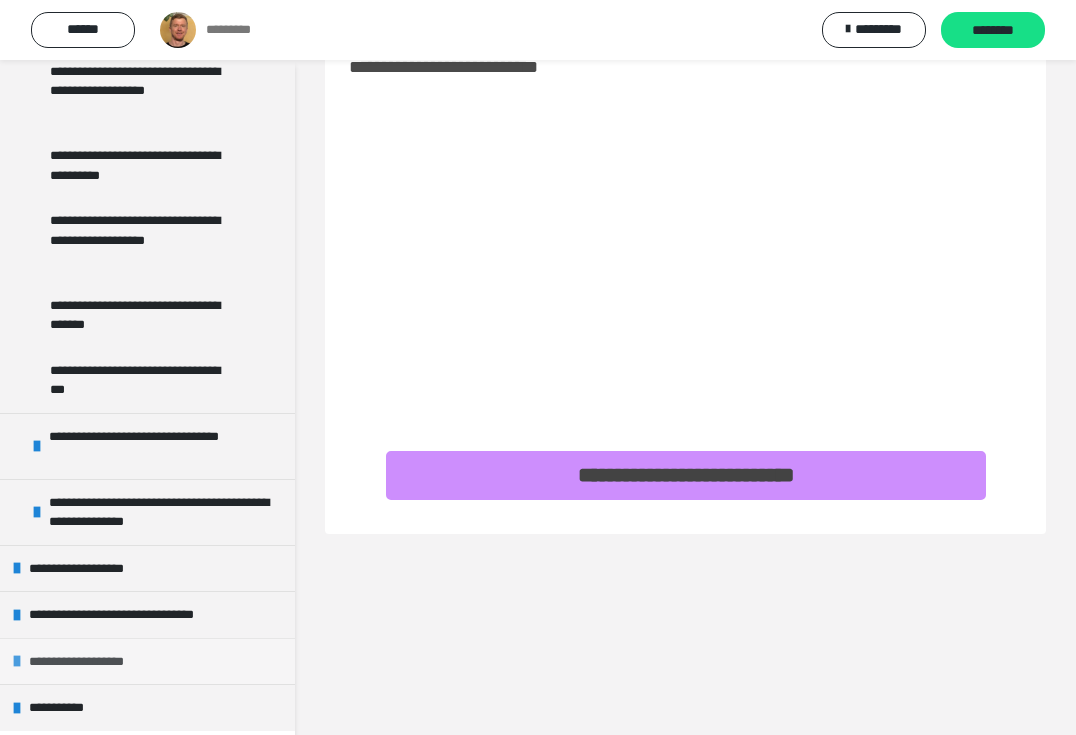 scroll, scrollTop: 1345, scrollLeft: 0, axis: vertical 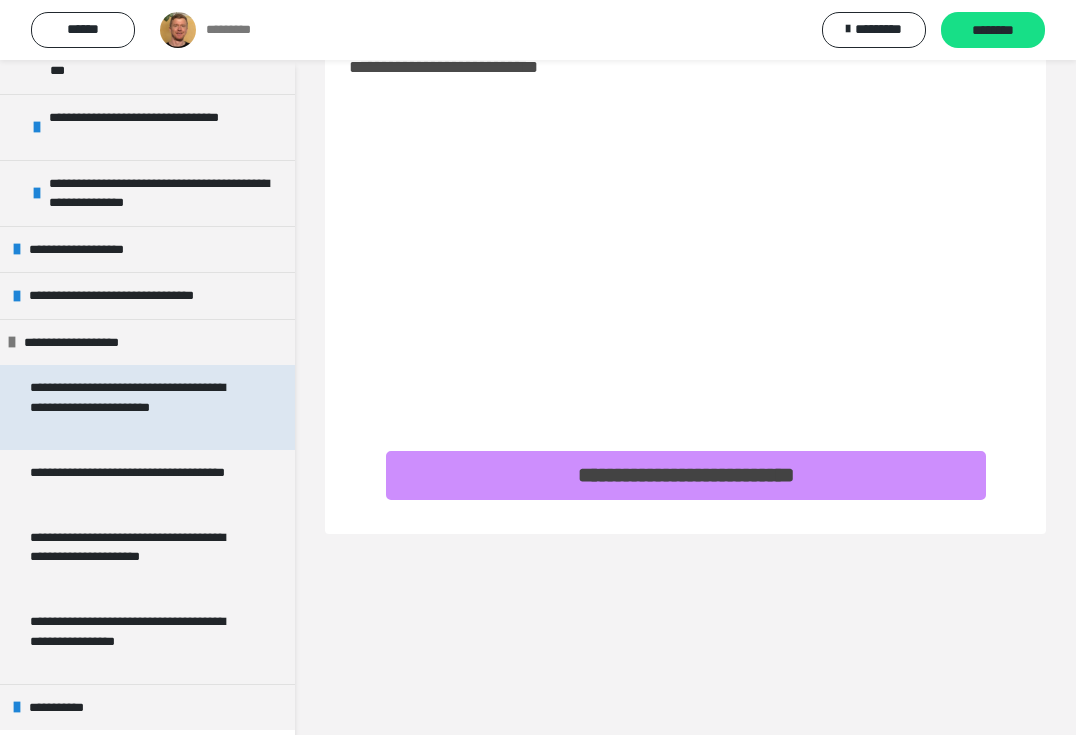 click on "**********" at bounding box center [132, 407] 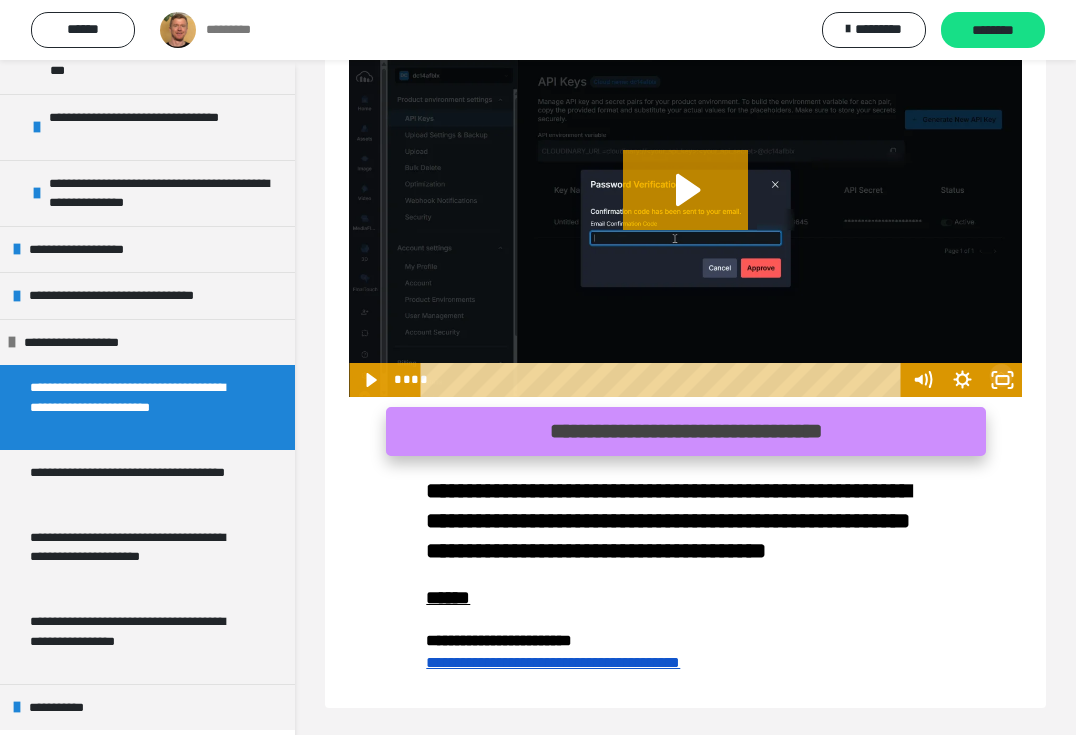 scroll, scrollTop: 127, scrollLeft: 0, axis: vertical 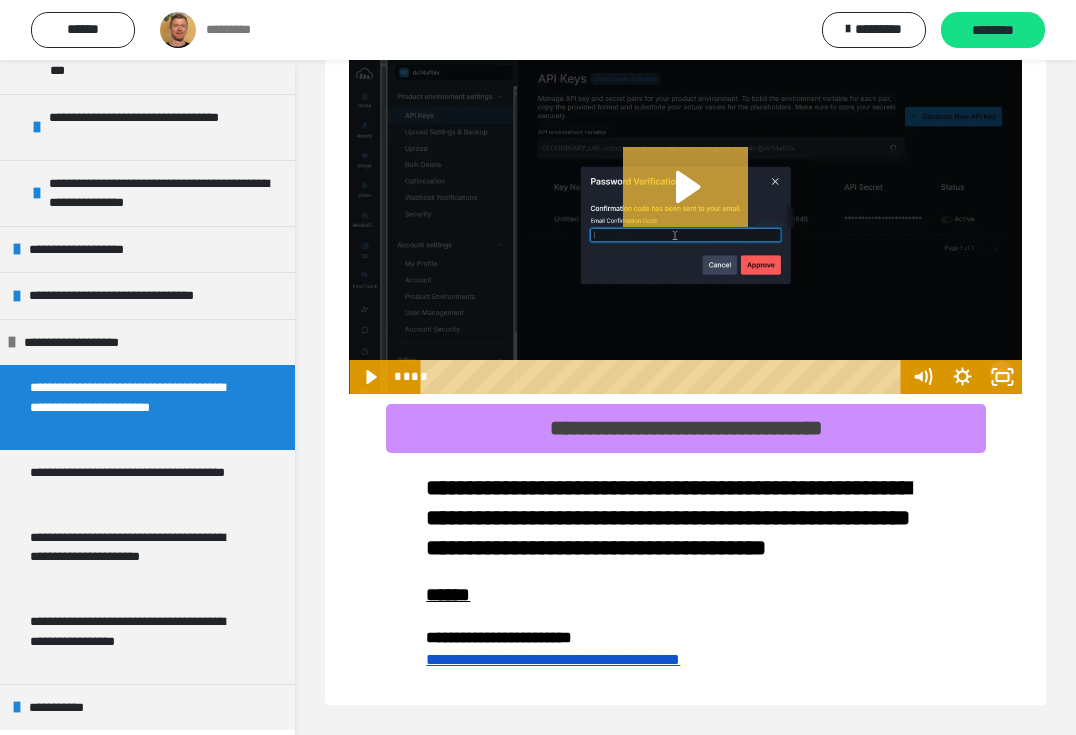 click 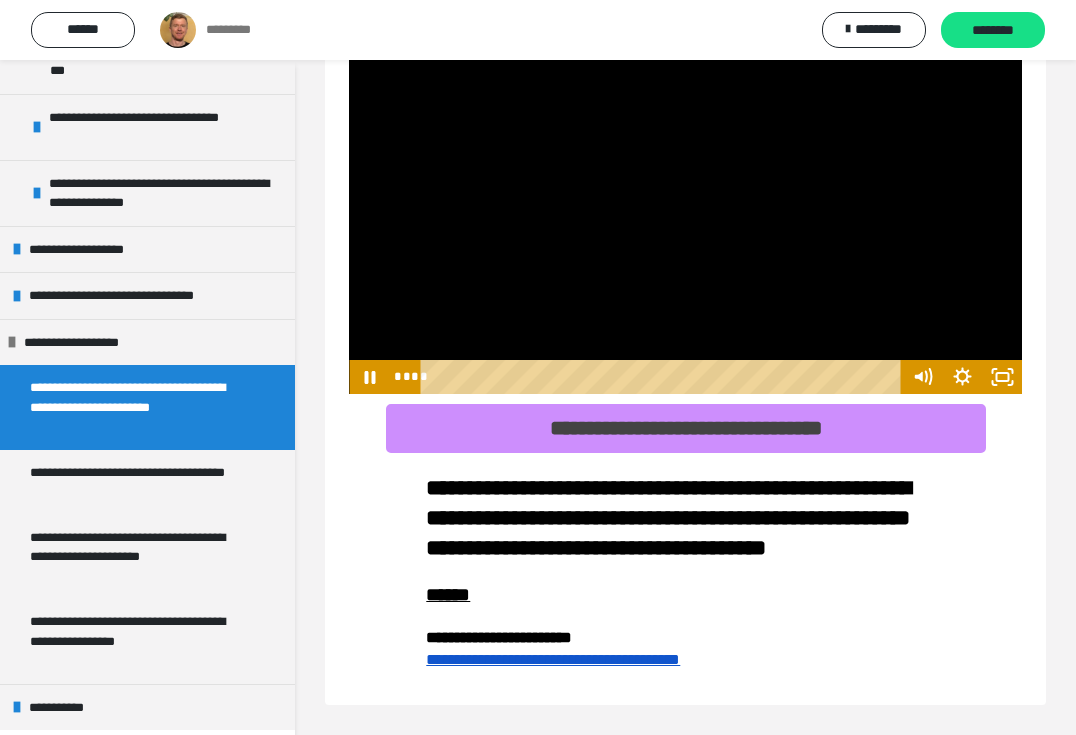 click at bounding box center [685, 204] 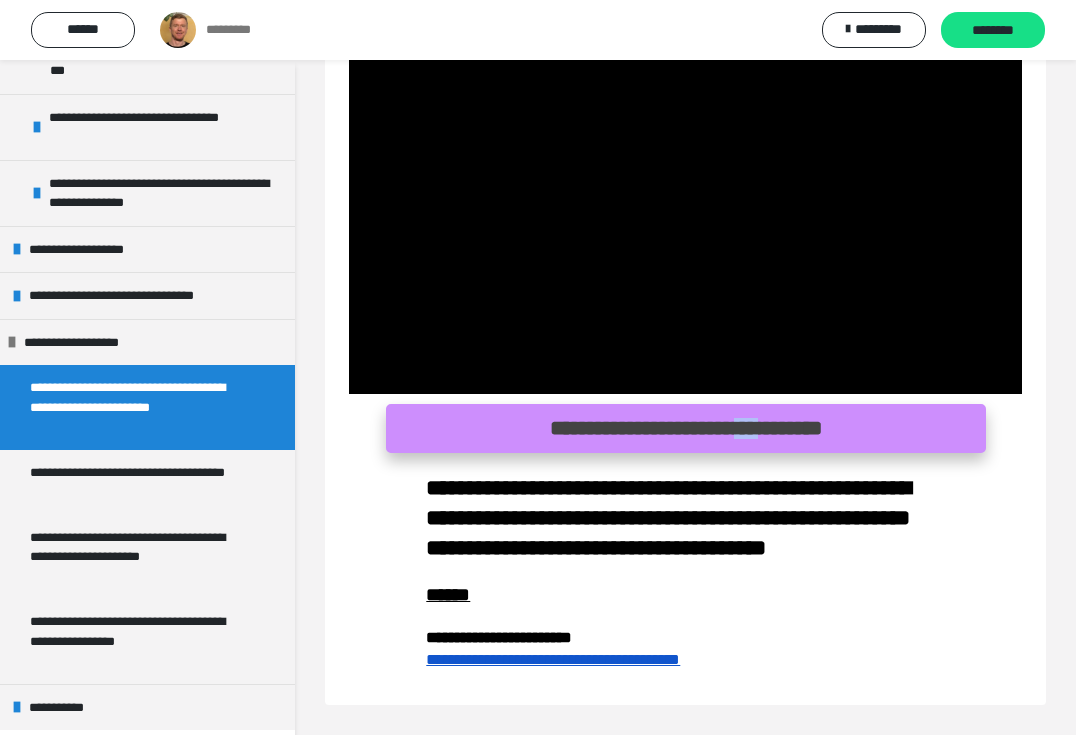 click on "**********" at bounding box center (686, 428) 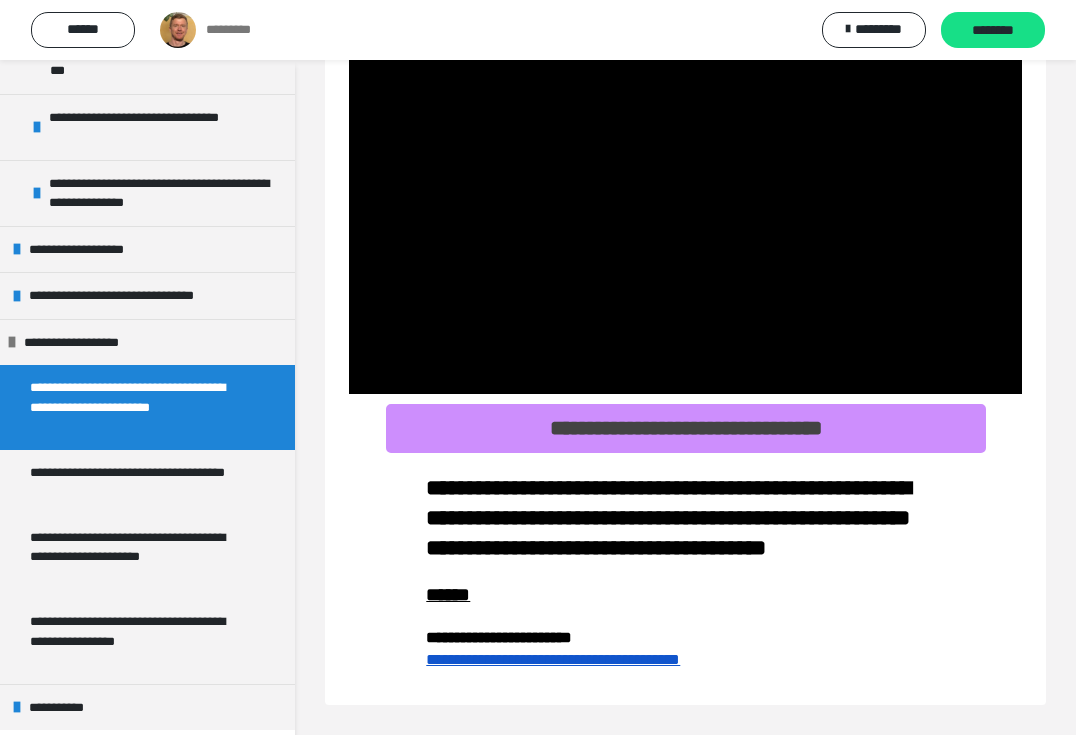 click on "**********" at bounding box center (668, 518) 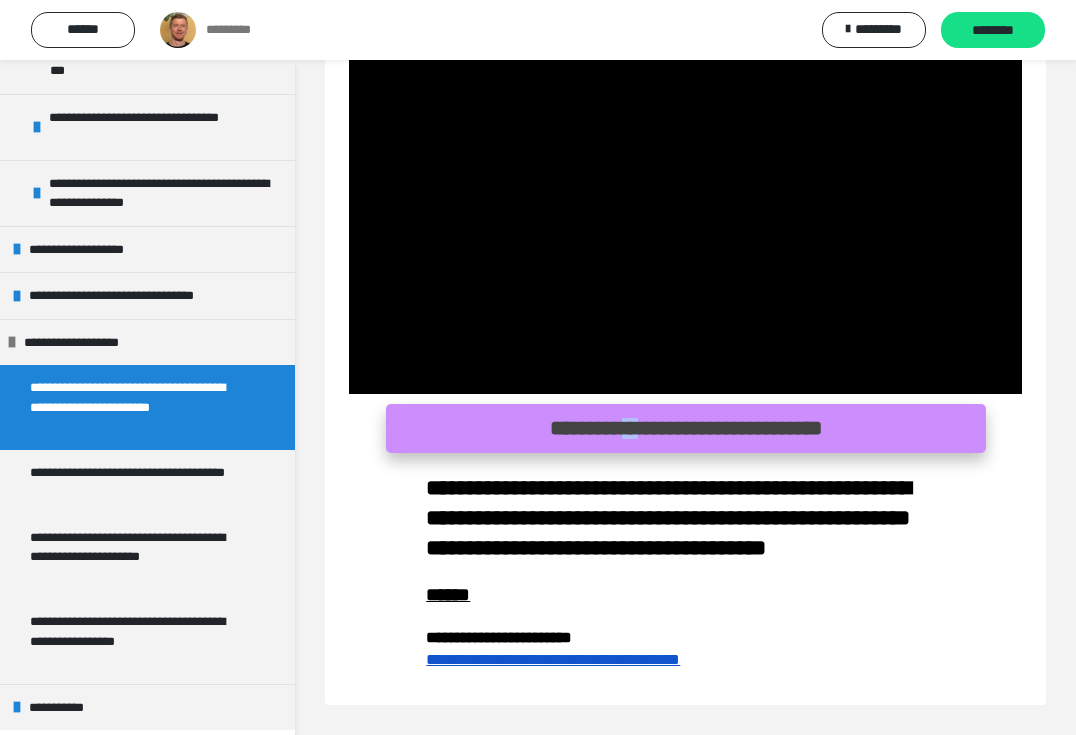 click on "**********" at bounding box center [686, 428] 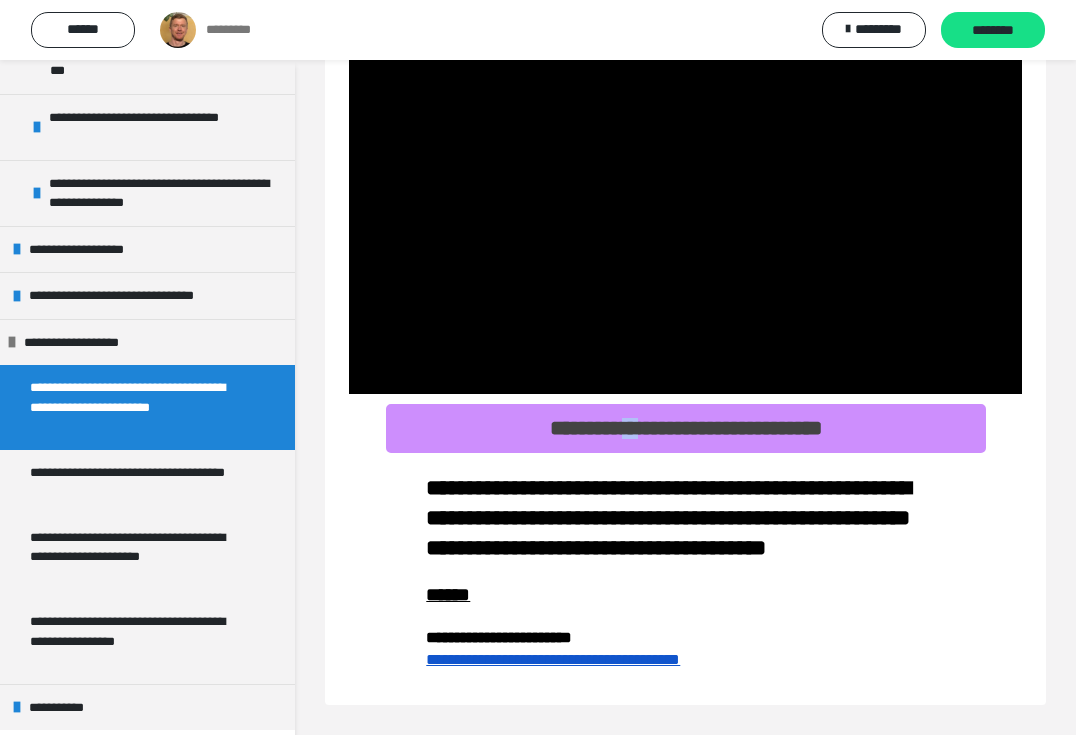 click on "**********" at bounding box center (553, 659) 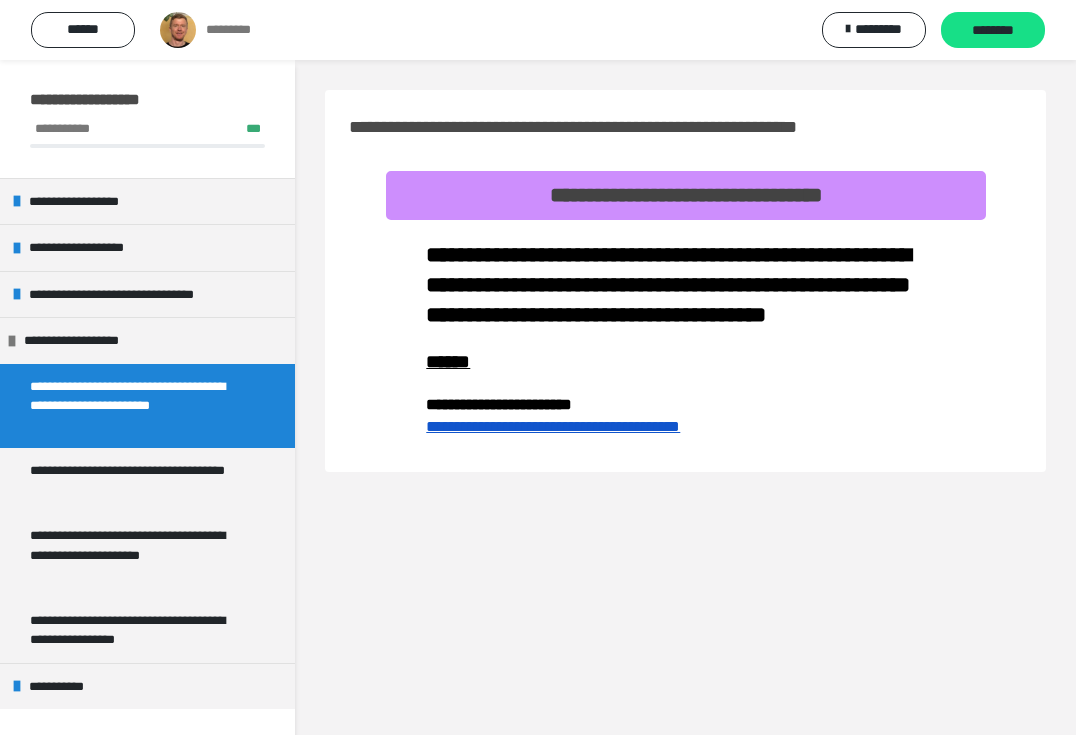 scroll, scrollTop: 125, scrollLeft: 0, axis: vertical 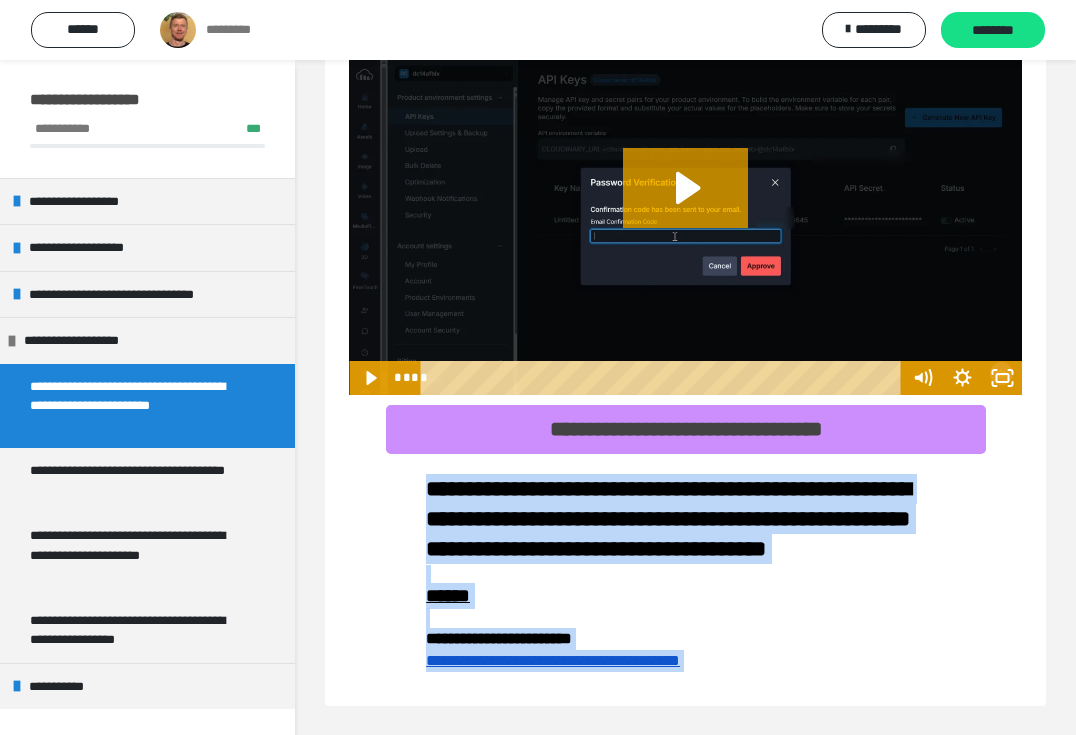 drag, startPoint x: 785, startPoint y: 673, endPoint x: 424, endPoint y: 467, distance: 415.64047 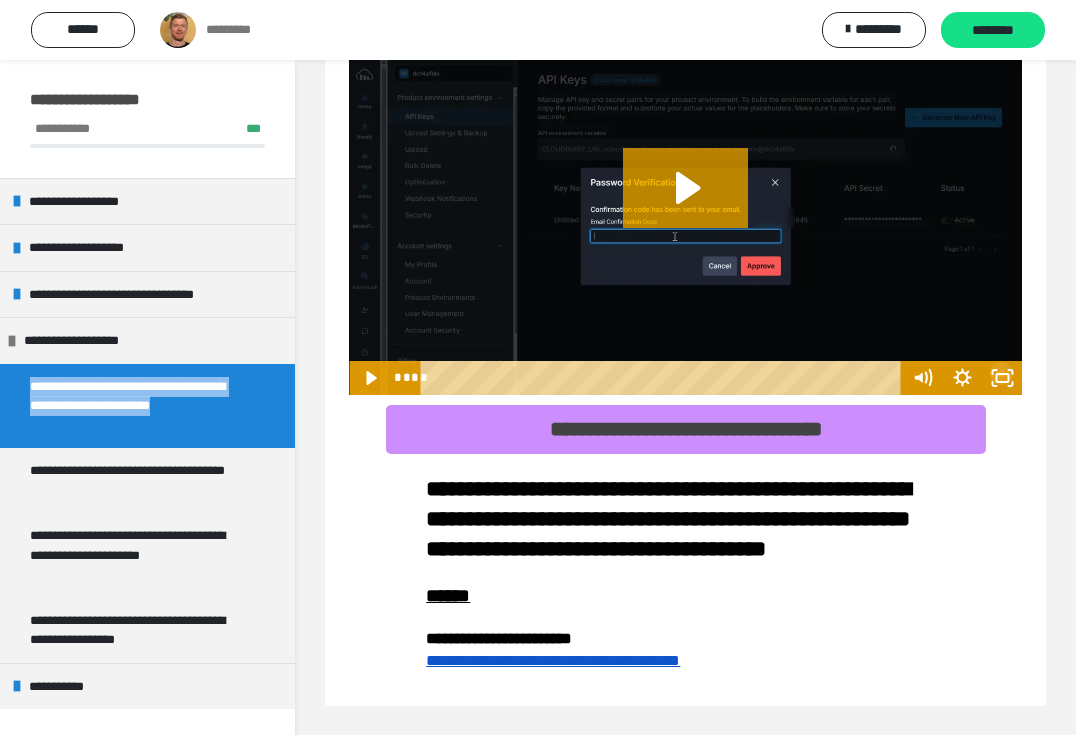 drag, startPoint x: 238, startPoint y: 431, endPoint x: 0, endPoint y: 386, distance: 242.21684 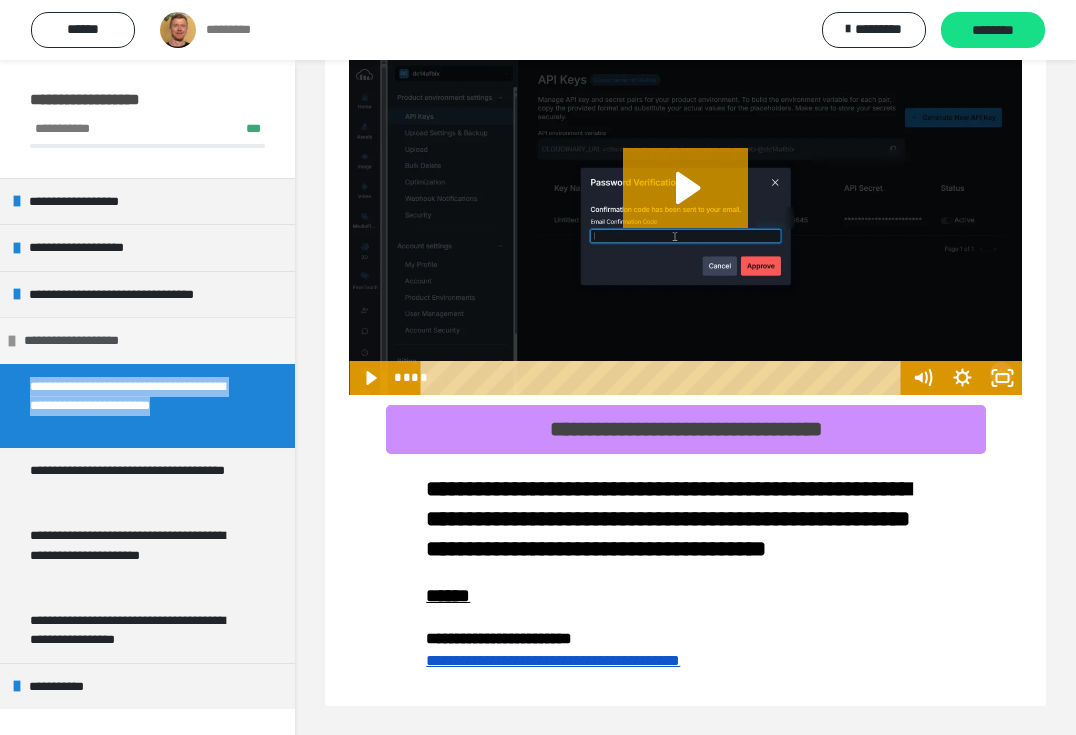copy on "**********" 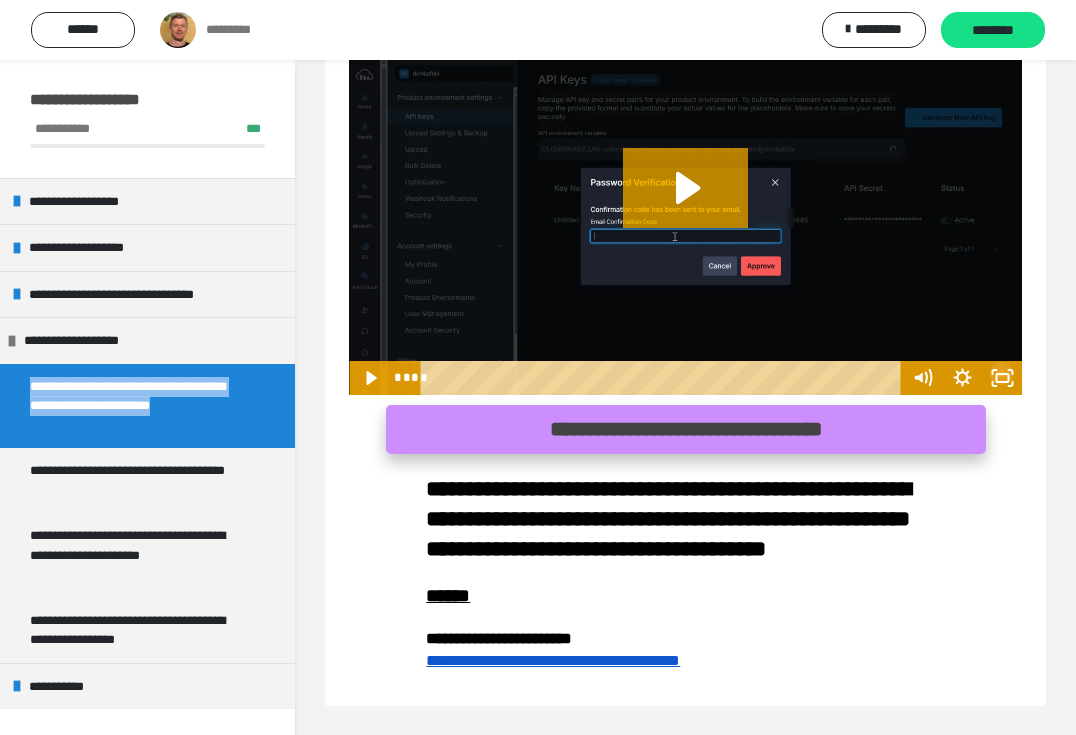 click on "**********" at bounding box center (686, 429) 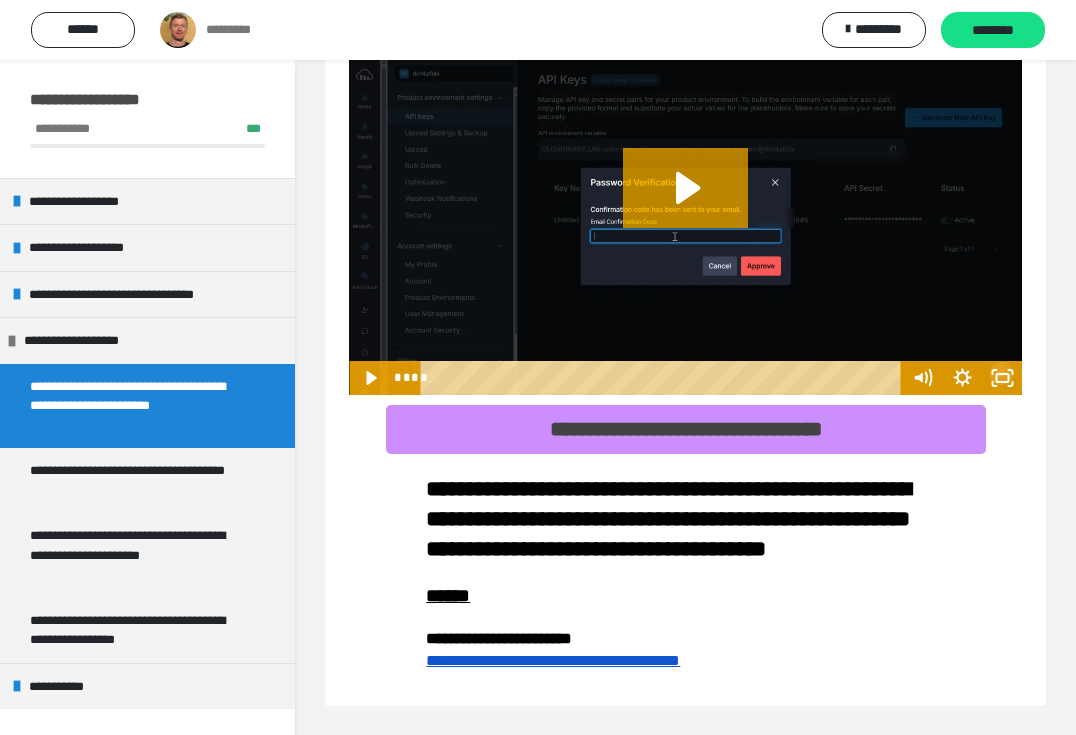 click on "**********" at bounding box center [668, 519] 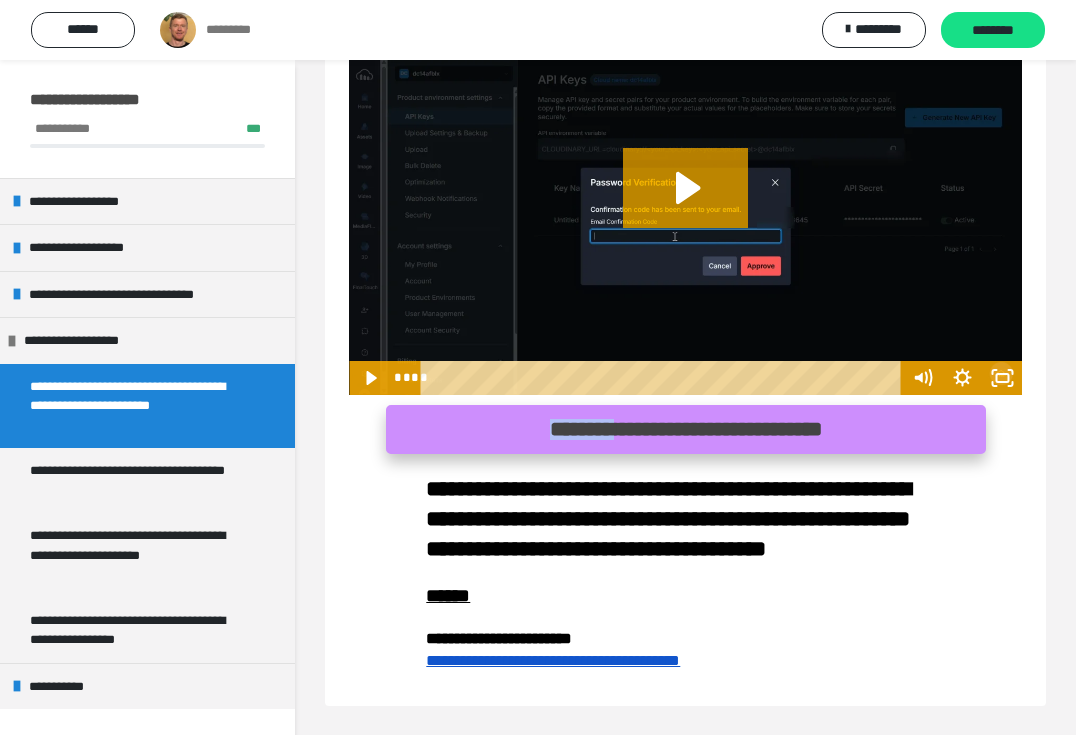 click on "**********" at bounding box center [686, 429] 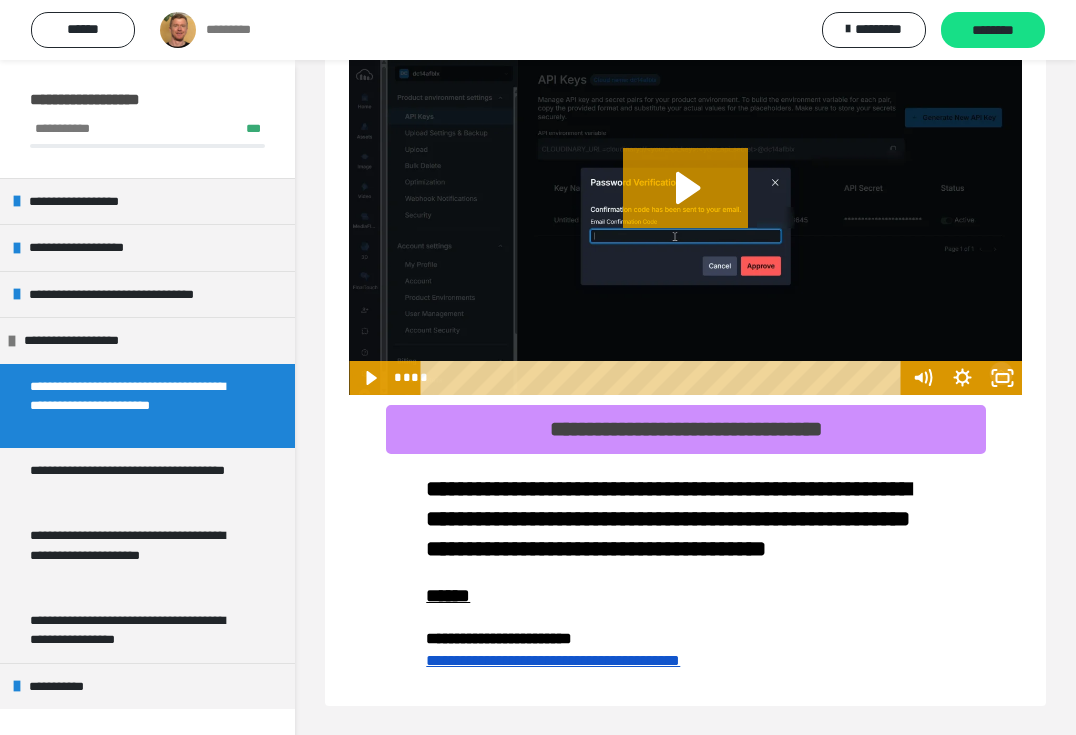 click on "**********" at bounding box center [668, 519] 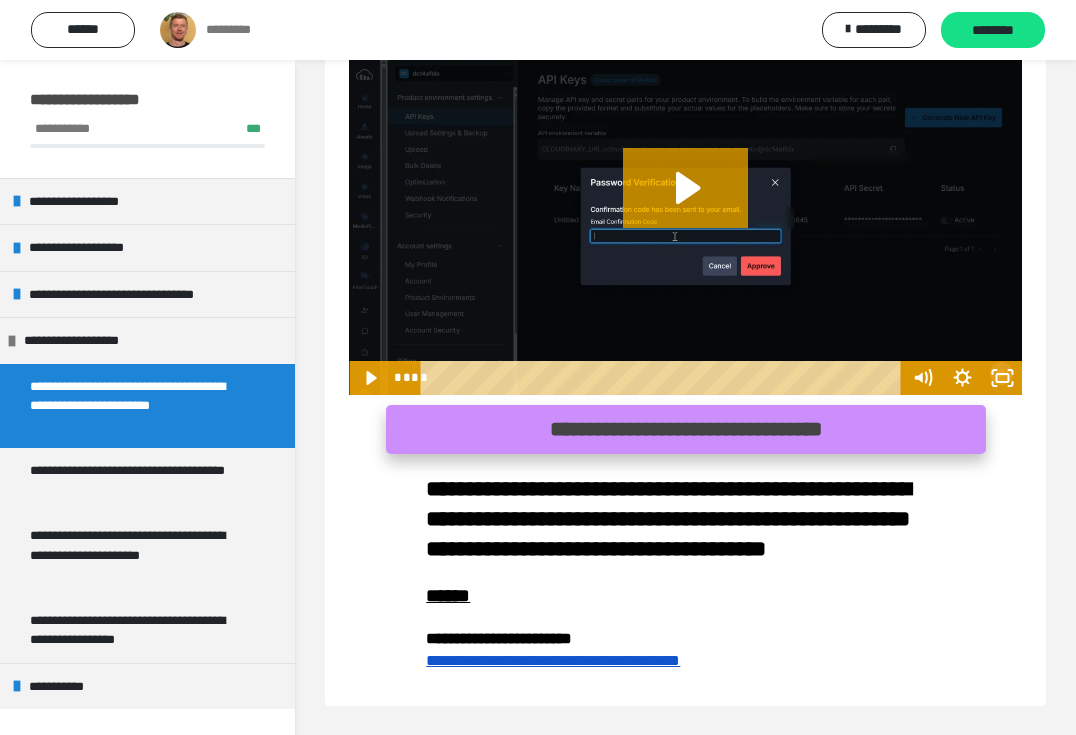 click on "**********" at bounding box center (686, 429) 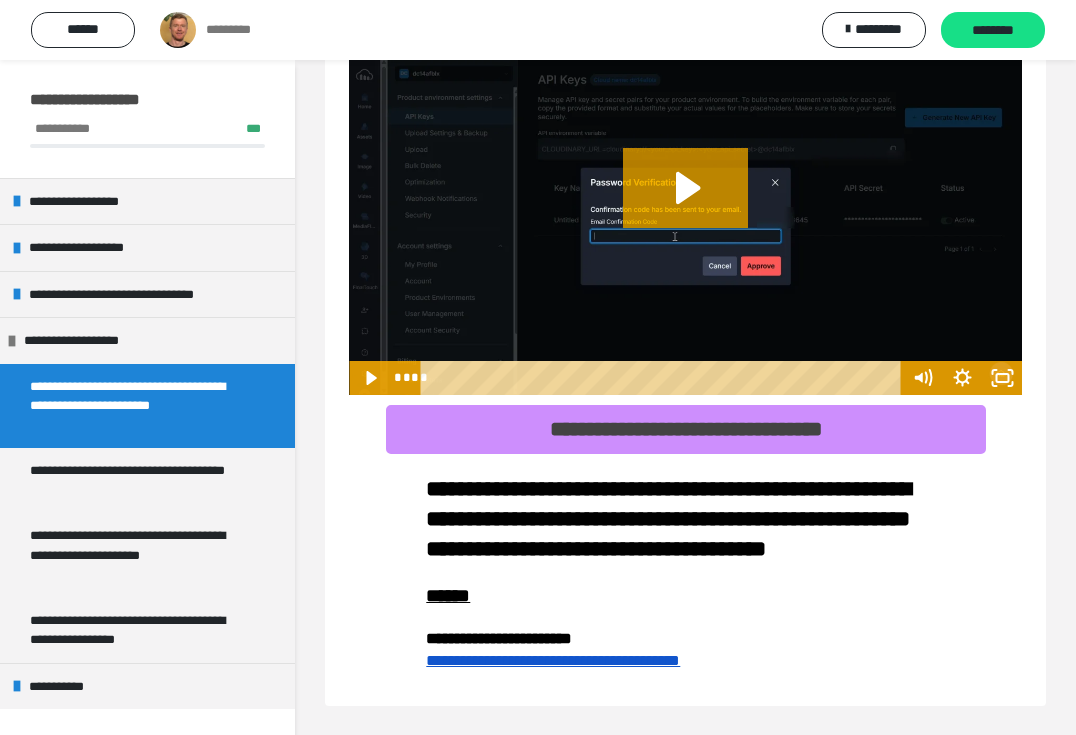 click at bounding box center [685, 574] 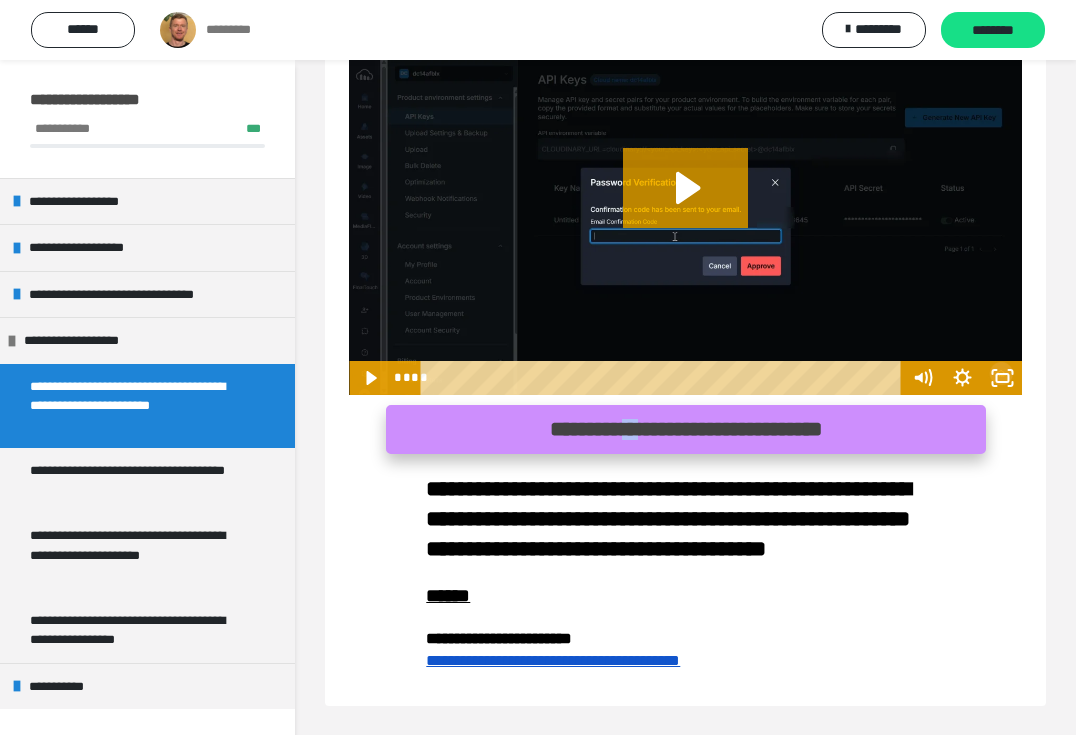 drag, startPoint x: 615, startPoint y: 431, endPoint x: 552, endPoint y: 441, distance: 63.788715 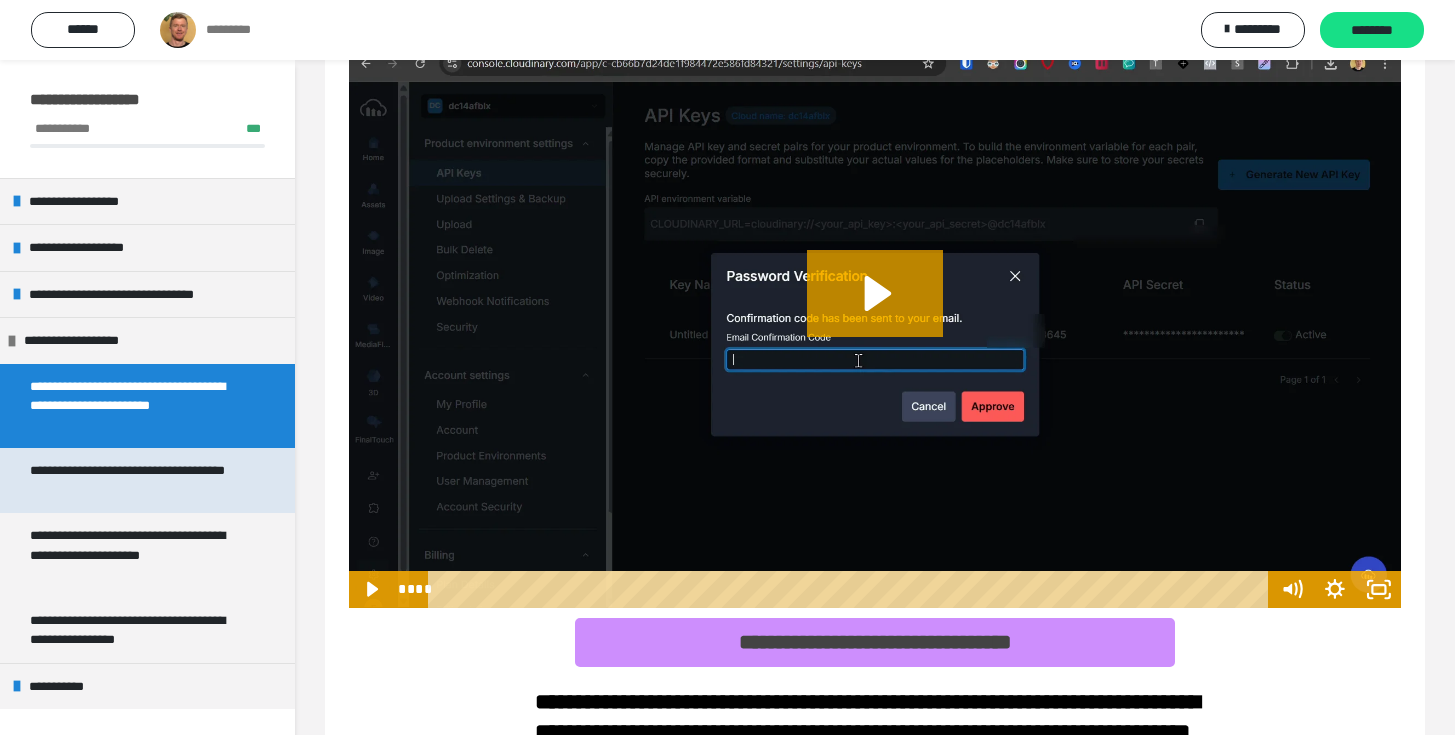 click on "**********" at bounding box center [139, 480] 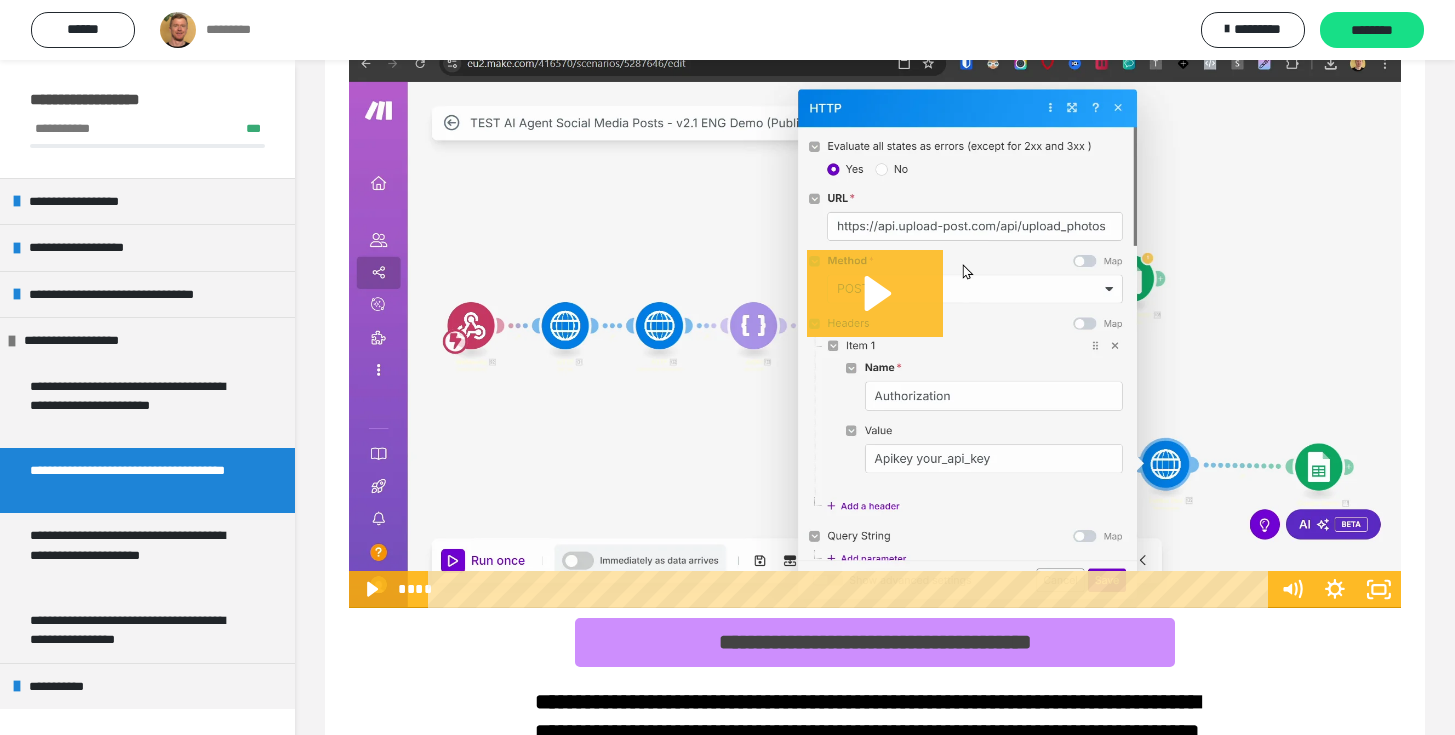 click 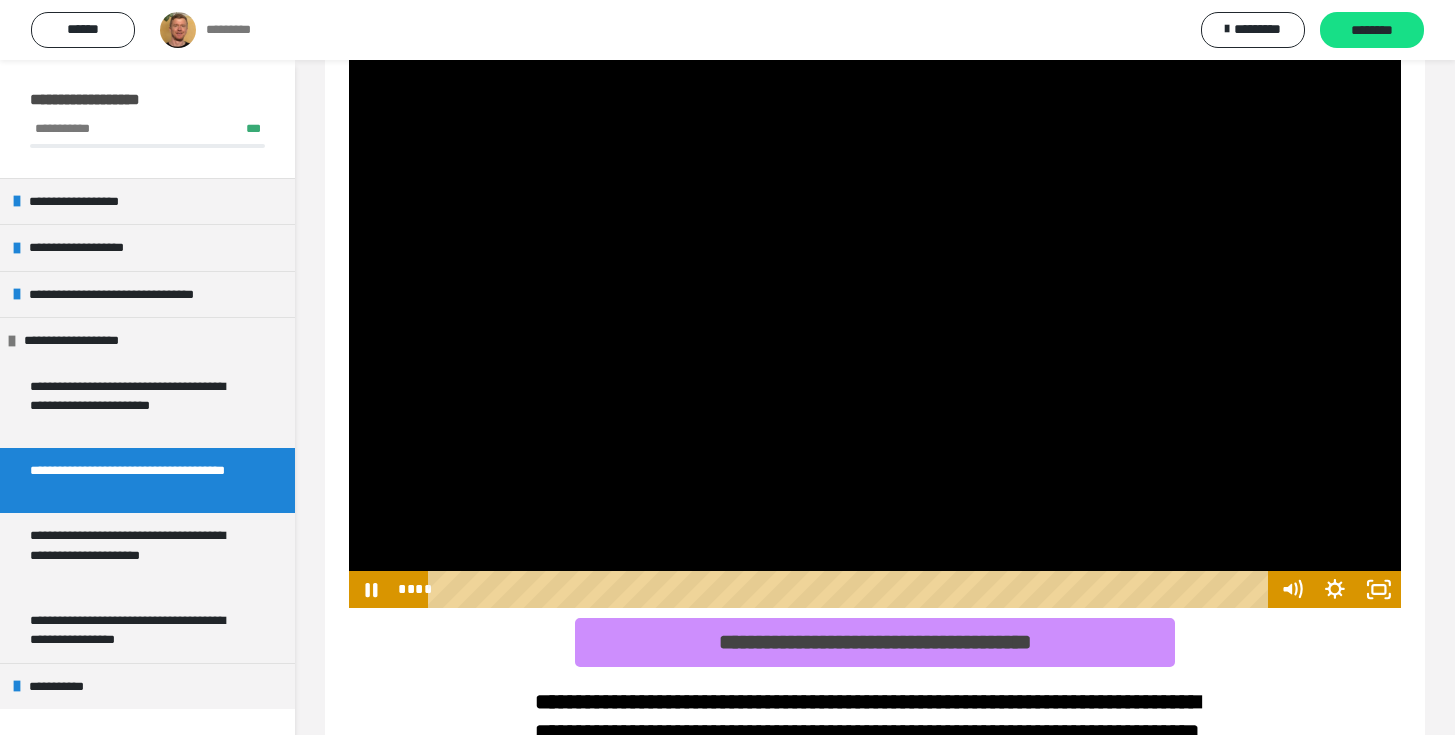 click at bounding box center [875, 312] 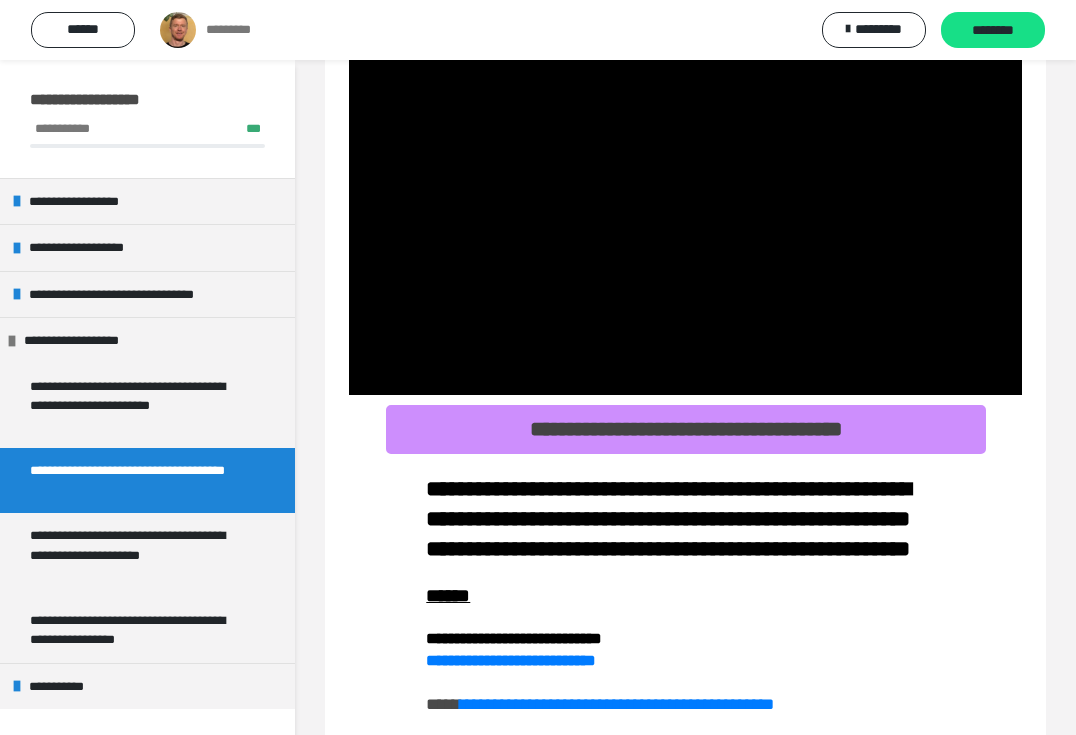 click on "**********" at bounding box center (685, 519) 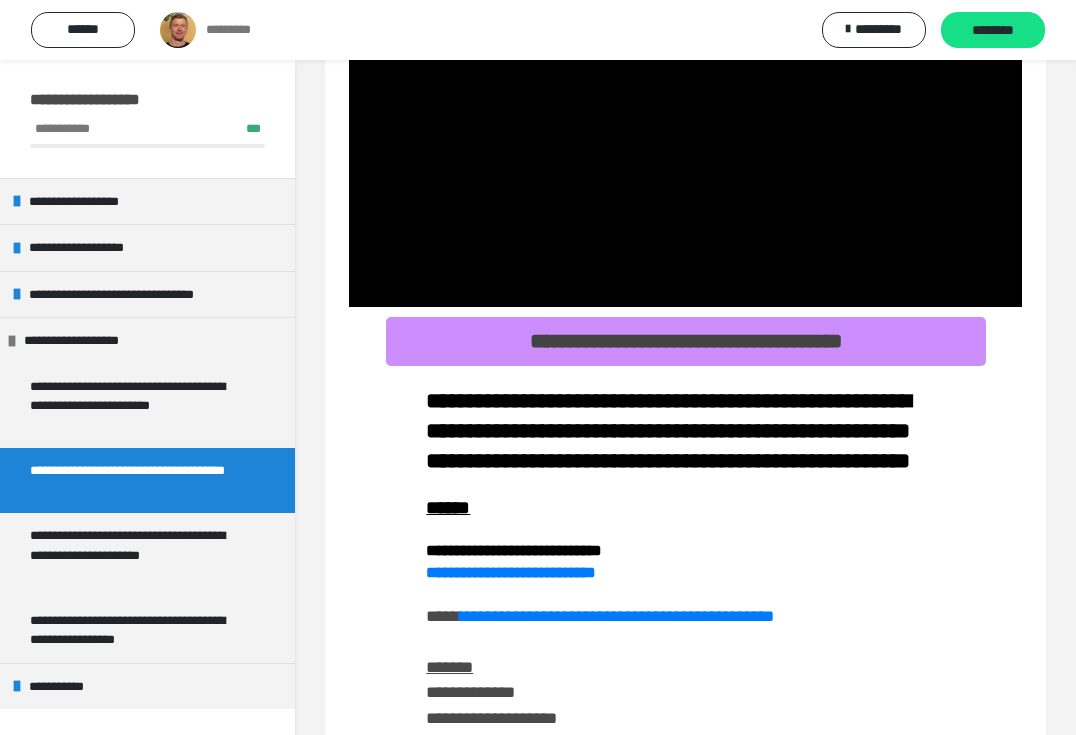 scroll, scrollTop: 110, scrollLeft: 0, axis: vertical 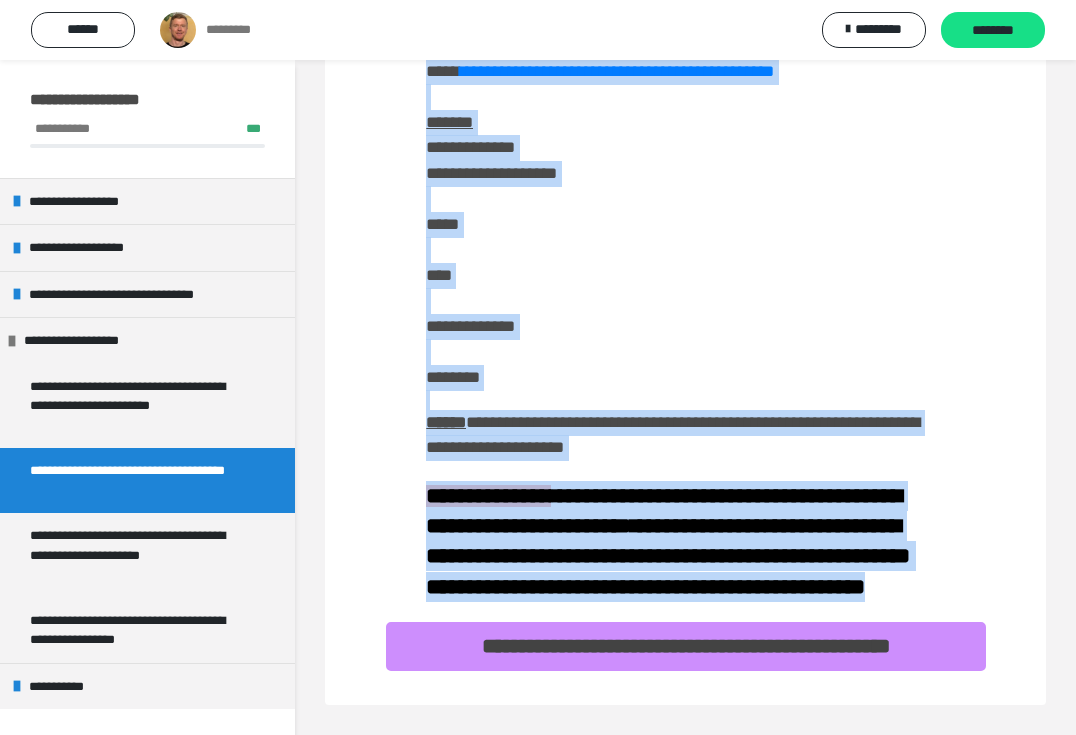 drag, startPoint x: 431, startPoint y: 501, endPoint x: 712, endPoint y: 602, distance: 298.60007 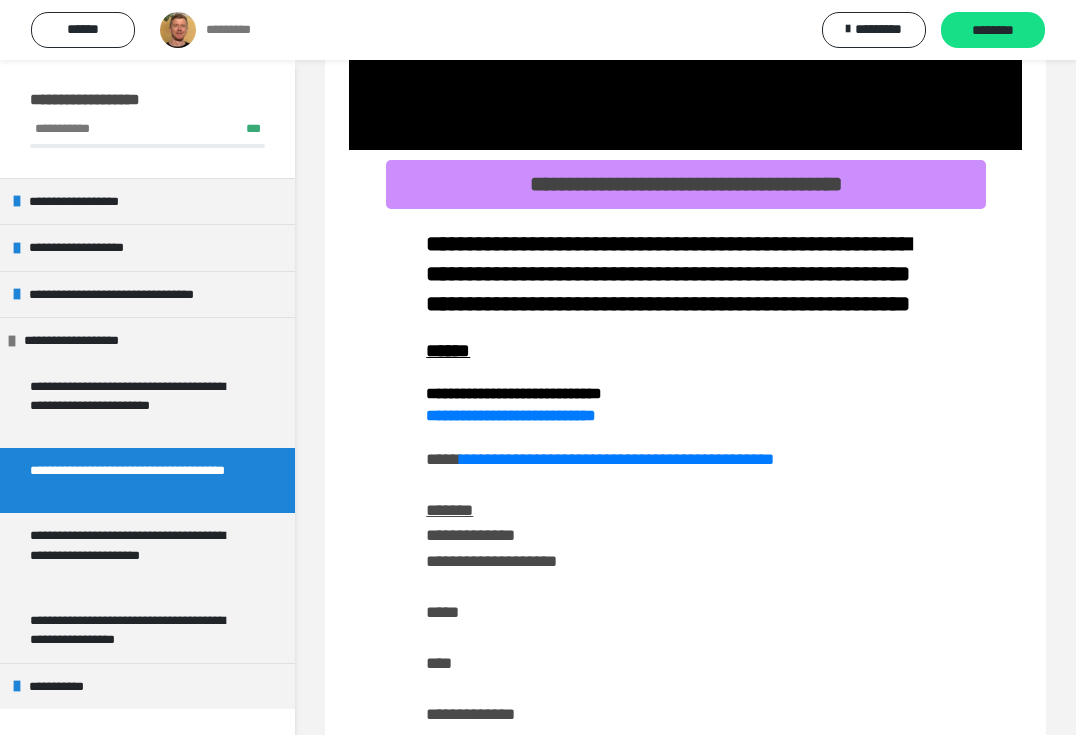 scroll, scrollTop: 281, scrollLeft: 0, axis: vertical 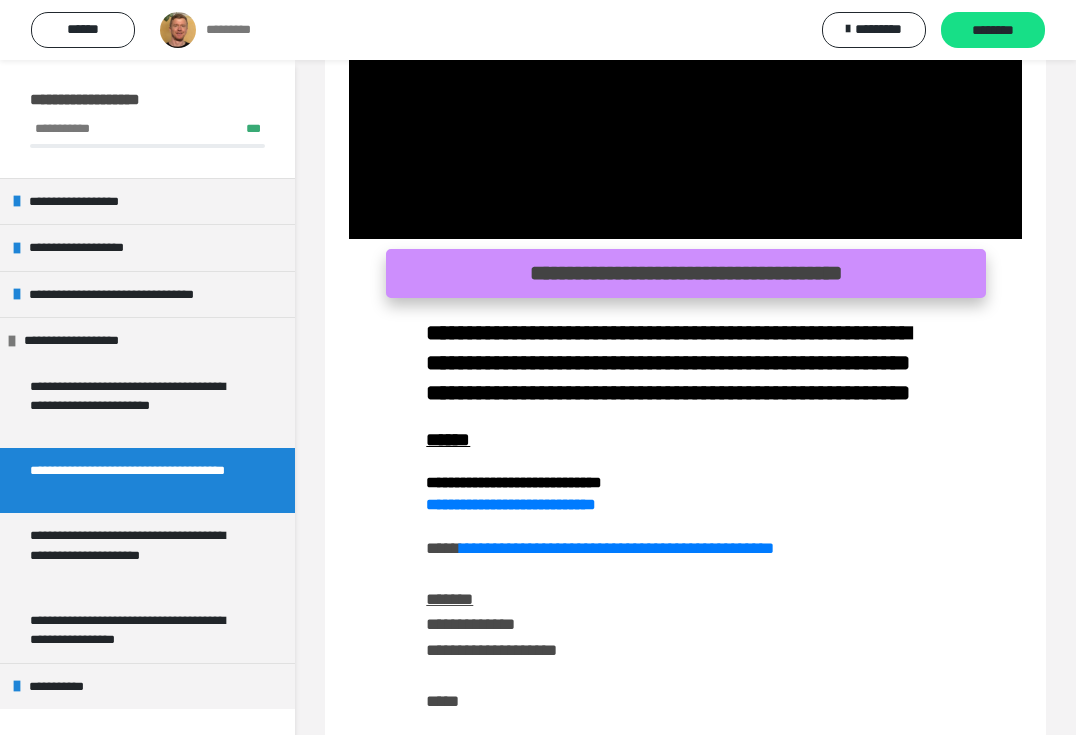 click on "**********" at bounding box center (686, 273) 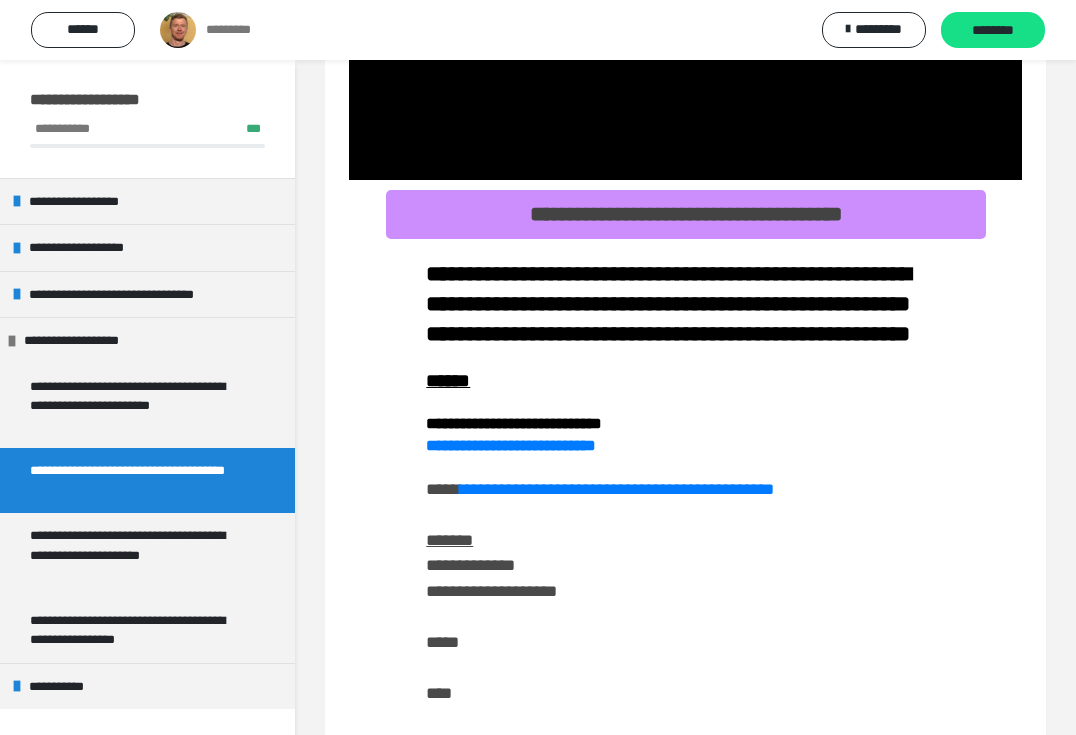 scroll, scrollTop: 823, scrollLeft: 0, axis: vertical 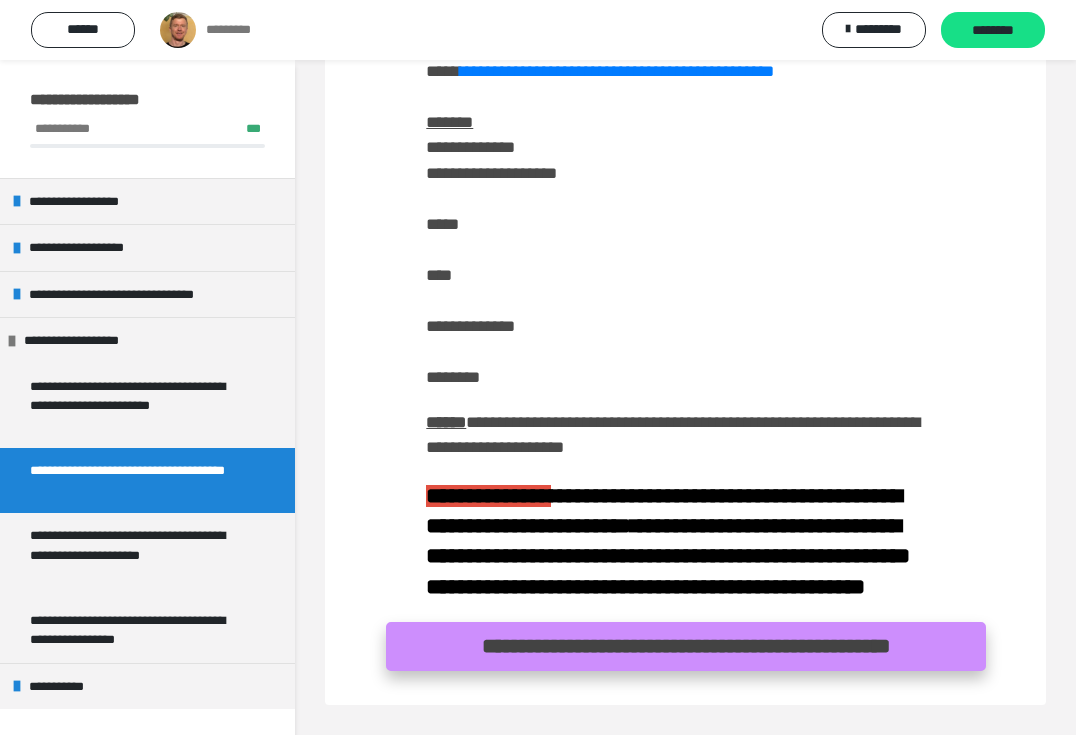 click on "**********" at bounding box center (686, 646) 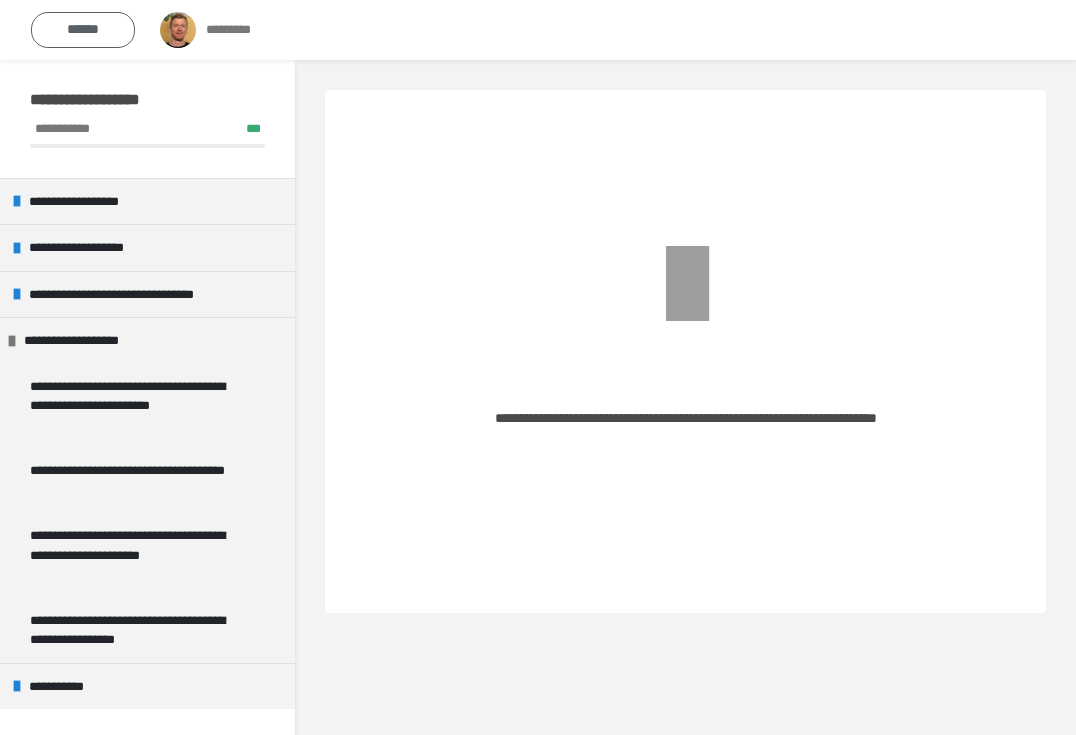 click on "******" at bounding box center (83, 30) 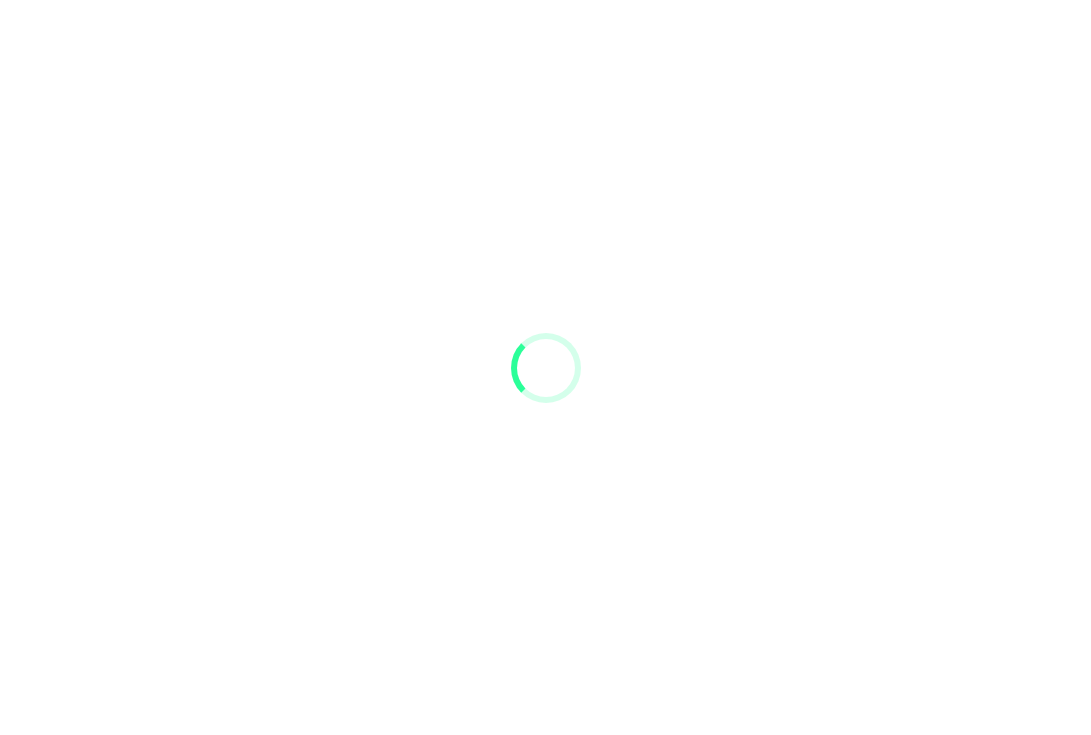 scroll, scrollTop: 0, scrollLeft: 0, axis: both 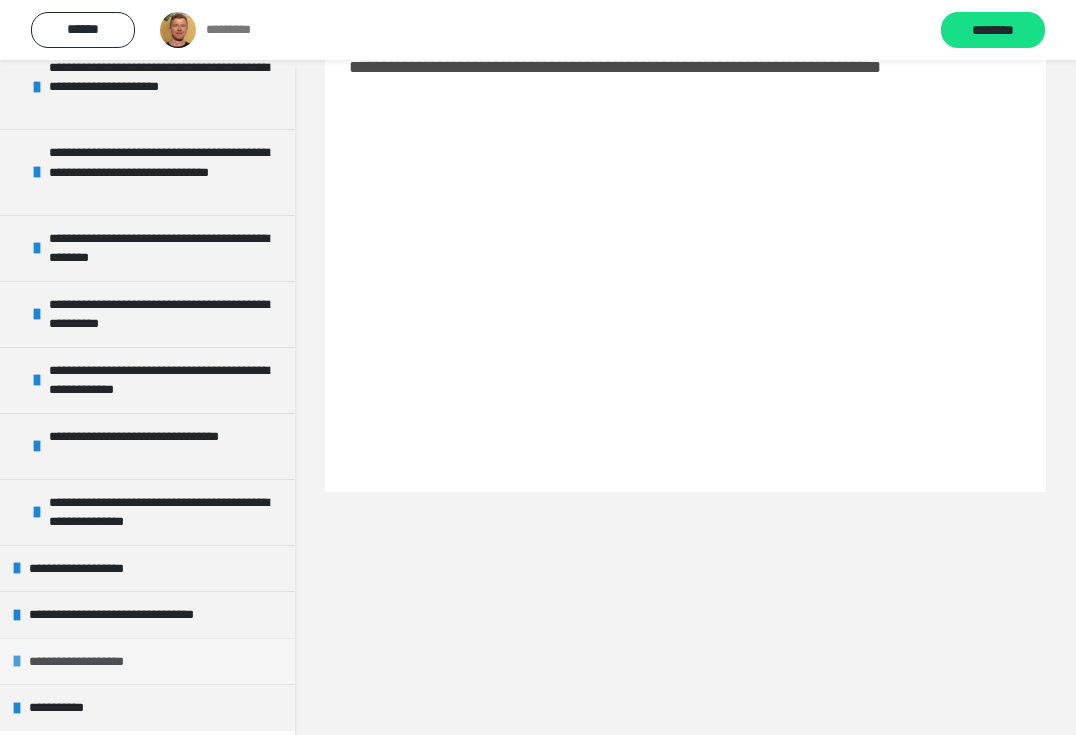 click on "**********" at bounding box center [93, 662] 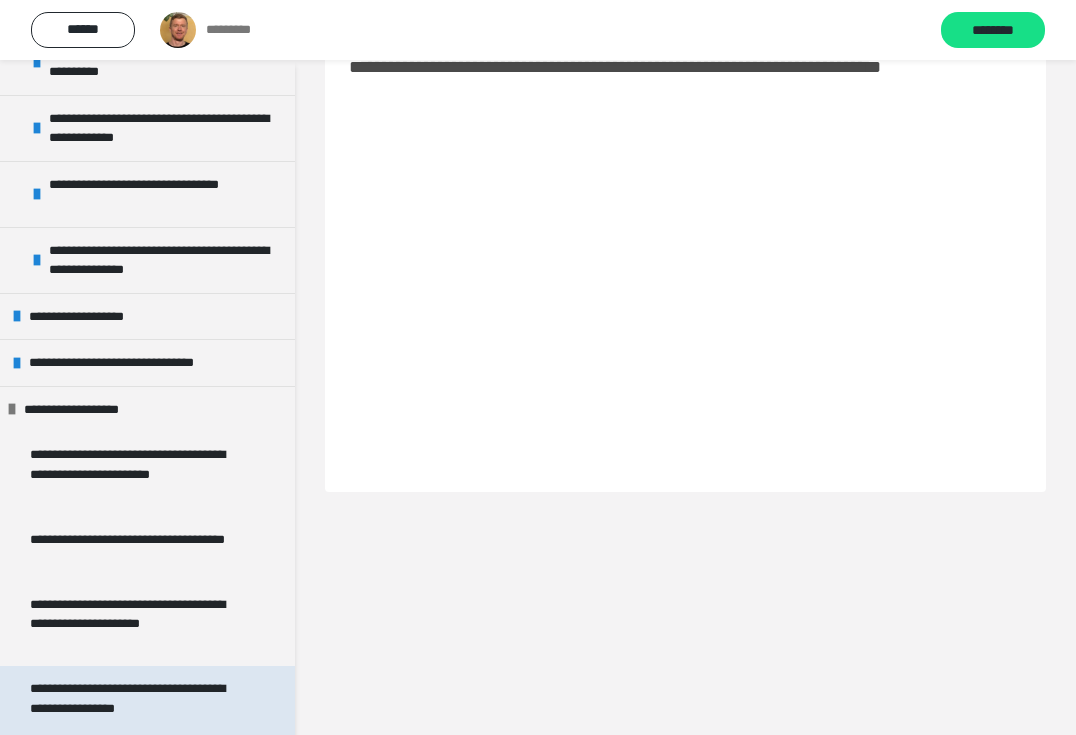 scroll, scrollTop: 1150, scrollLeft: 0, axis: vertical 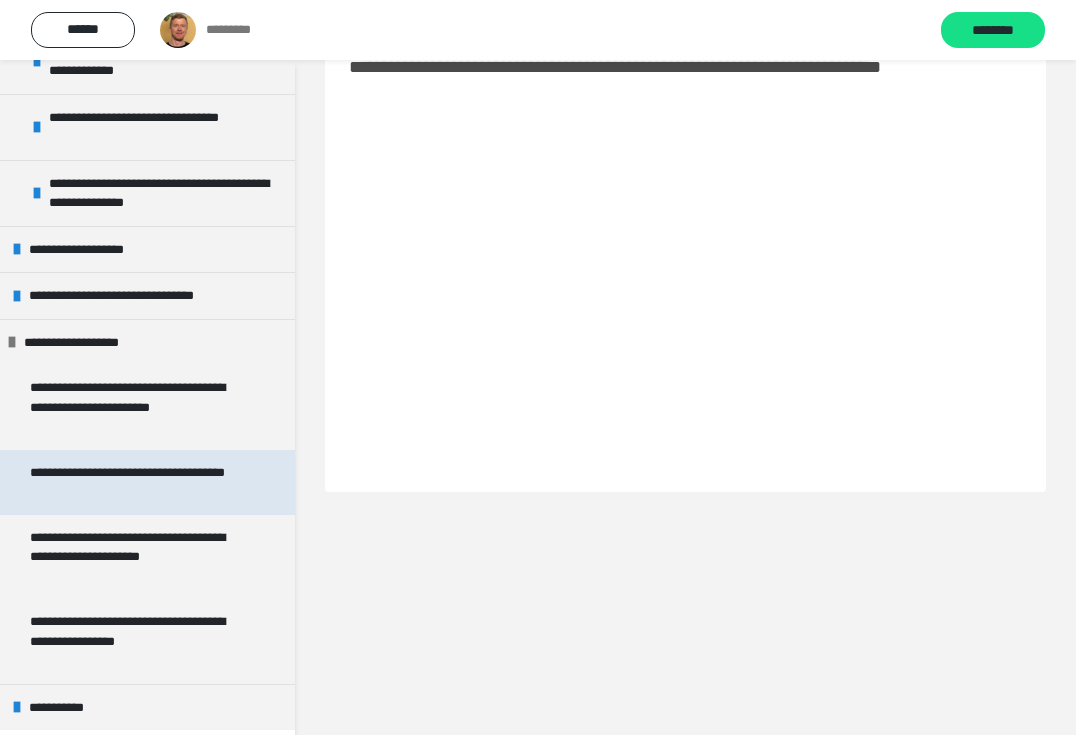 click on "**********" at bounding box center (132, 482) 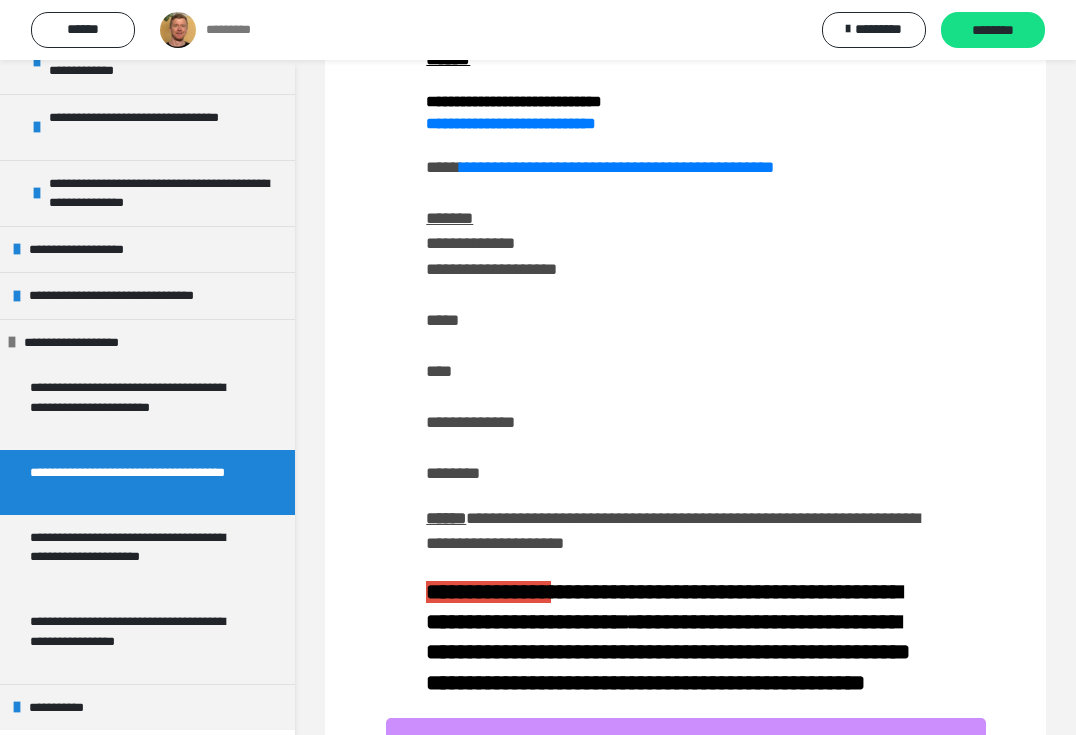 scroll, scrollTop: 823, scrollLeft: 0, axis: vertical 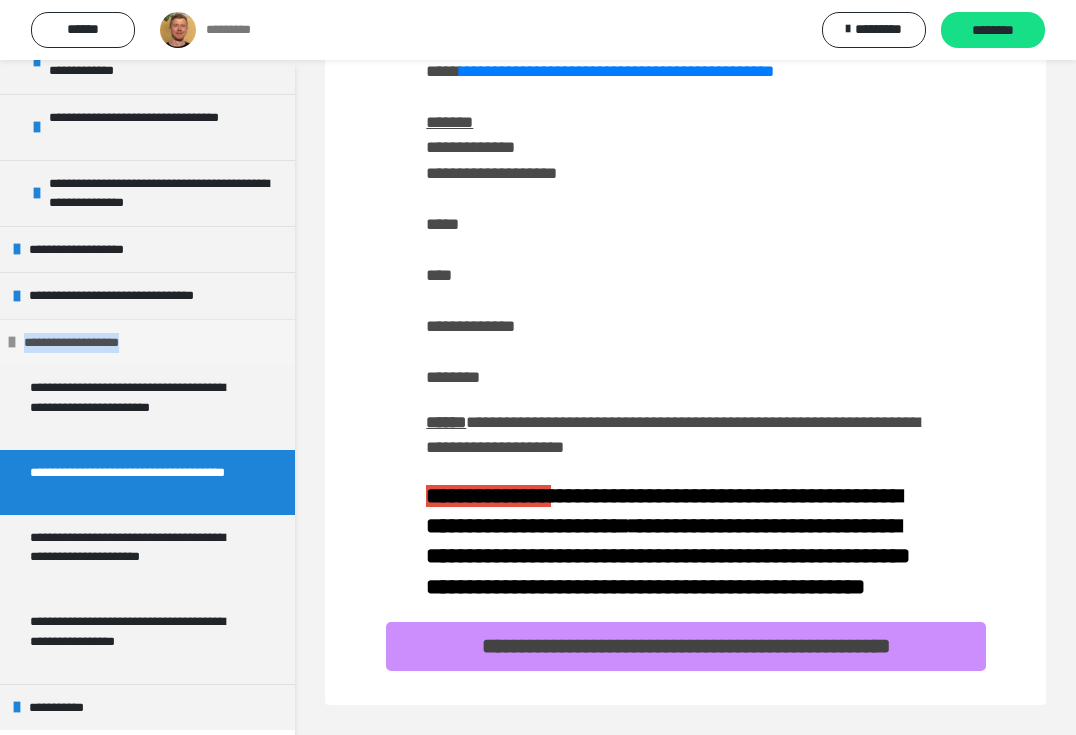 drag, startPoint x: 184, startPoint y: 345, endPoint x: 19, endPoint y: 351, distance: 165.10905 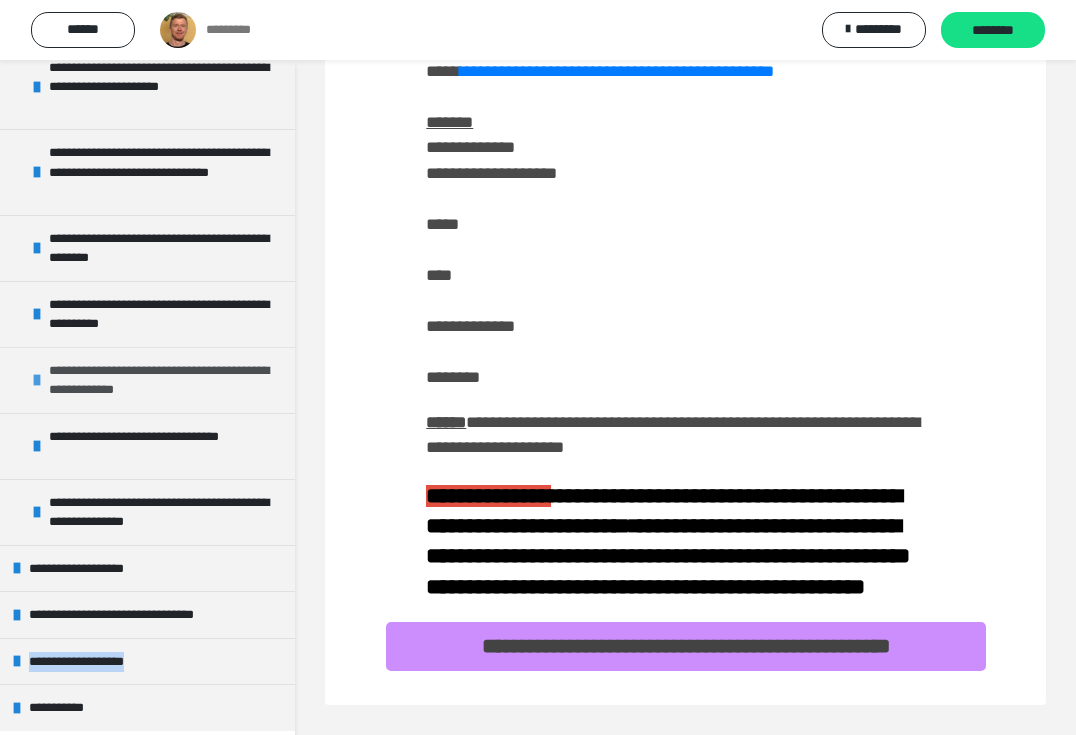 copy on "**********" 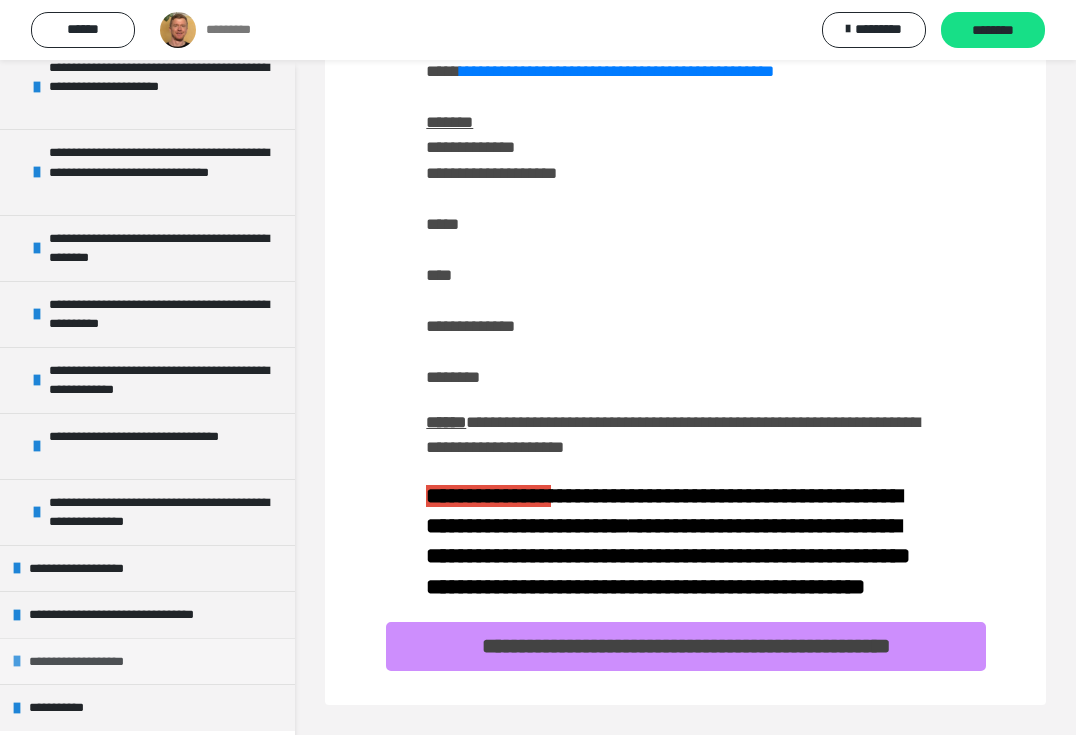 click on "**********" at bounding box center [147, 661] 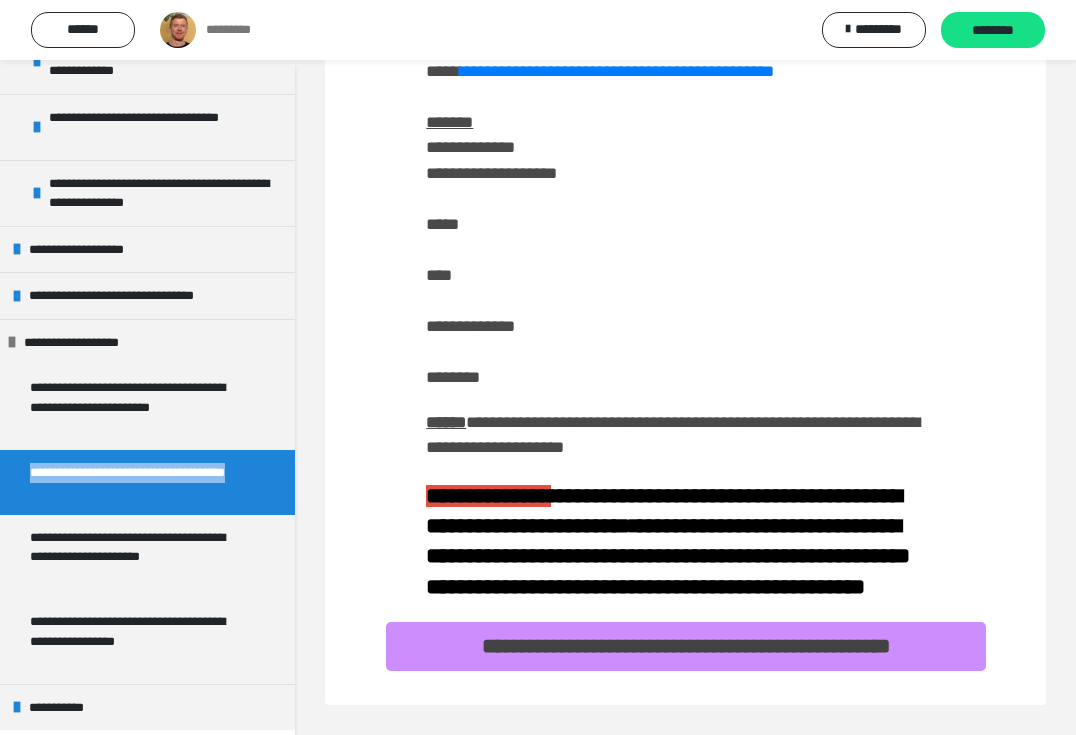 drag, startPoint x: 45, startPoint y: 478, endPoint x: 96, endPoint y: 497, distance: 54.42426 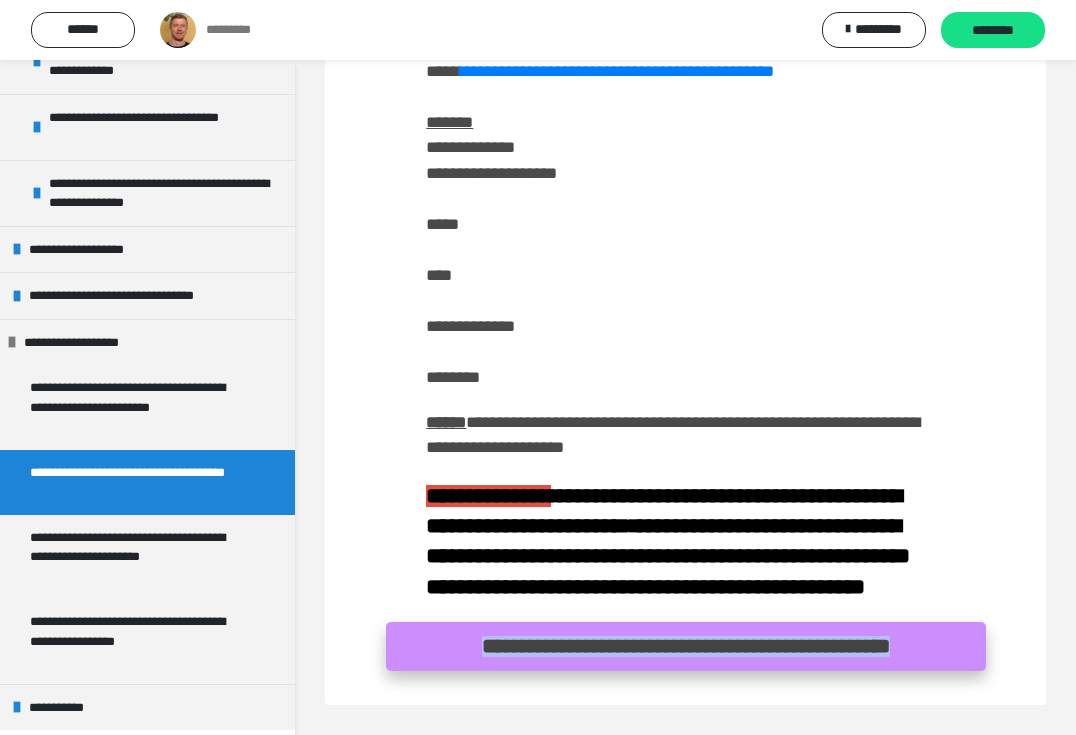 drag, startPoint x: 988, startPoint y: 673, endPoint x: 938, endPoint y: 659, distance: 51.92302 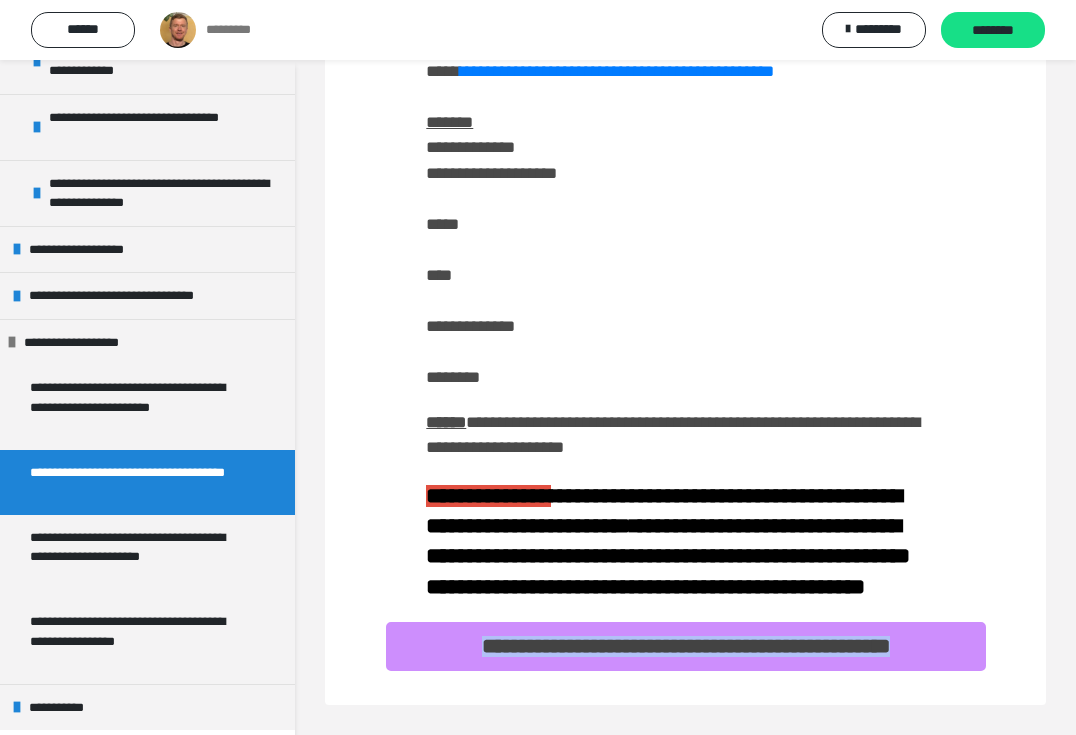 copy on "**********" 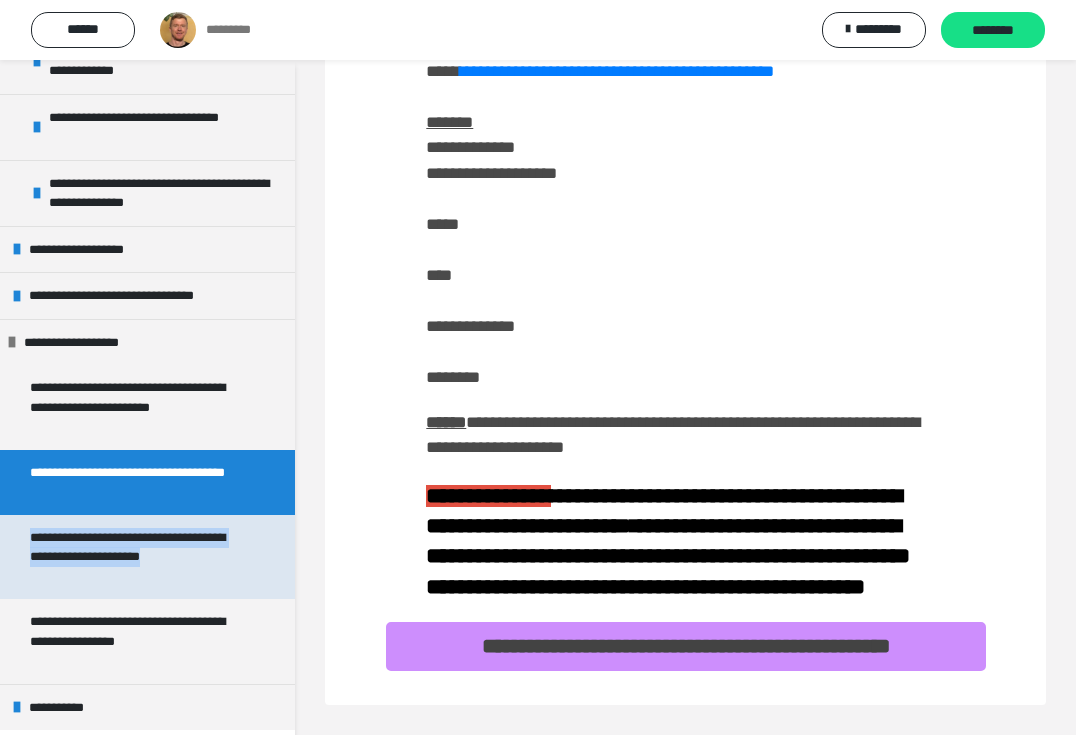 drag, startPoint x: 191, startPoint y: 582, endPoint x: 25, endPoint y: 545, distance: 170.07352 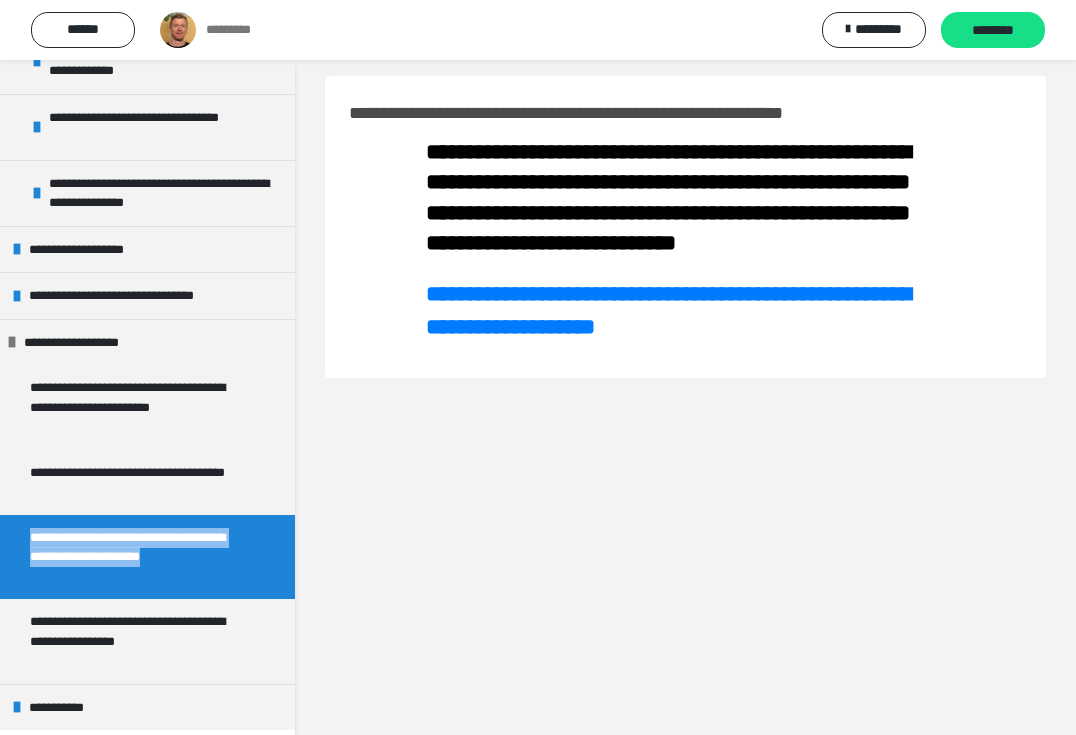 scroll, scrollTop: 0, scrollLeft: 0, axis: both 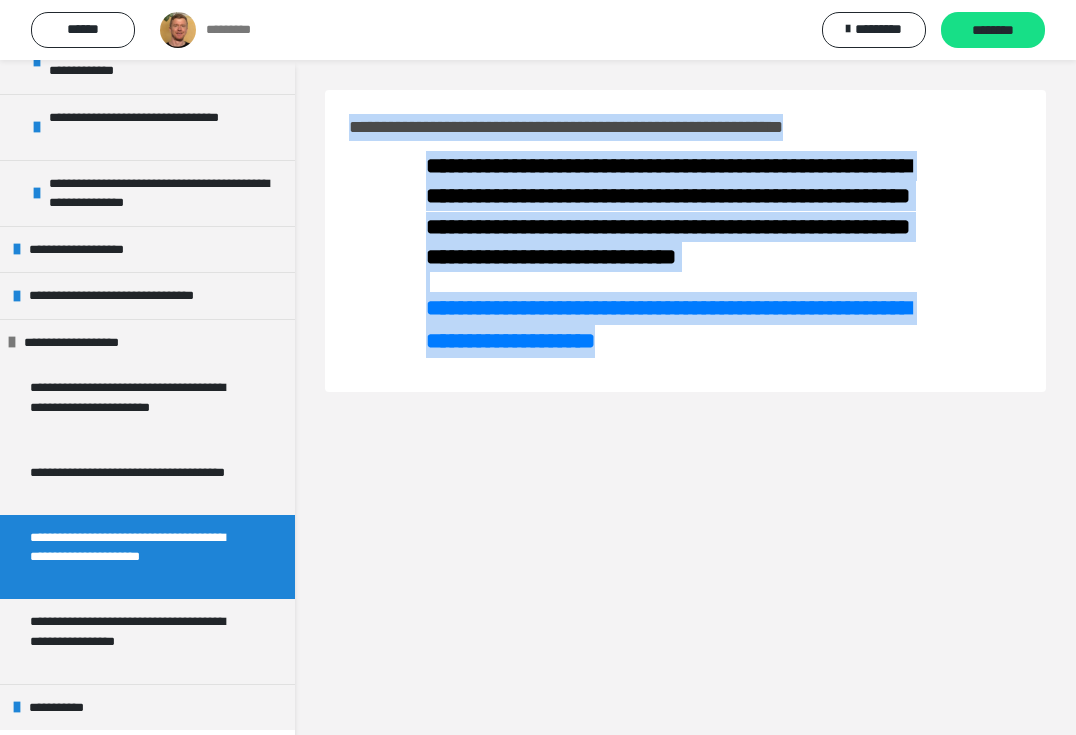 drag, startPoint x: 678, startPoint y: 351, endPoint x: 319, endPoint y: 120, distance: 426.8981 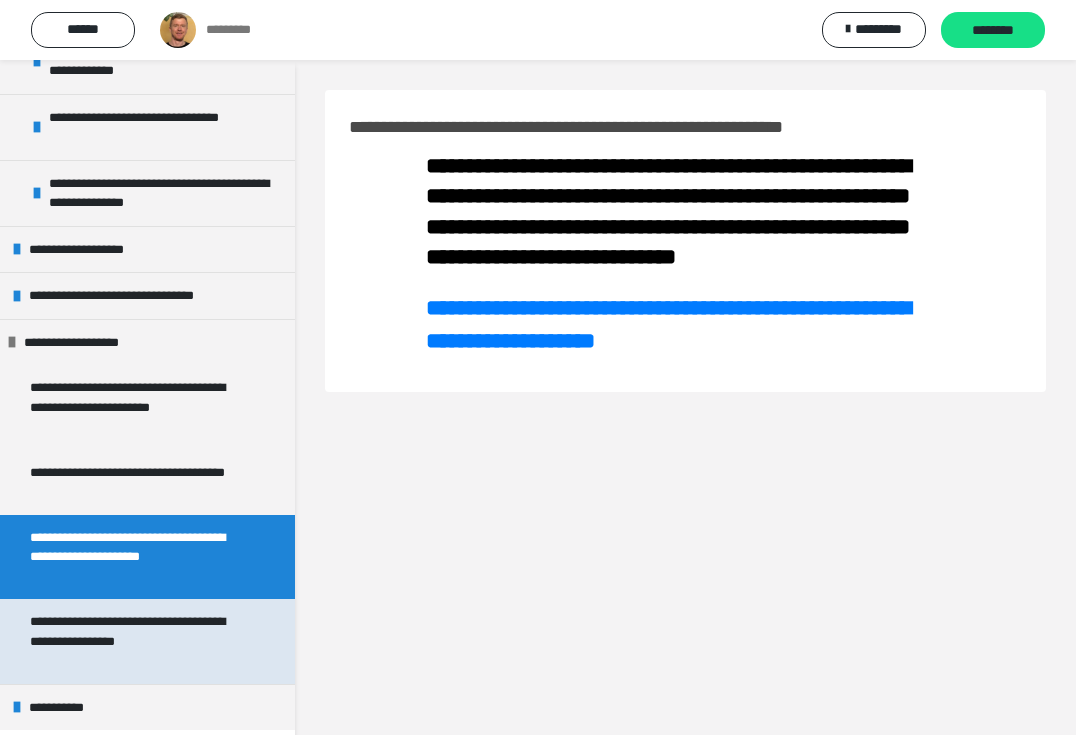 click on "**********" at bounding box center (132, 641) 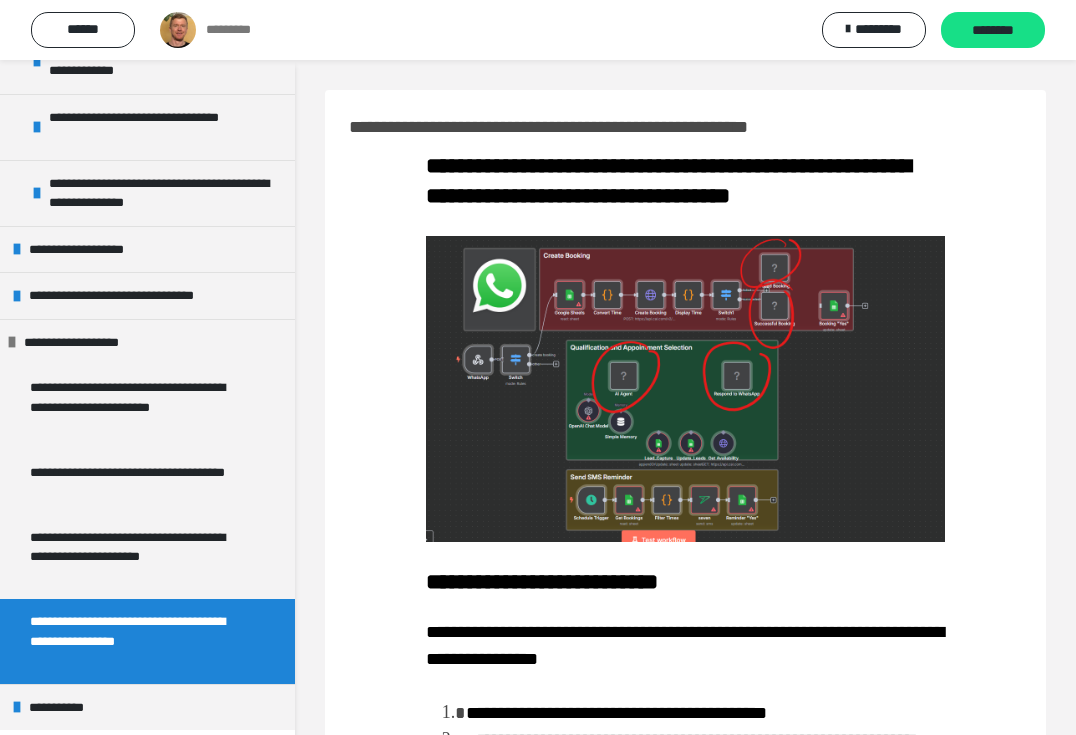 scroll, scrollTop: 129, scrollLeft: 0, axis: vertical 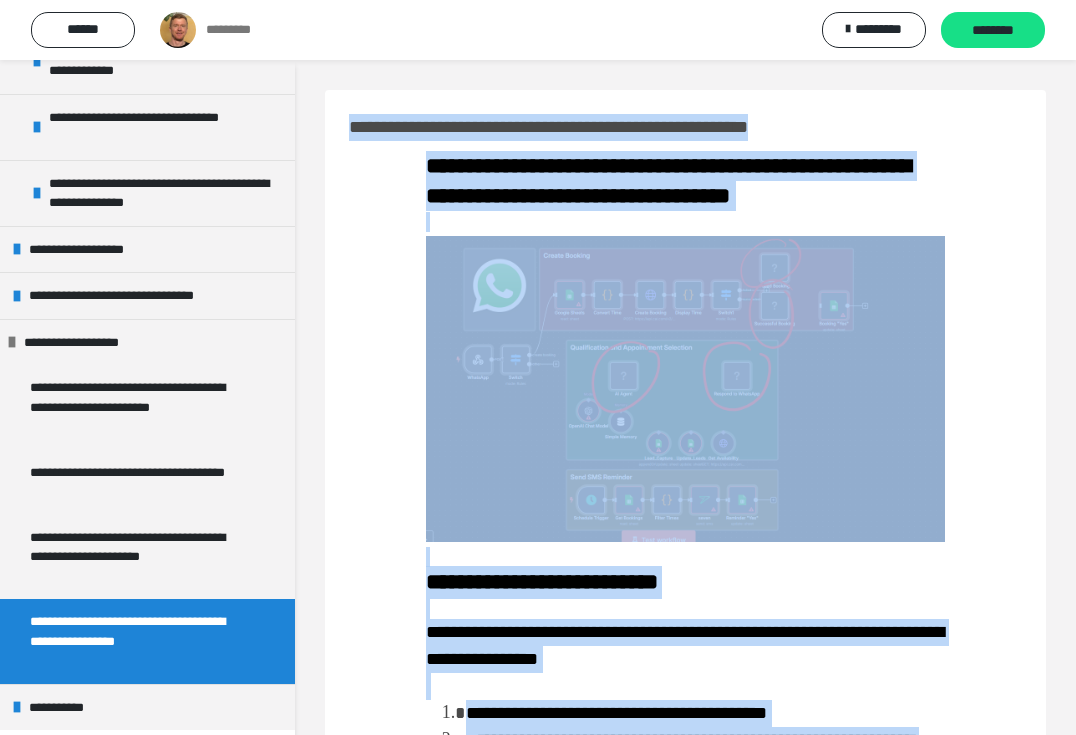 drag, startPoint x: 610, startPoint y: 630, endPoint x: 343, endPoint y: 129, distance: 567.70593 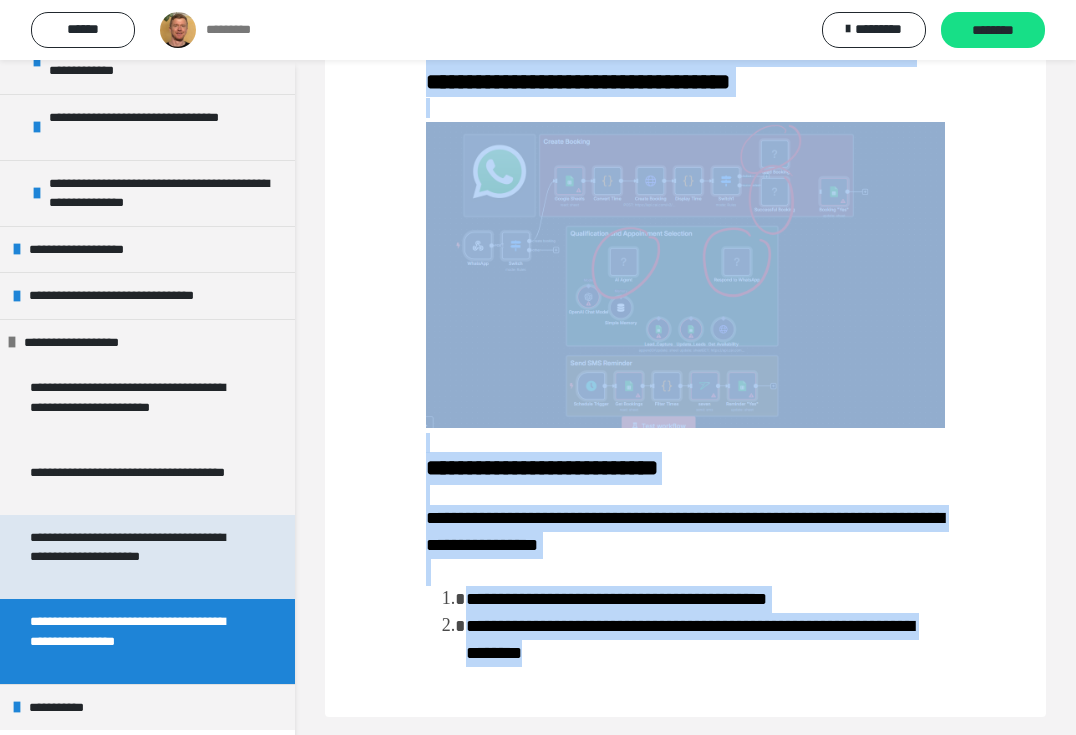 scroll, scrollTop: 129, scrollLeft: 0, axis: vertical 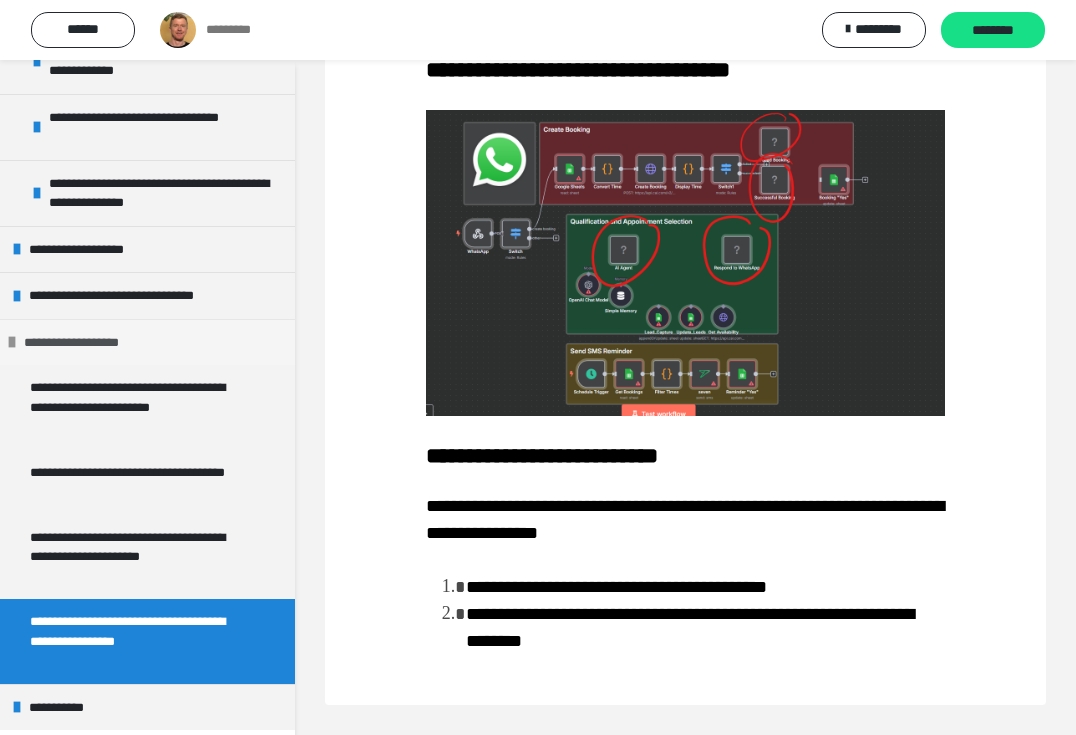 click at bounding box center [12, 342] 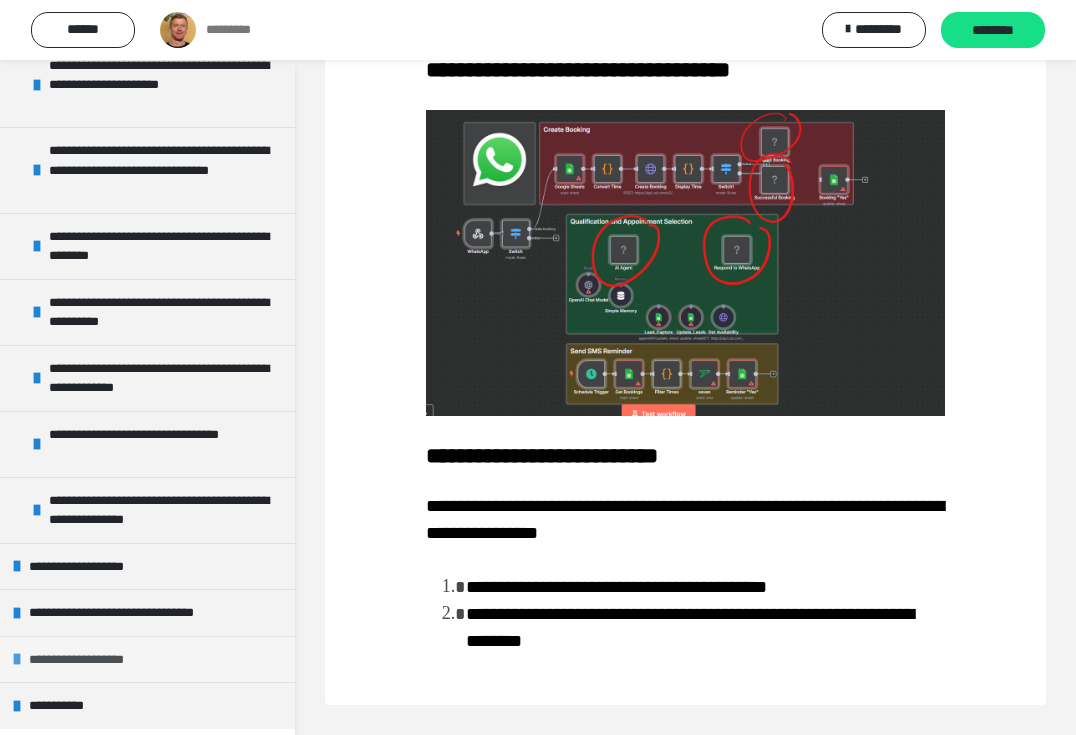 scroll, scrollTop: 831, scrollLeft: 0, axis: vertical 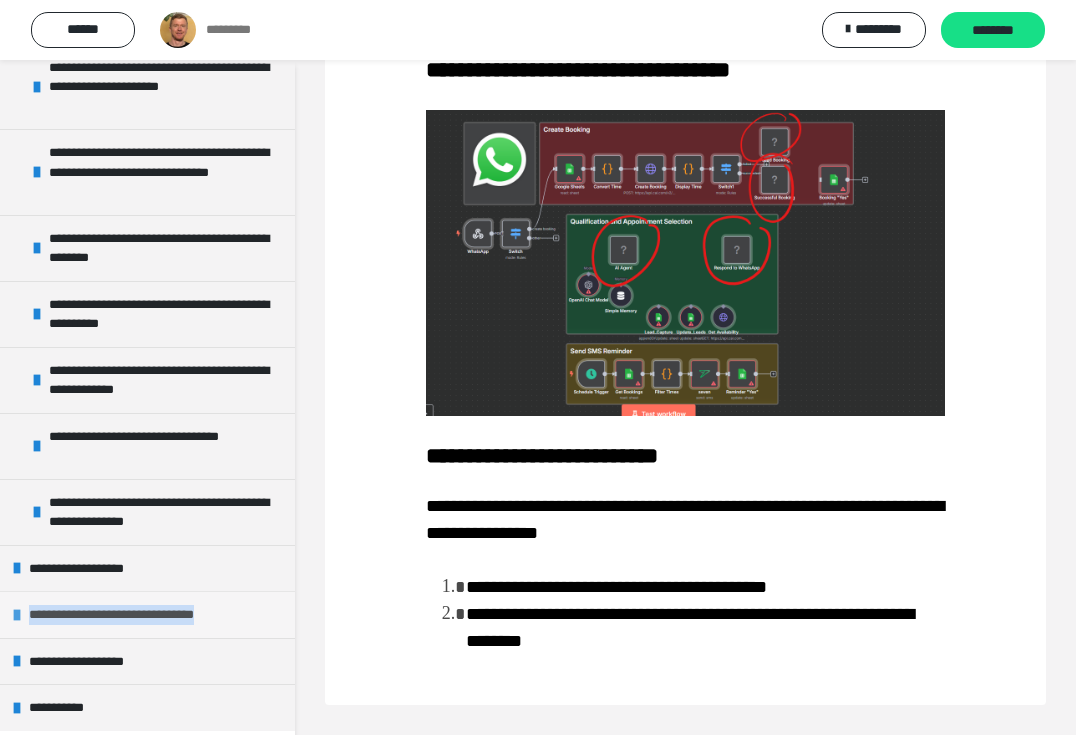 drag, startPoint x: 266, startPoint y: 616, endPoint x: 33, endPoint y: 617, distance: 233.00215 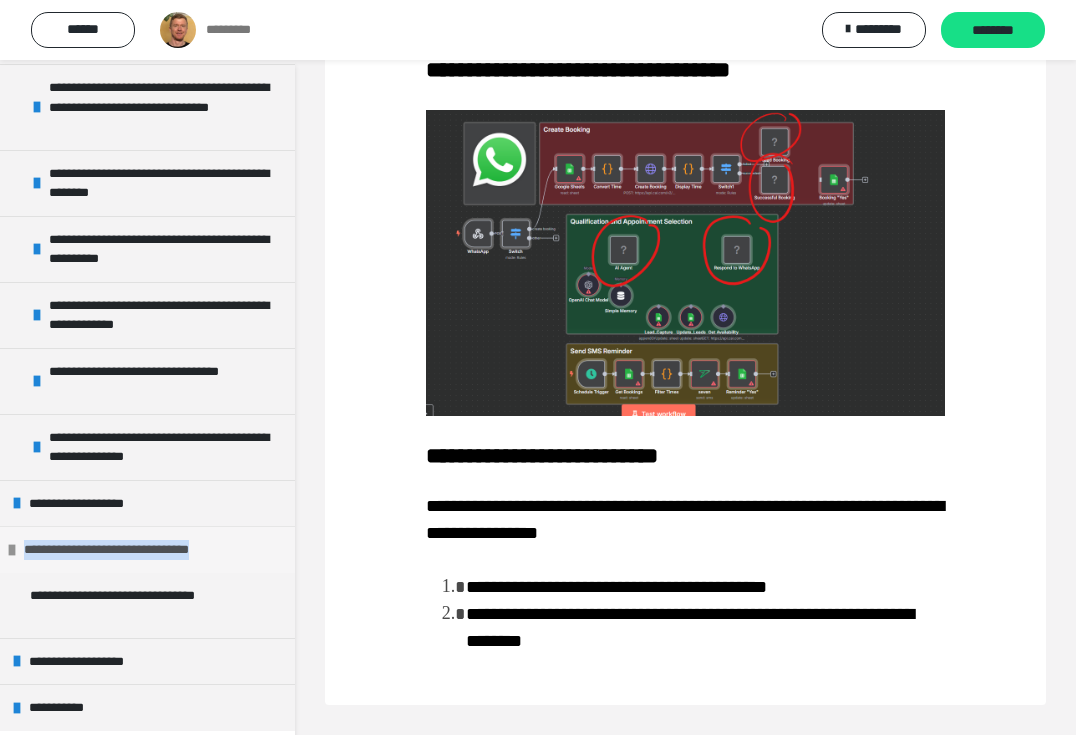 copy on "**********" 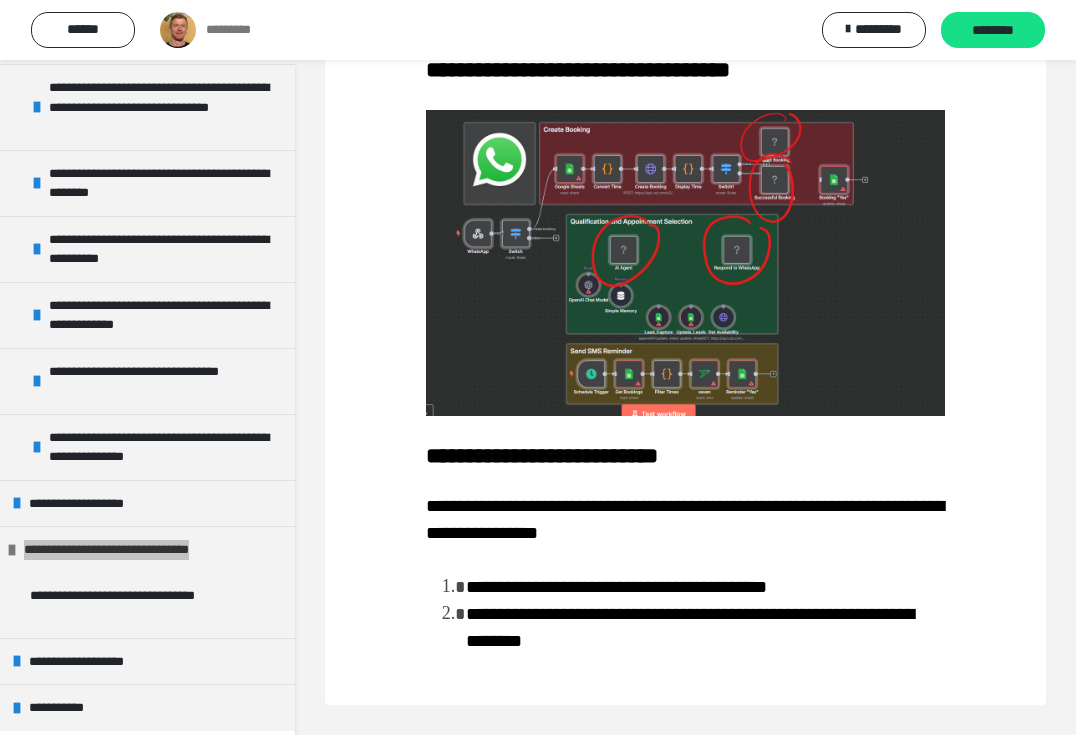 scroll, scrollTop: 0, scrollLeft: 0, axis: both 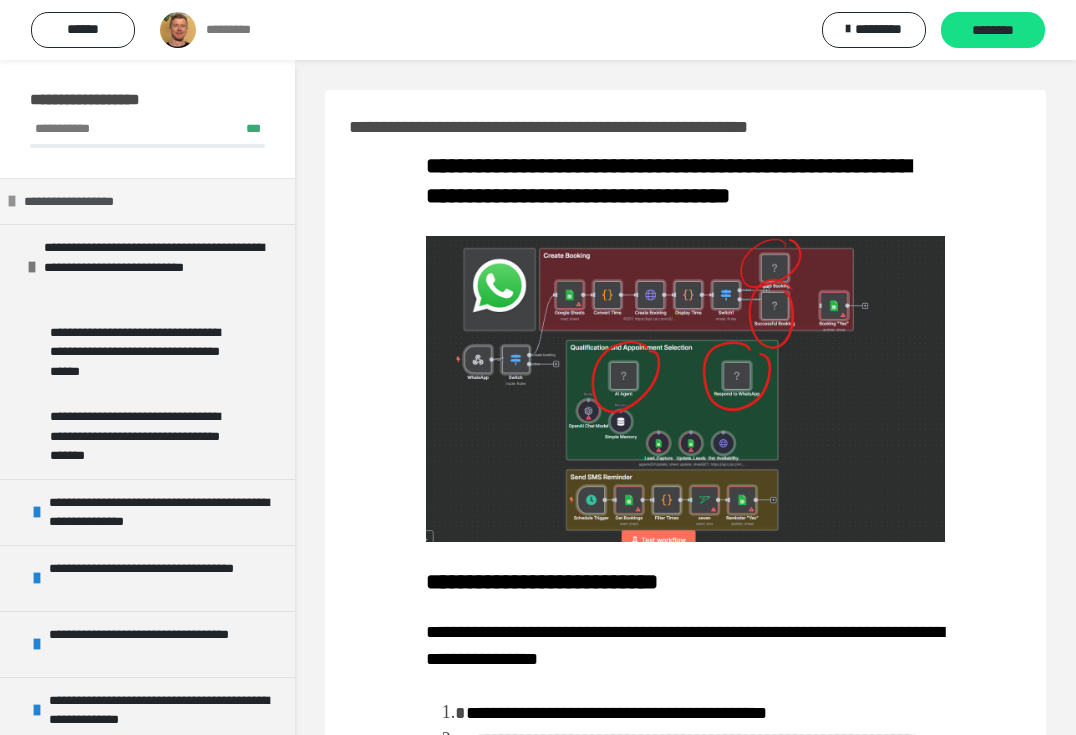 click at bounding box center (12, 201) 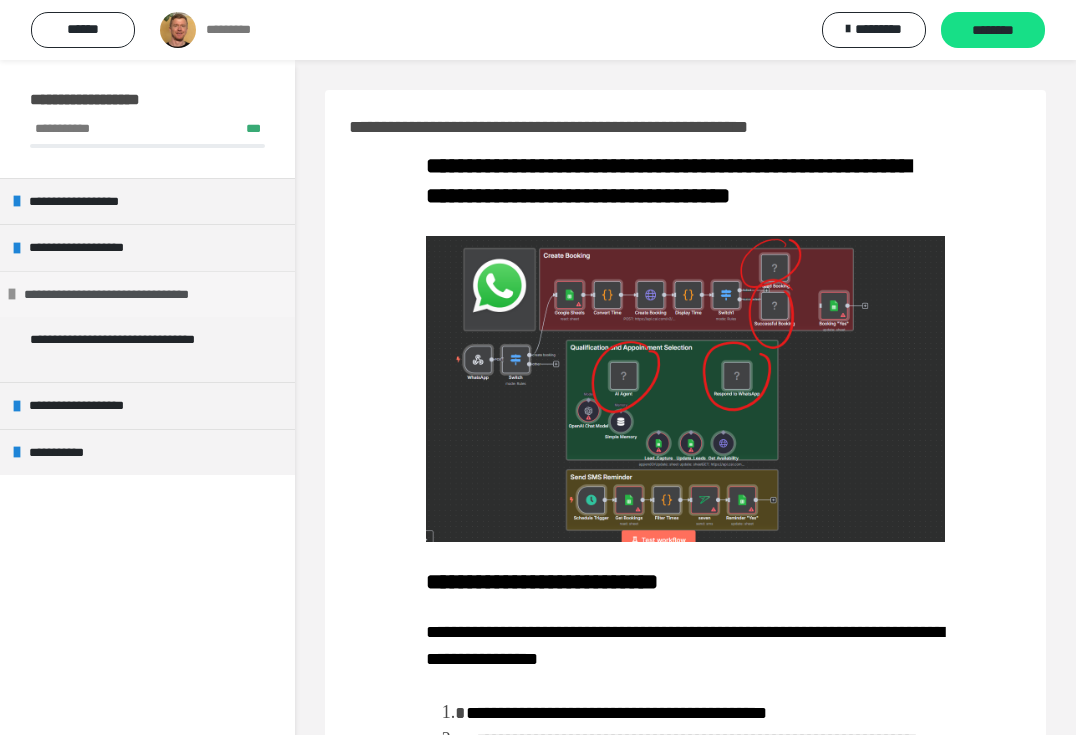 click at bounding box center (12, 294) 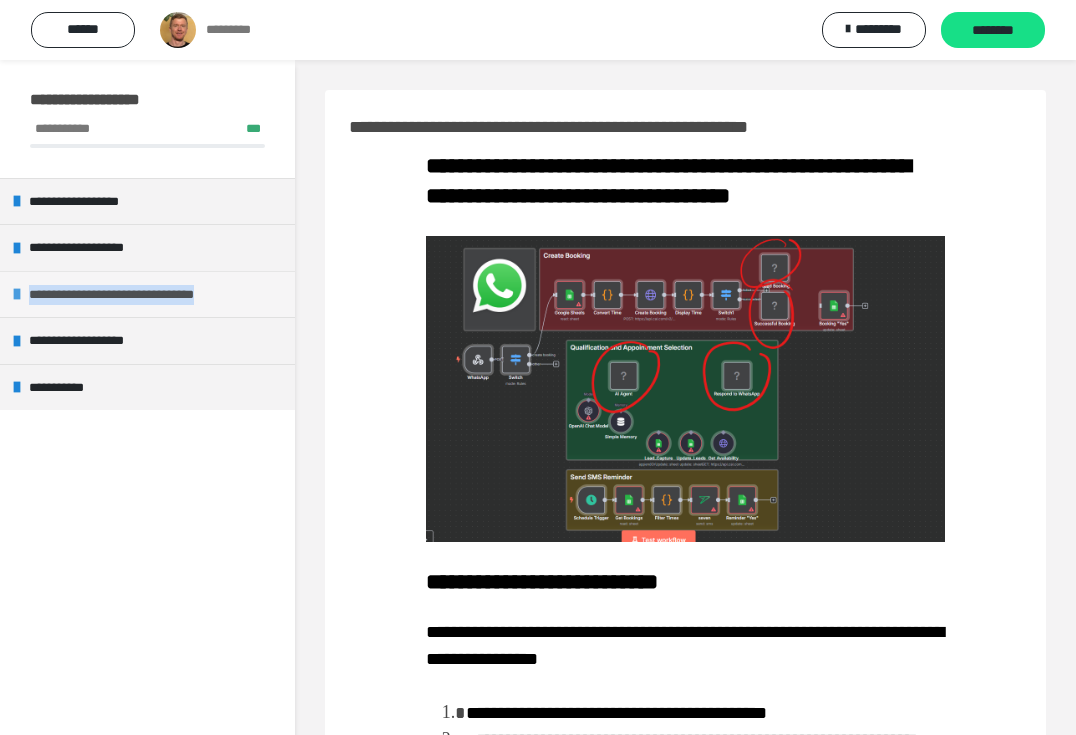 drag, startPoint x: 283, startPoint y: 292, endPoint x: 31, endPoint y: 293, distance: 252.00198 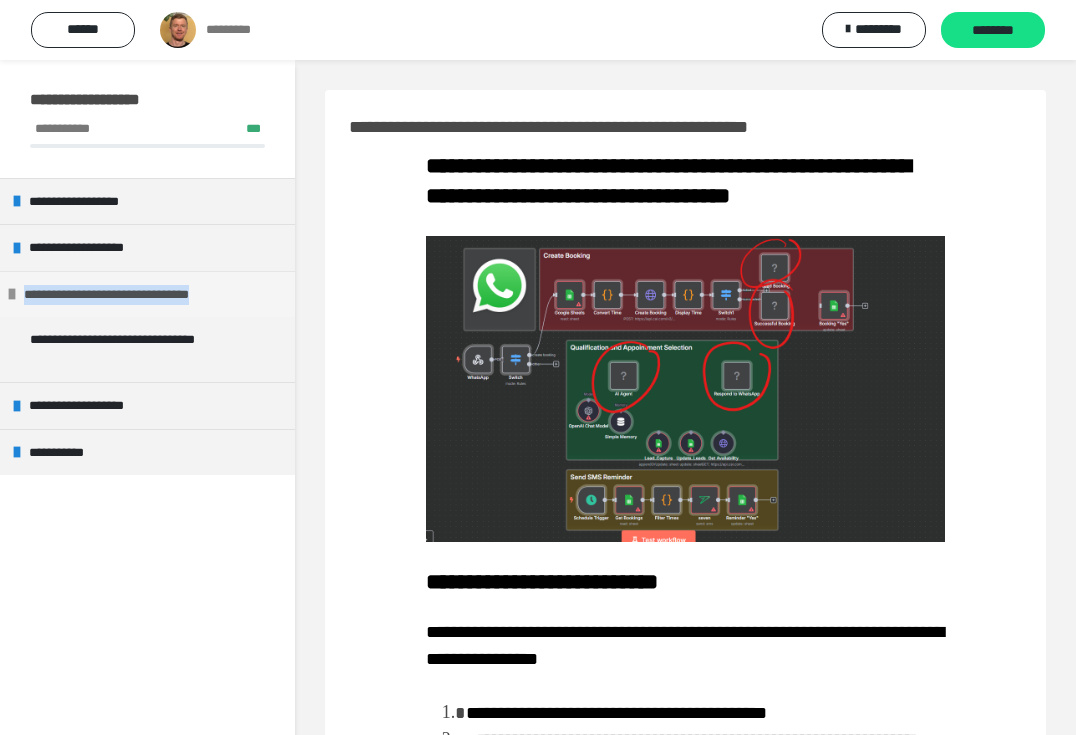 copy on "**********" 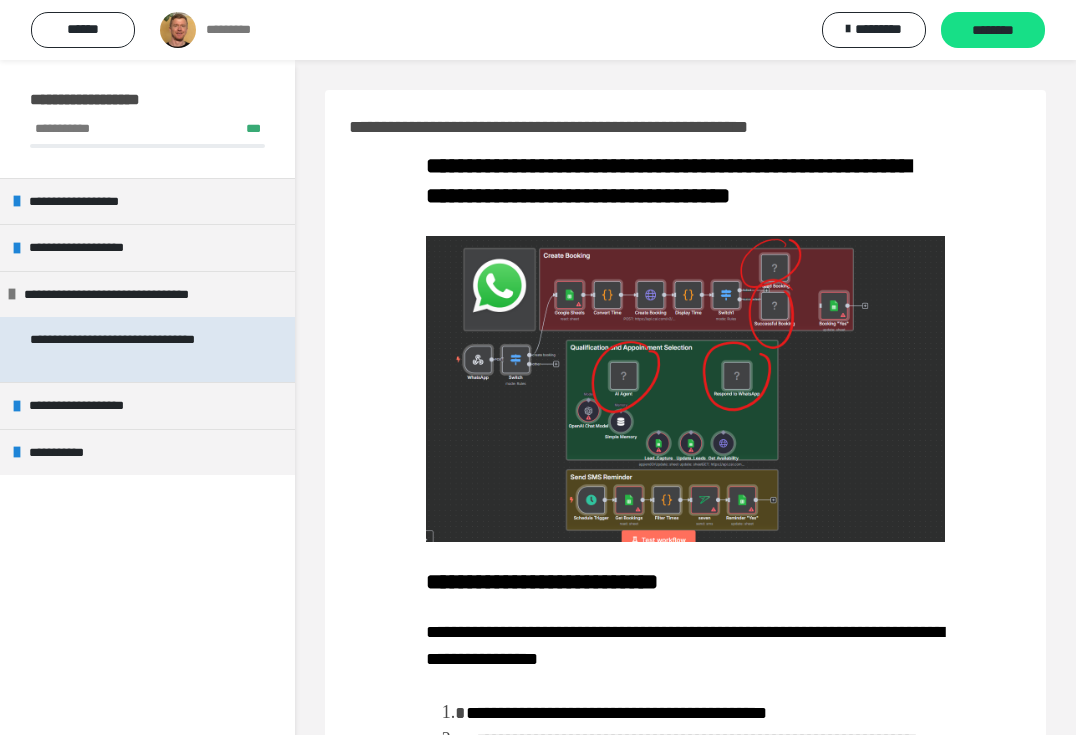 click on "**********" at bounding box center [139, 349] 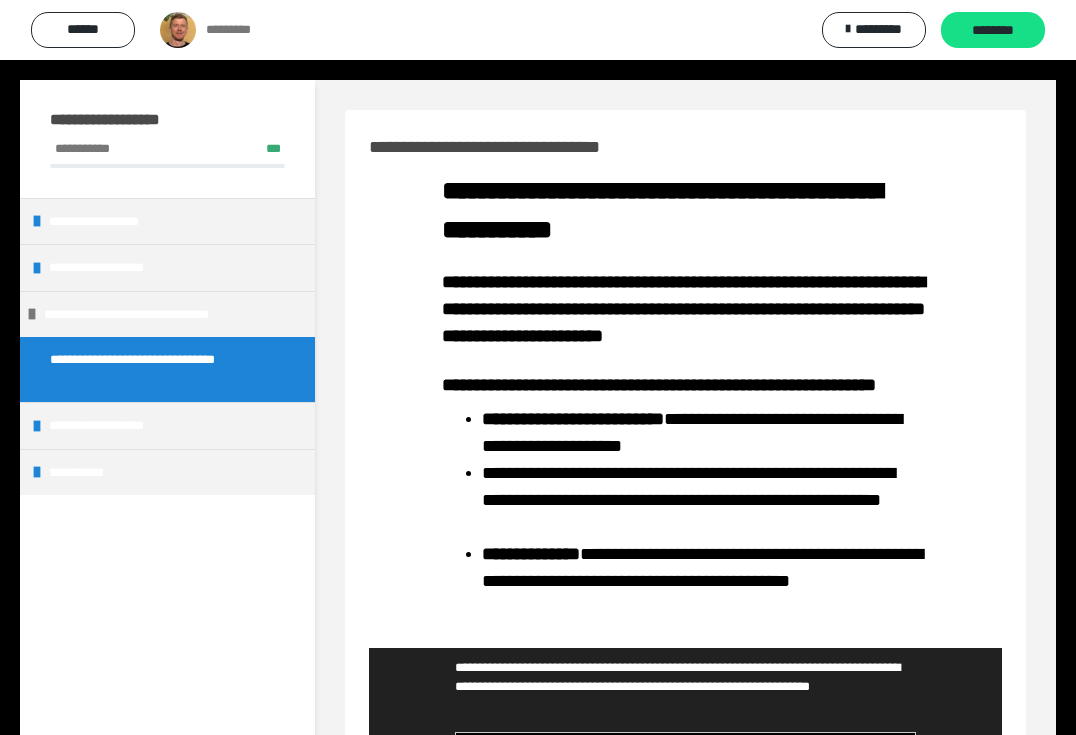 click on "**********" at bounding box center [522, 147] 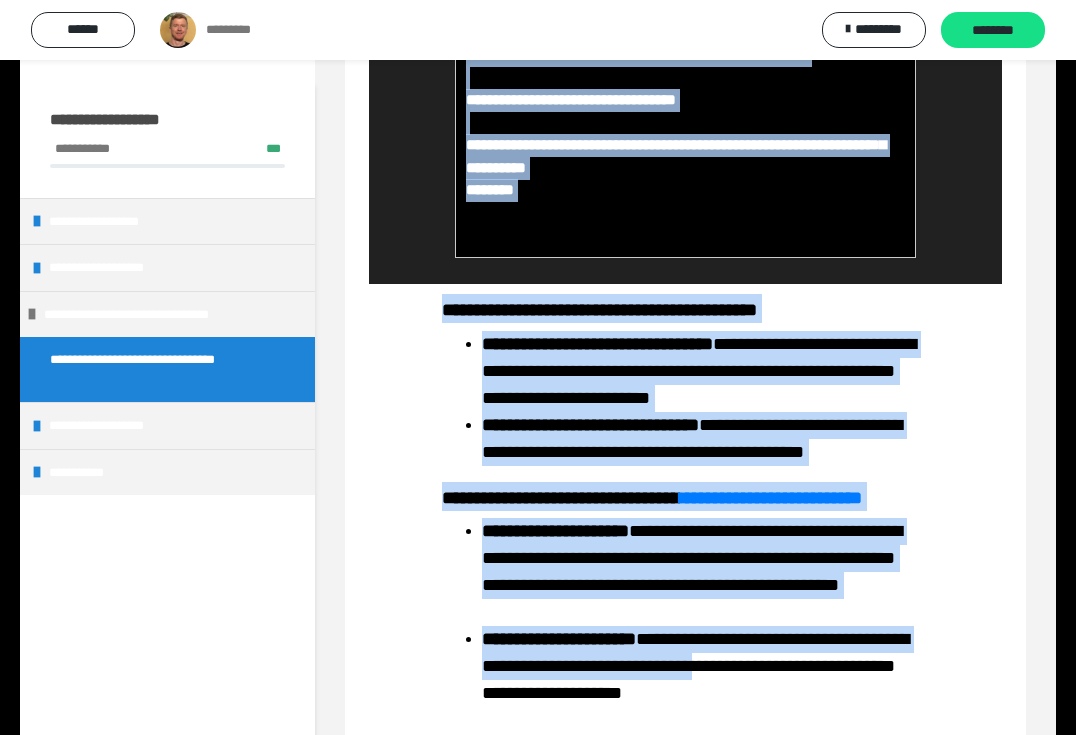 scroll, scrollTop: 874, scrollLeft: 0, axis: vertical 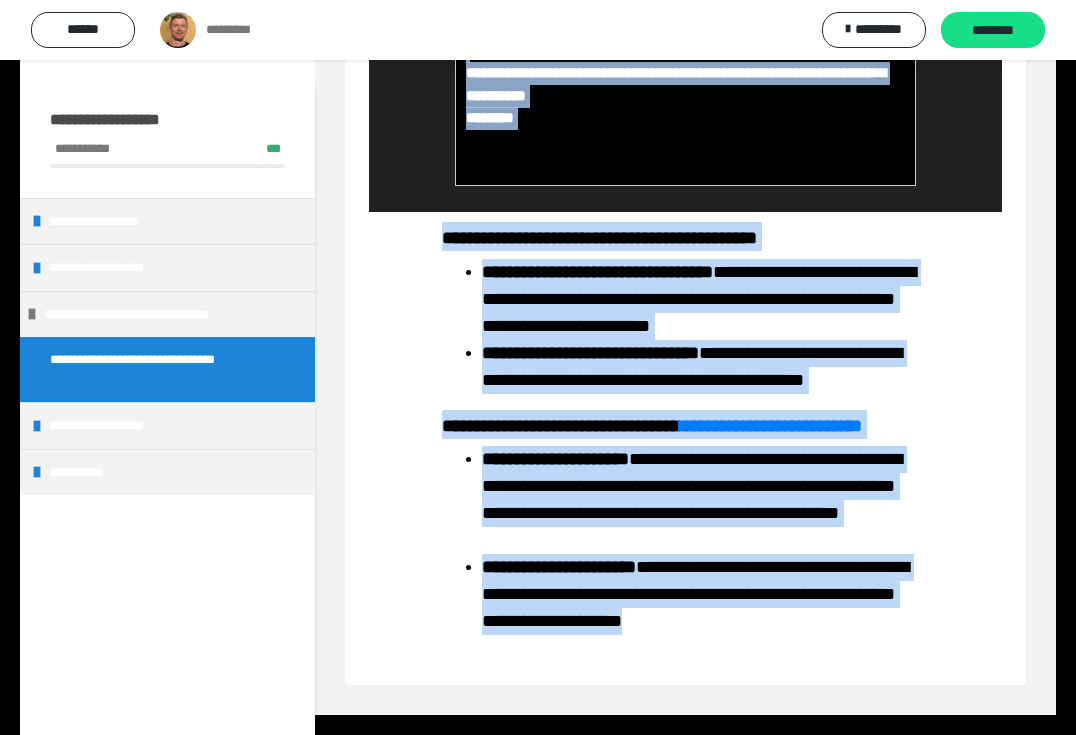 drag, startPoint x: 371, startPoint y: 145, endPoint x: 909, endPoint y: 685, distance: 762.26245 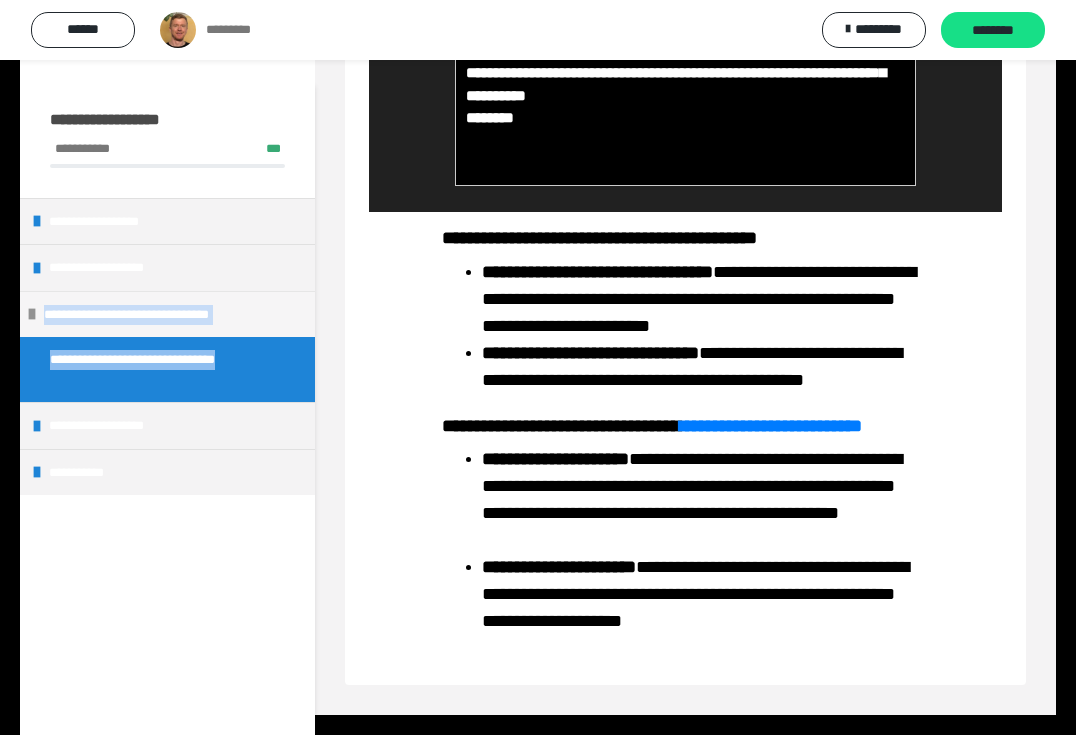 drag, startPoint x: 182, startPoint y: 373, endPoint x: 38, endPoint y: 311, distance: 156.7801 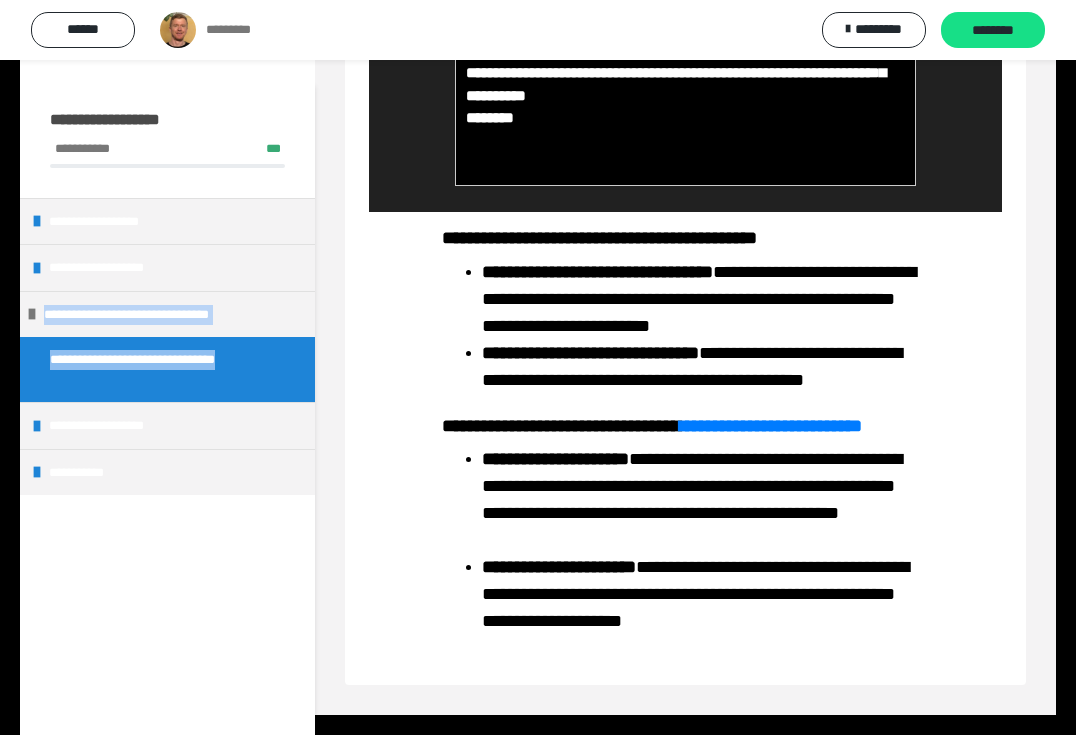 copy on "**********" 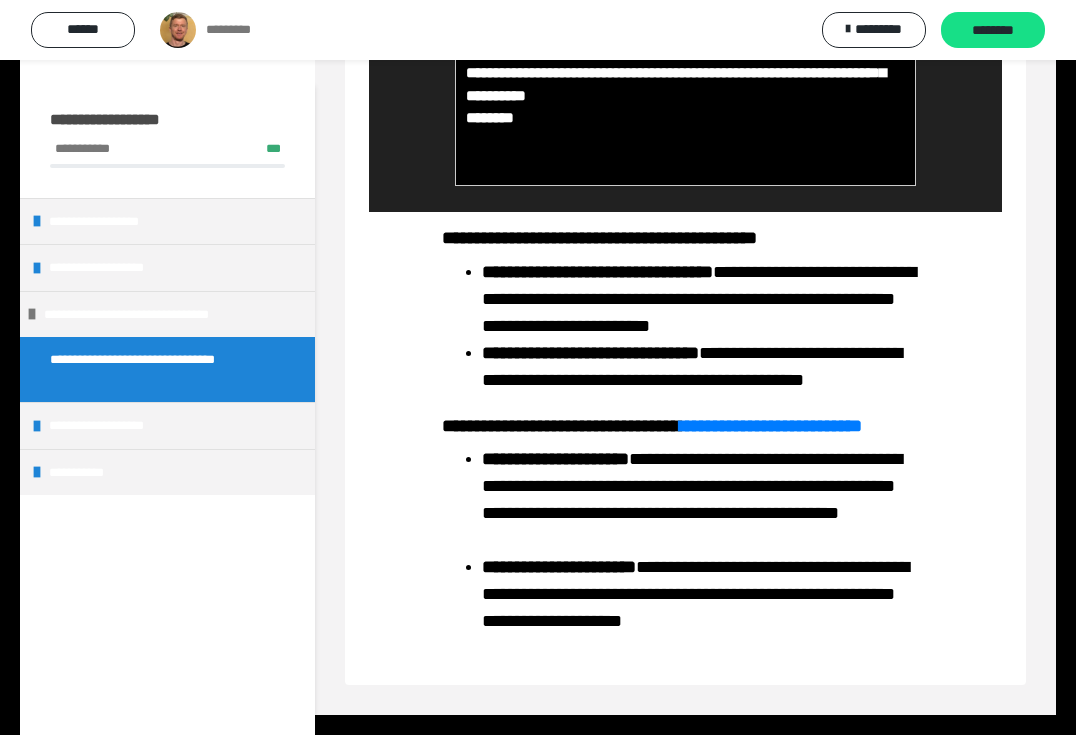 click on "**********" at bounding box center (167, 447) 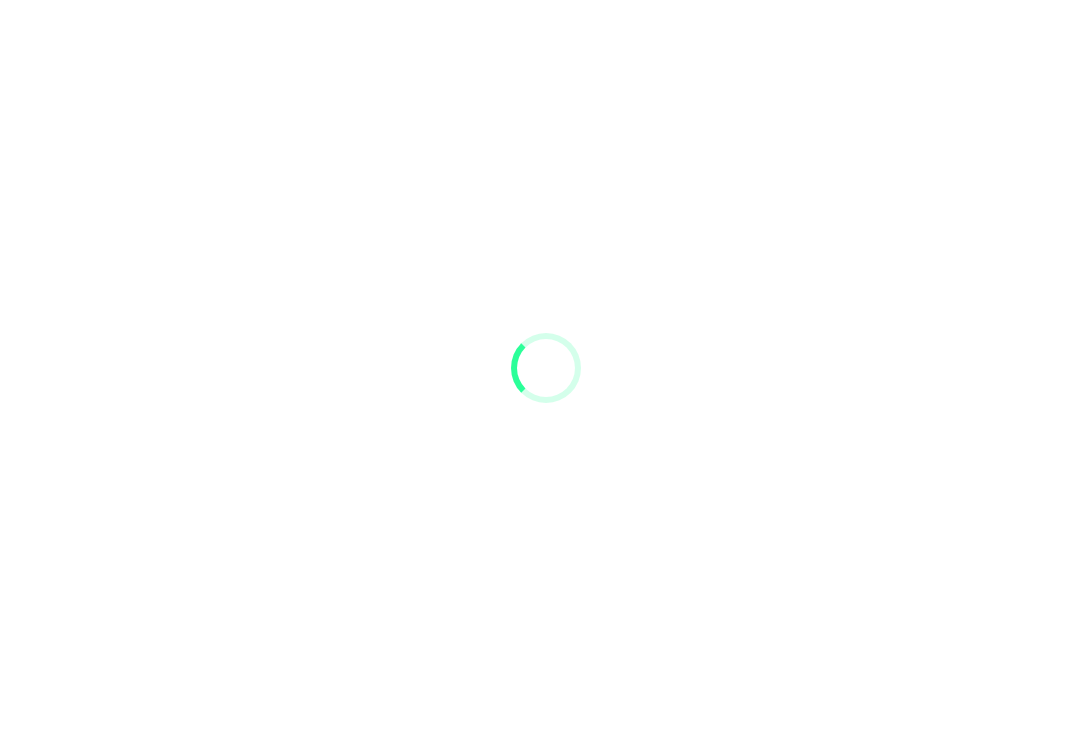 scroll, scrollTop: 0, scrollLeft: 0, axis: both 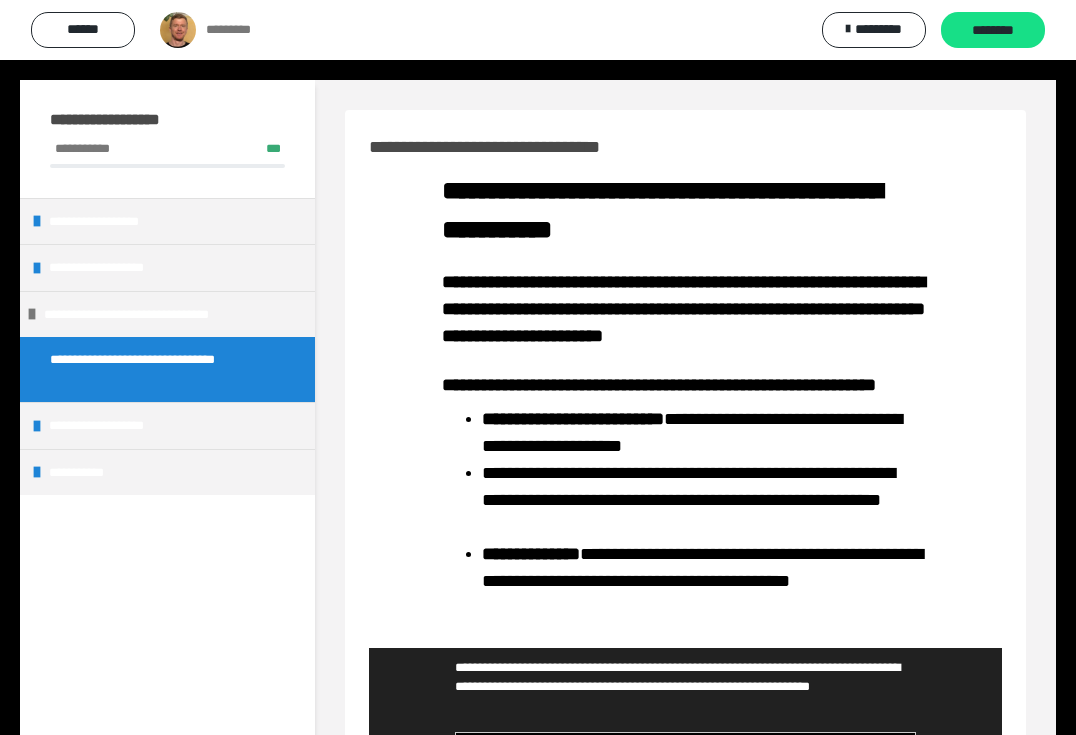 drag, startPoint x: 136, startPoint y: 529, endPoint x: 162, endPoint y: 589, distance: 65.39113 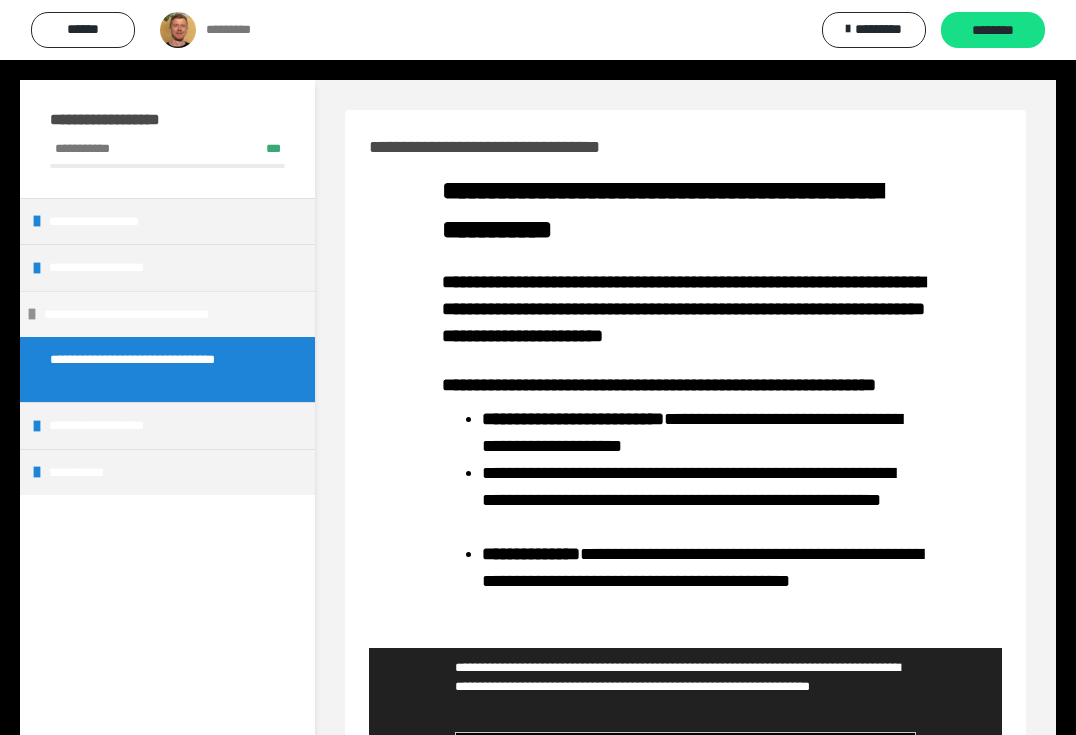 click at bounding box center [32, 314] 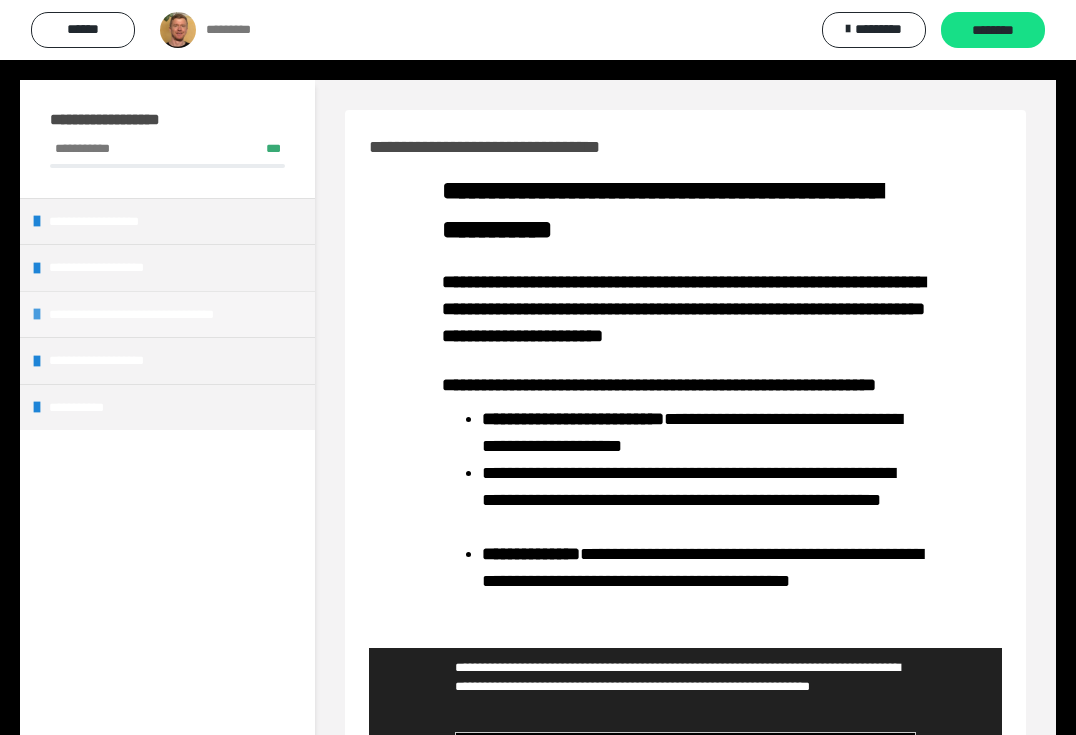 click on "**********" at bounding box center (168, 315) 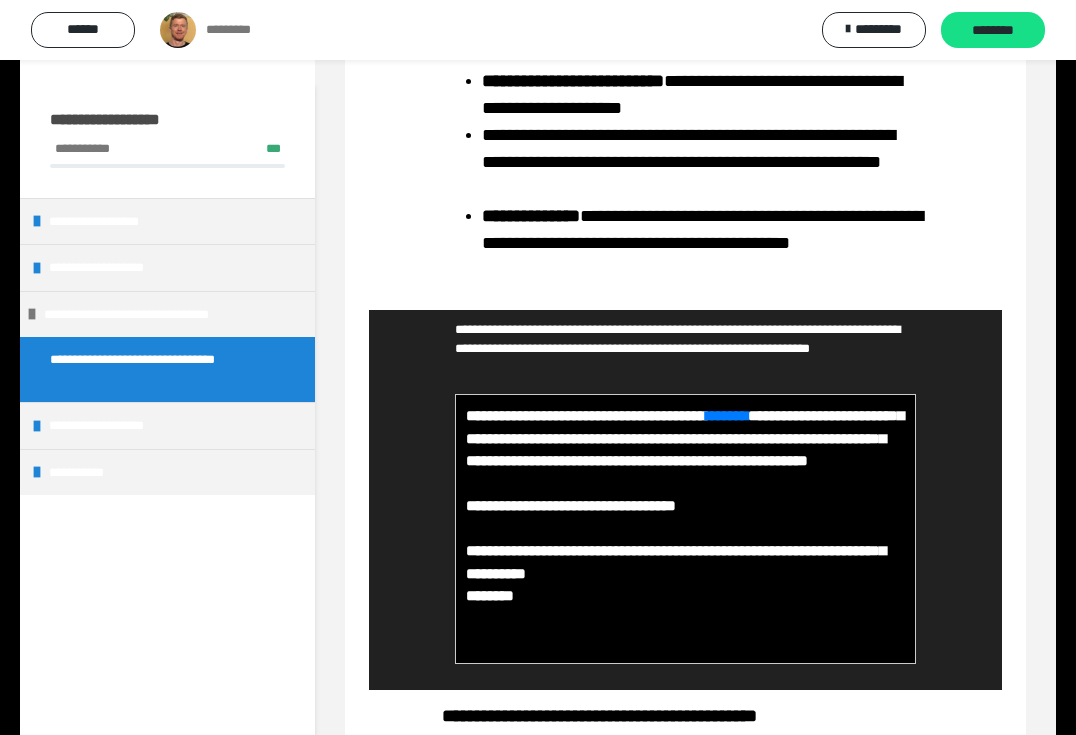 scroll, scrollTop: 18, scrollLeft: 0, axis: vertical 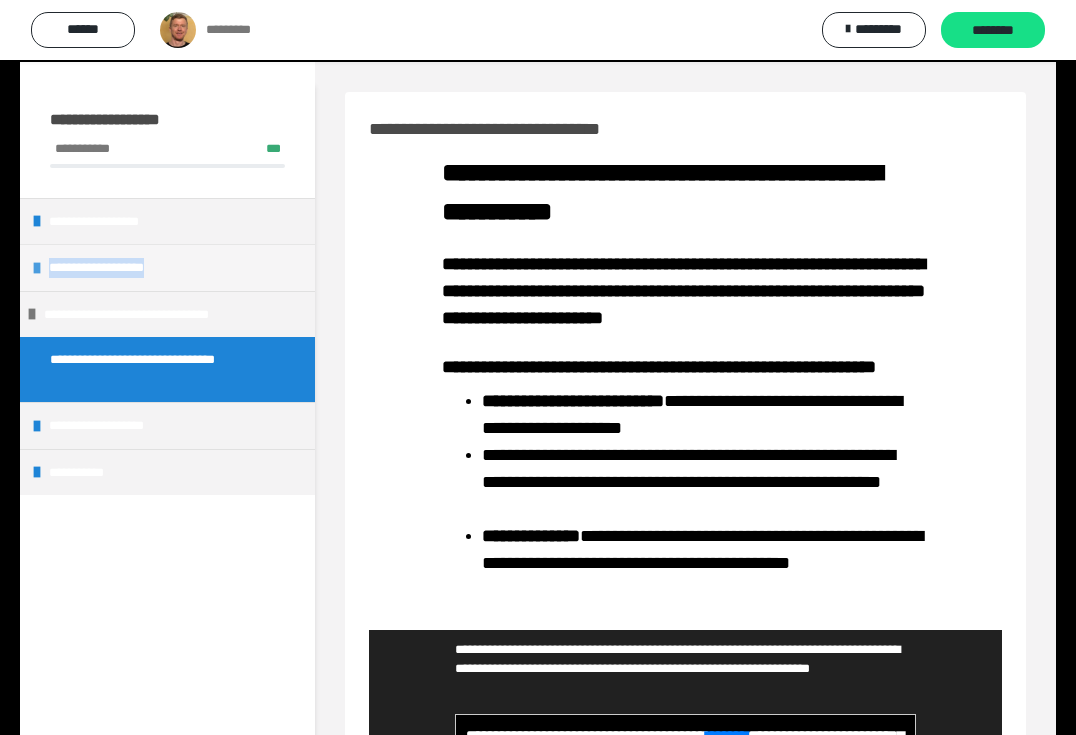 drag, startPoint x: 215, startPoint y: 273, endPoint x: 42, endPoint y: 276, distance: 173.02602 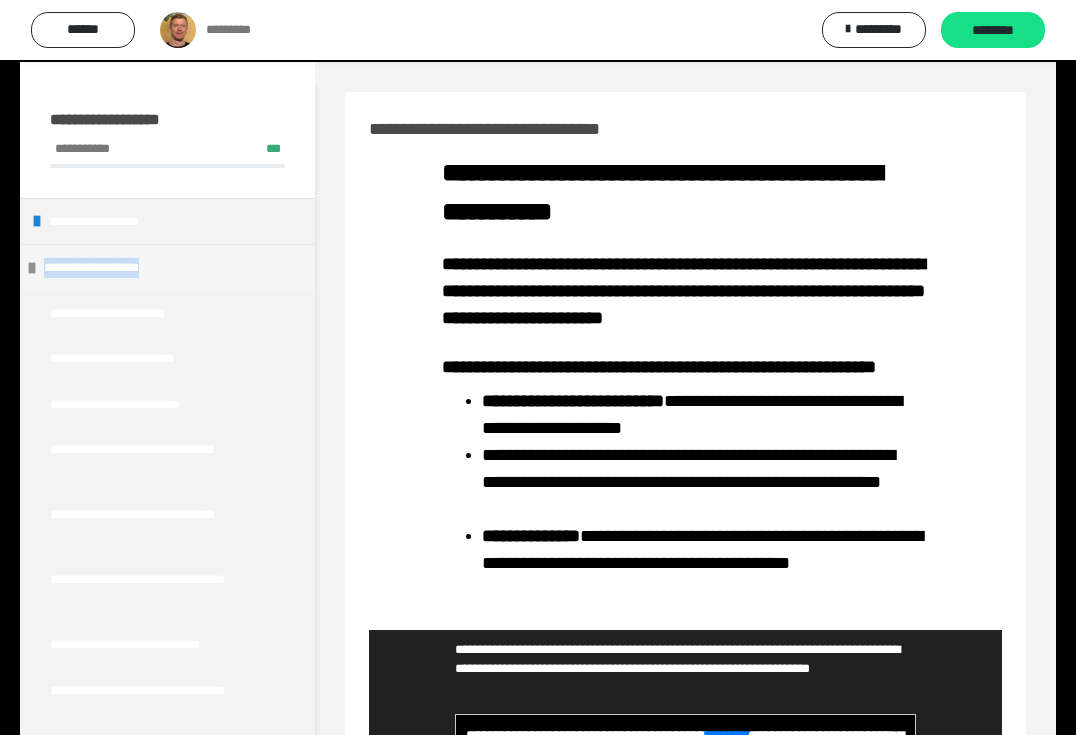 copy on "**********" 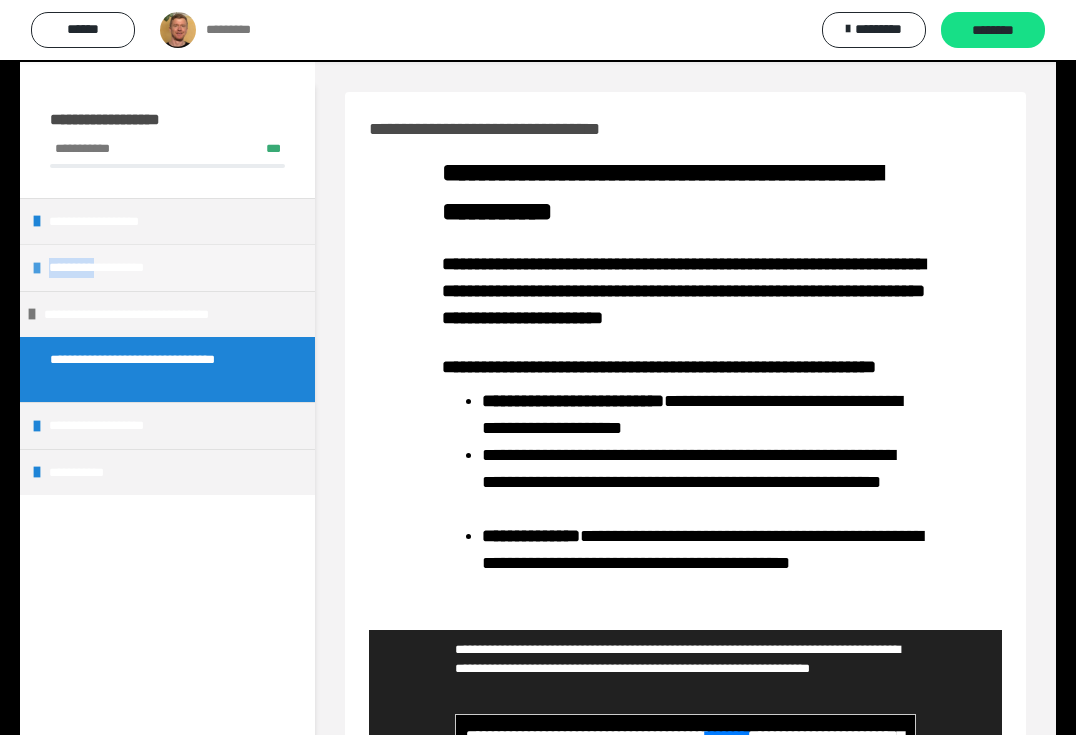 click on "**********" at bounding box center (109, 268) 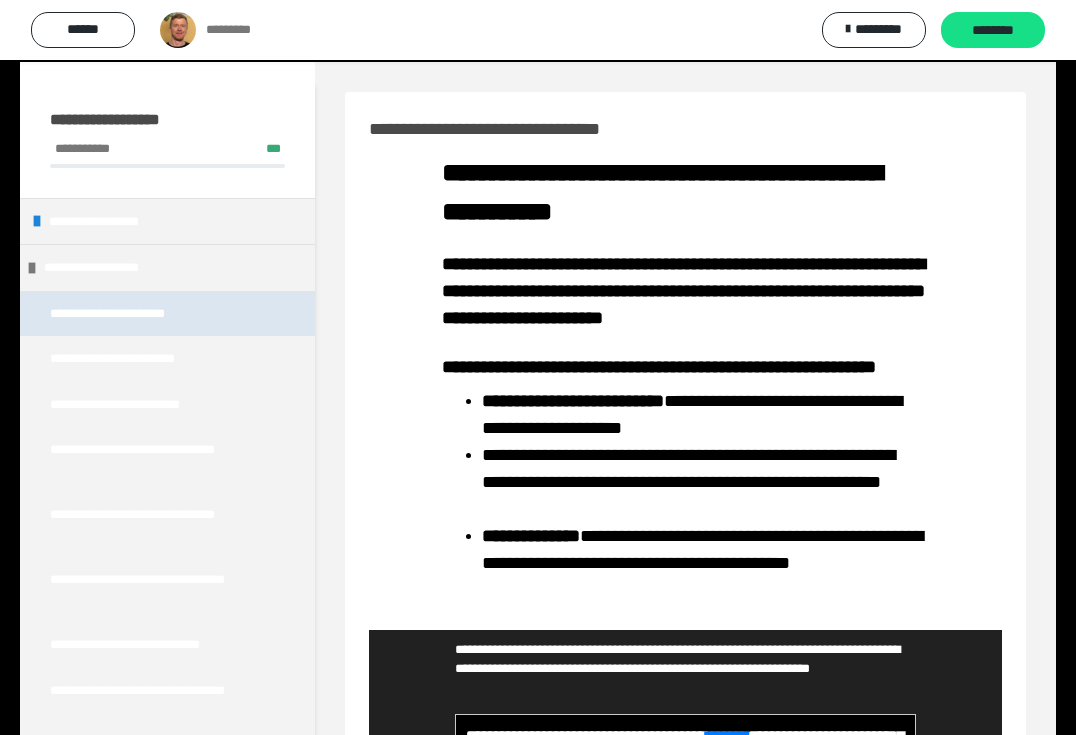click on "**********" at bounding box center (132, 314) 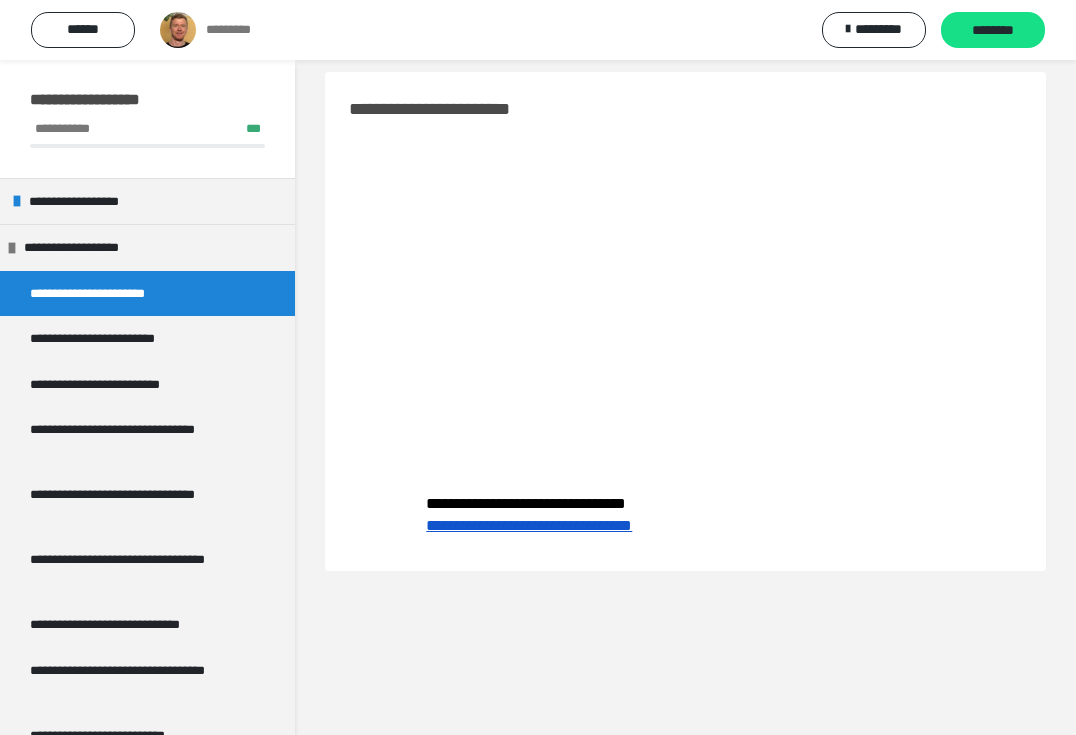click on "**********" at bounding box center (455, 109) 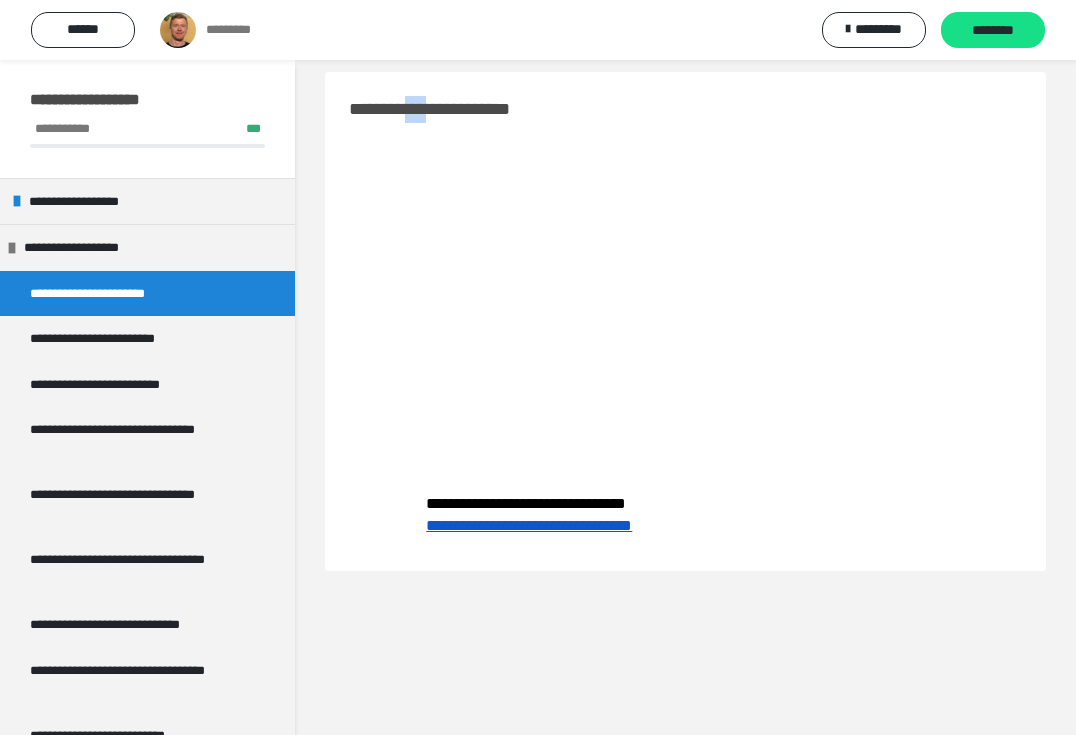 click on "**********" at bounding box center (455, 109) 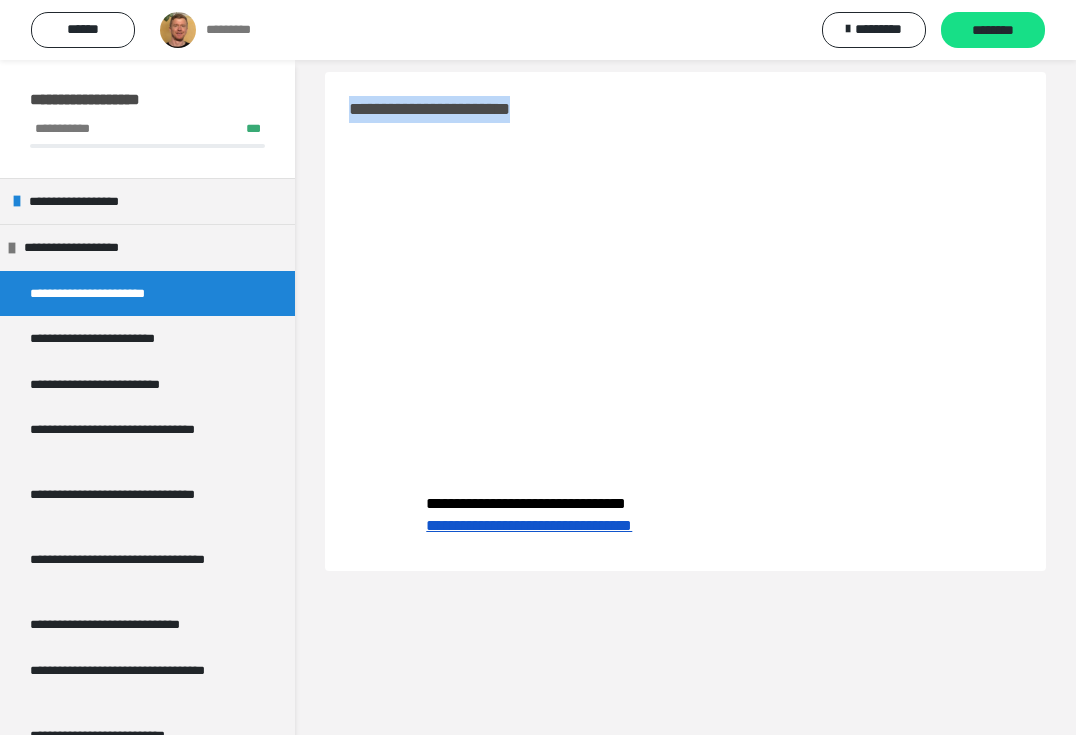 click on "**********" at bounding box center (455, 109) 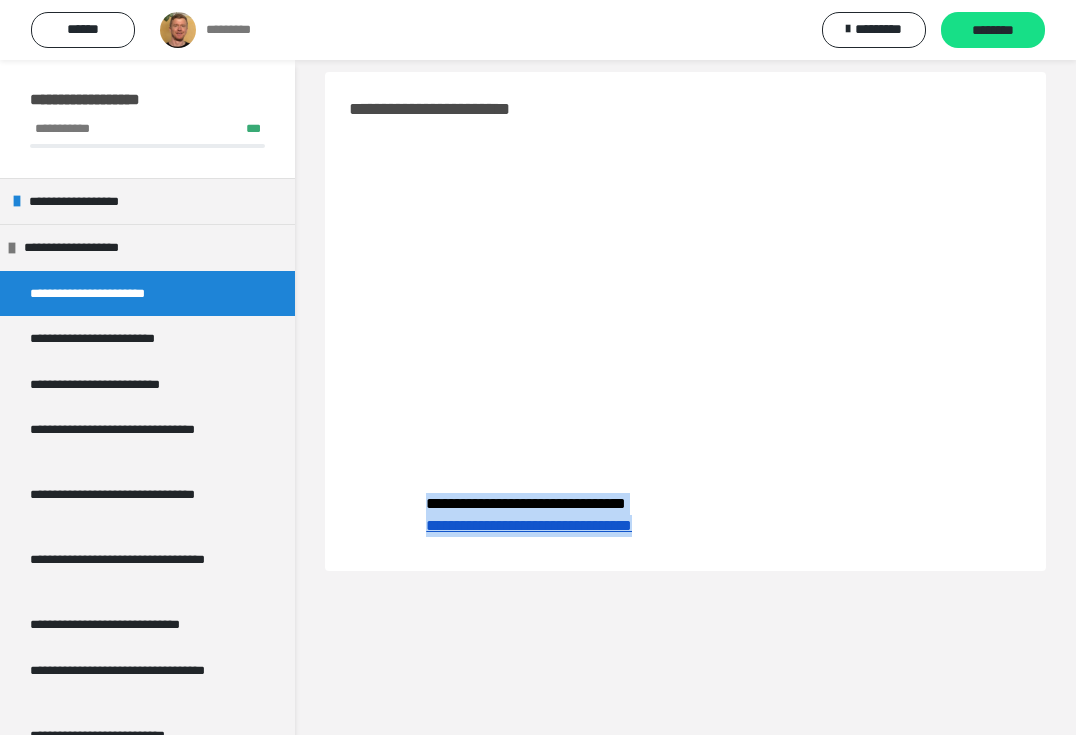 drag, startPoint x: 764, startPoint y: 532, endPoint x: 411, endPoint y: 509, distance: 353.7485 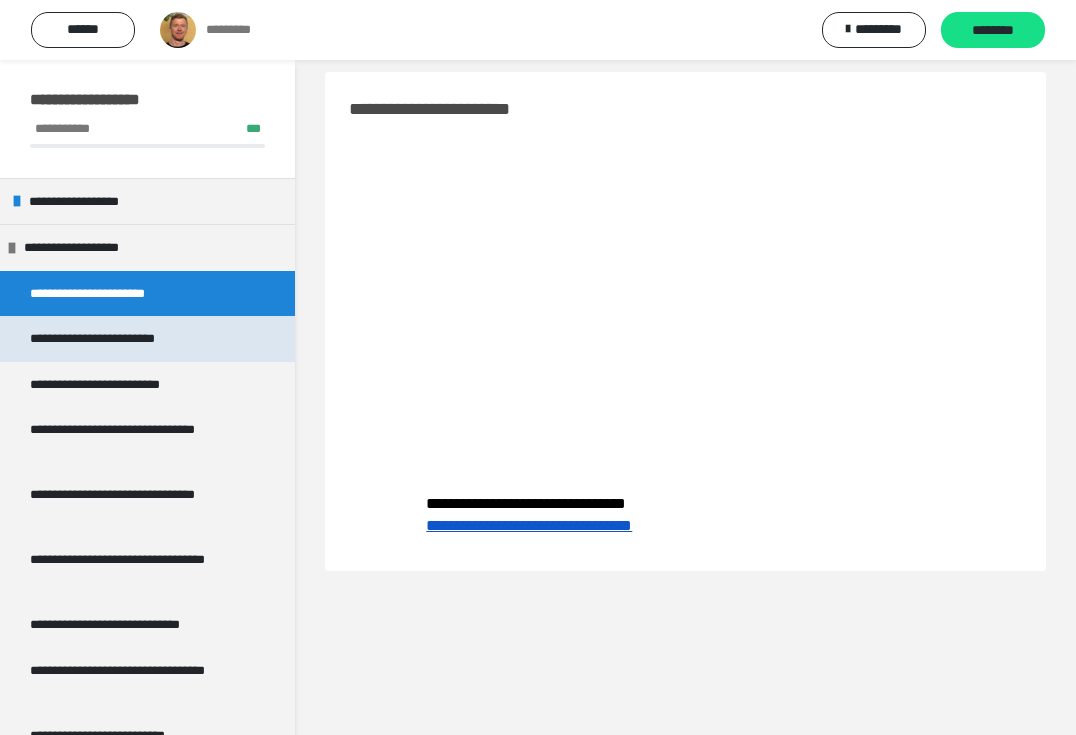 click on "**********" at bounding box center (117, 339) 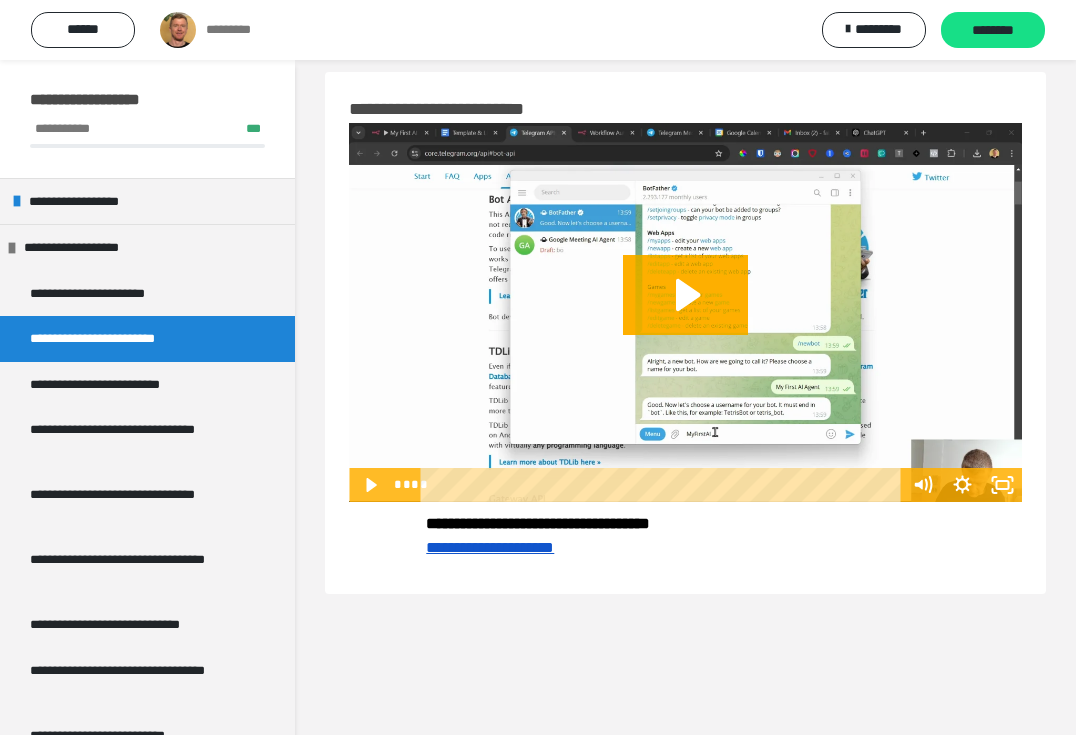 click on "**********" at bounding box center [463, 109] 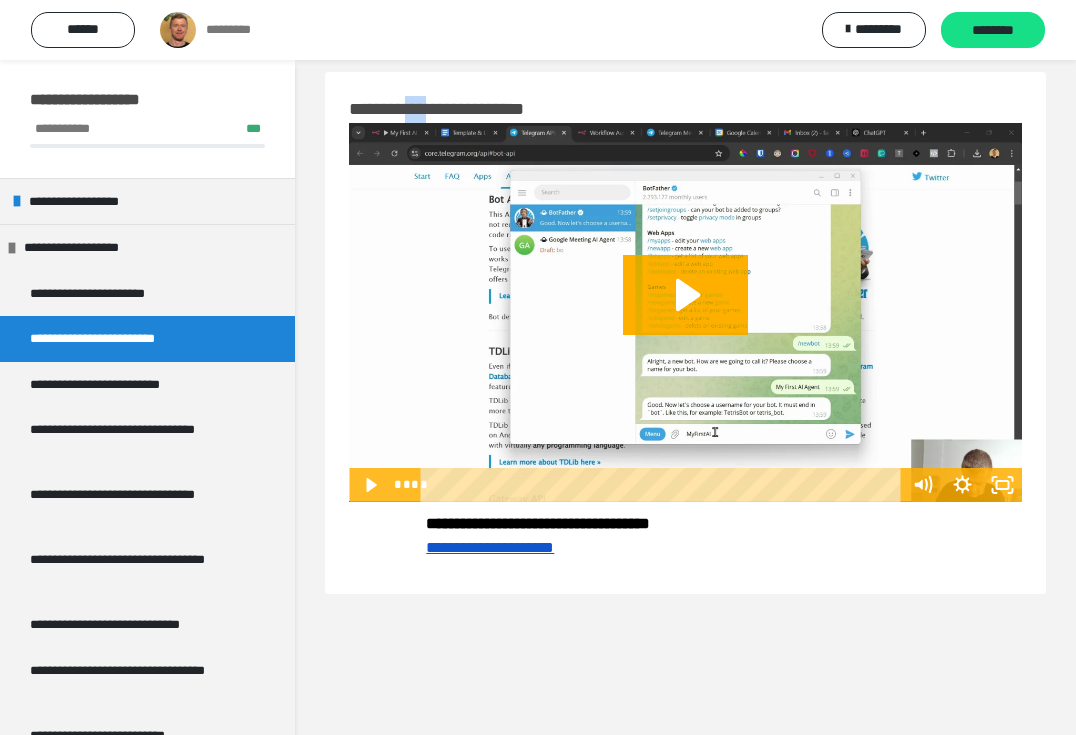 click on "**********" at bounding box center (463, 109) 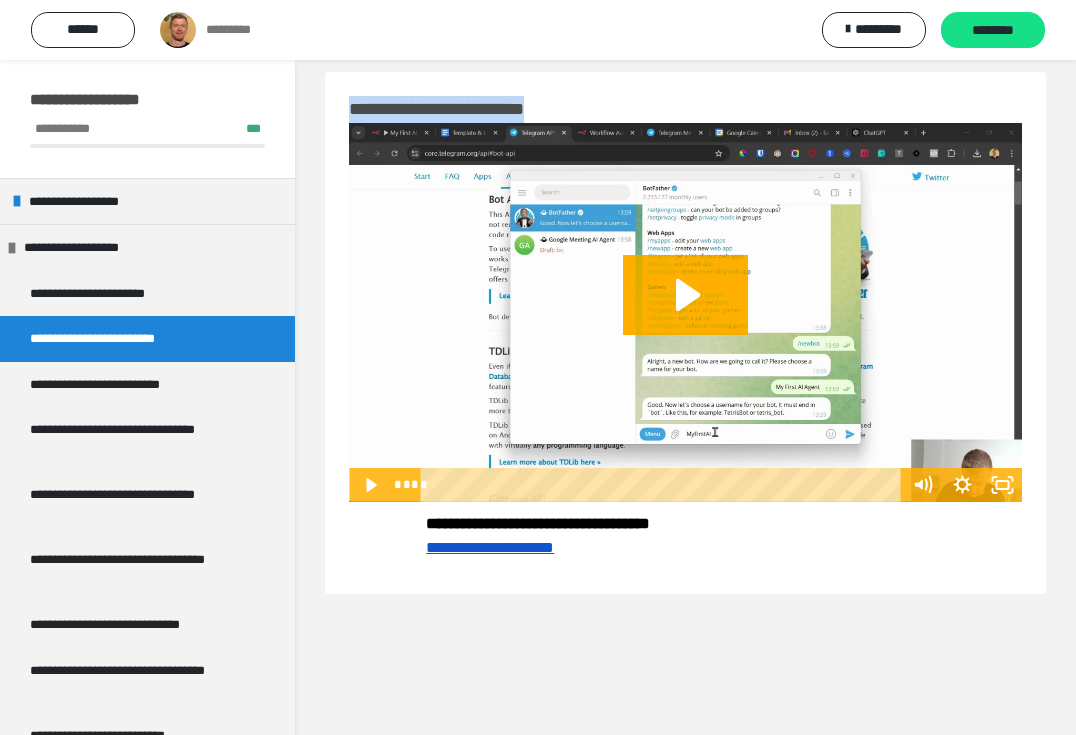 click on "**********" at bounding box center (463, 109) 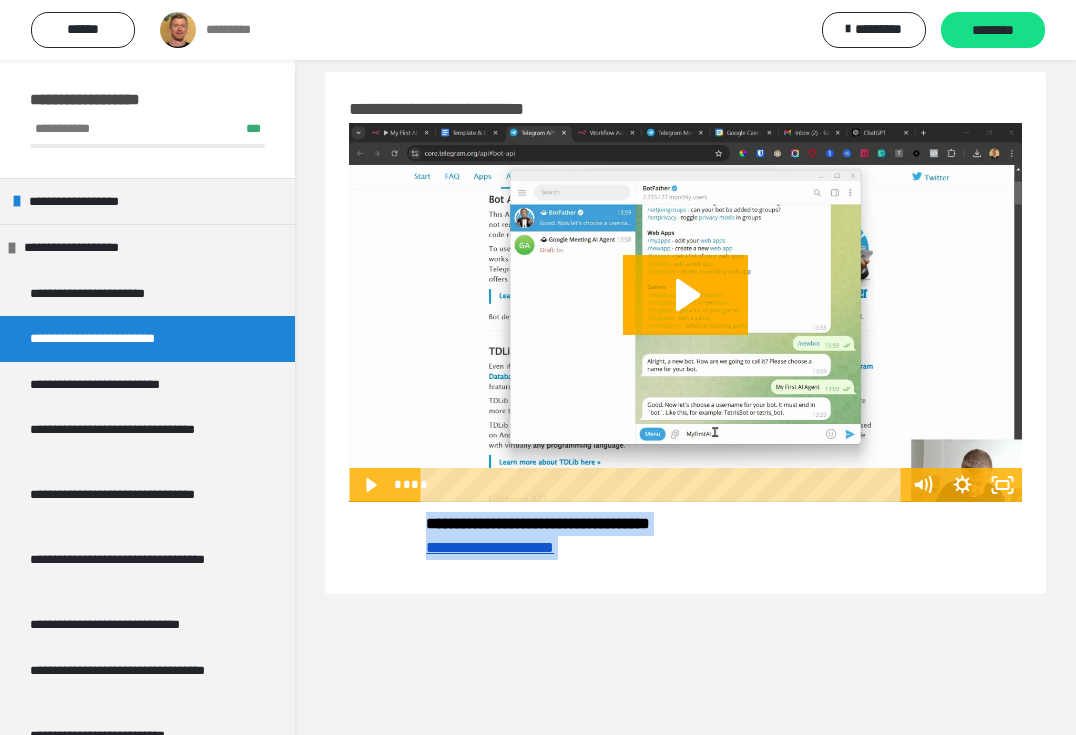 drag, startPoint x: 640, startPoint y: 557, endPoint x: 421, endPoint y: 530, distance: 220.65811 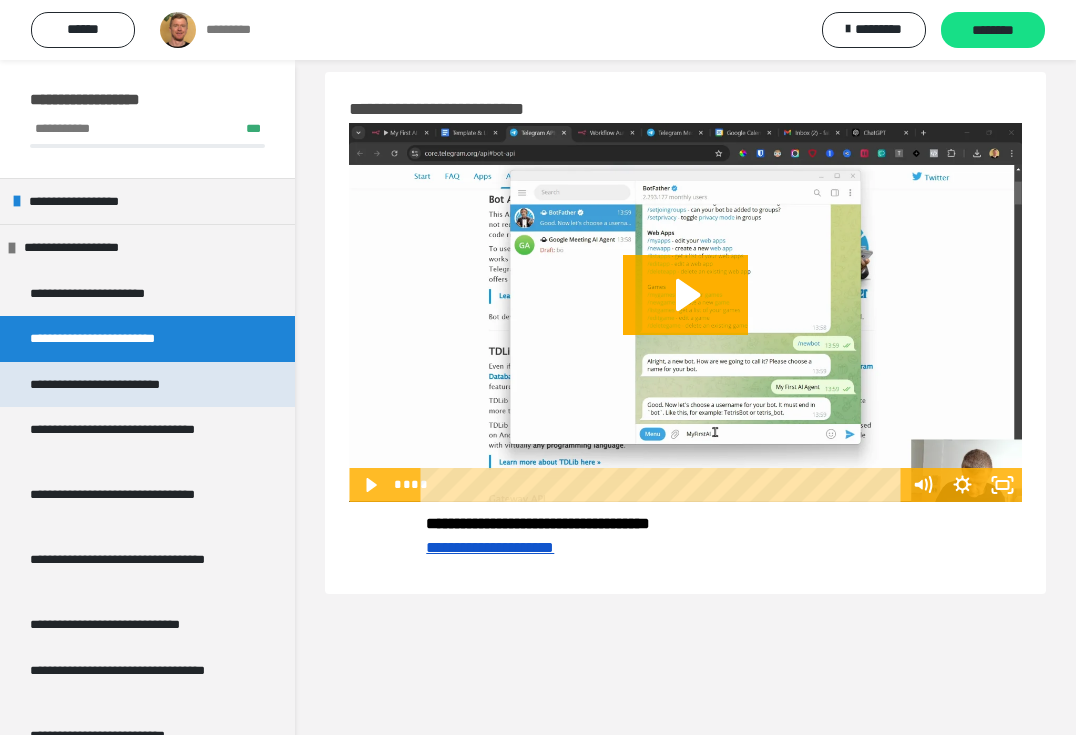 click on "**********" at bounding box center [119, 385] 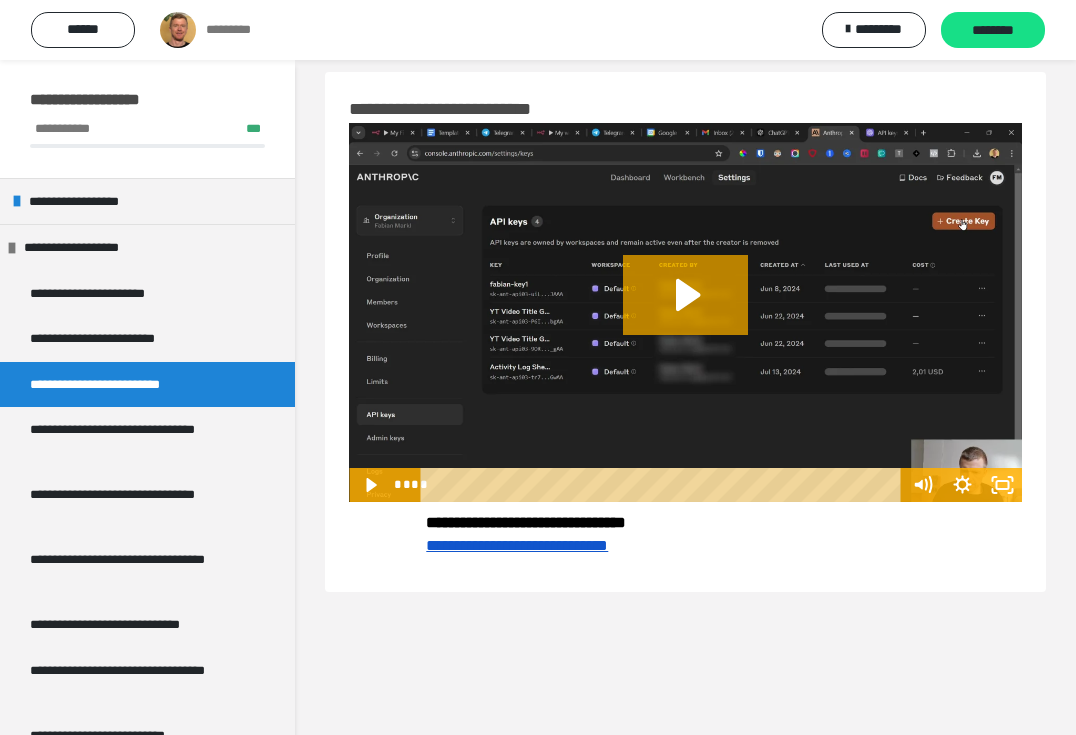 click on "**********" at bounding box center [465, 109] 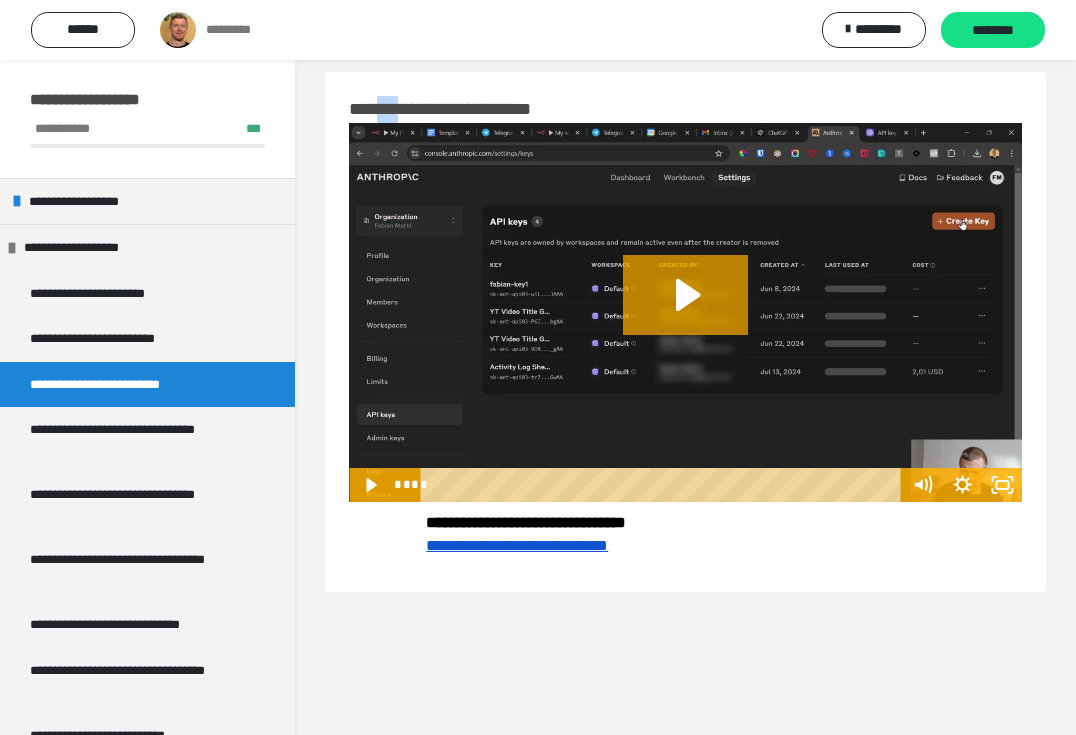 click on "**********" at bounding box center (465, 109) 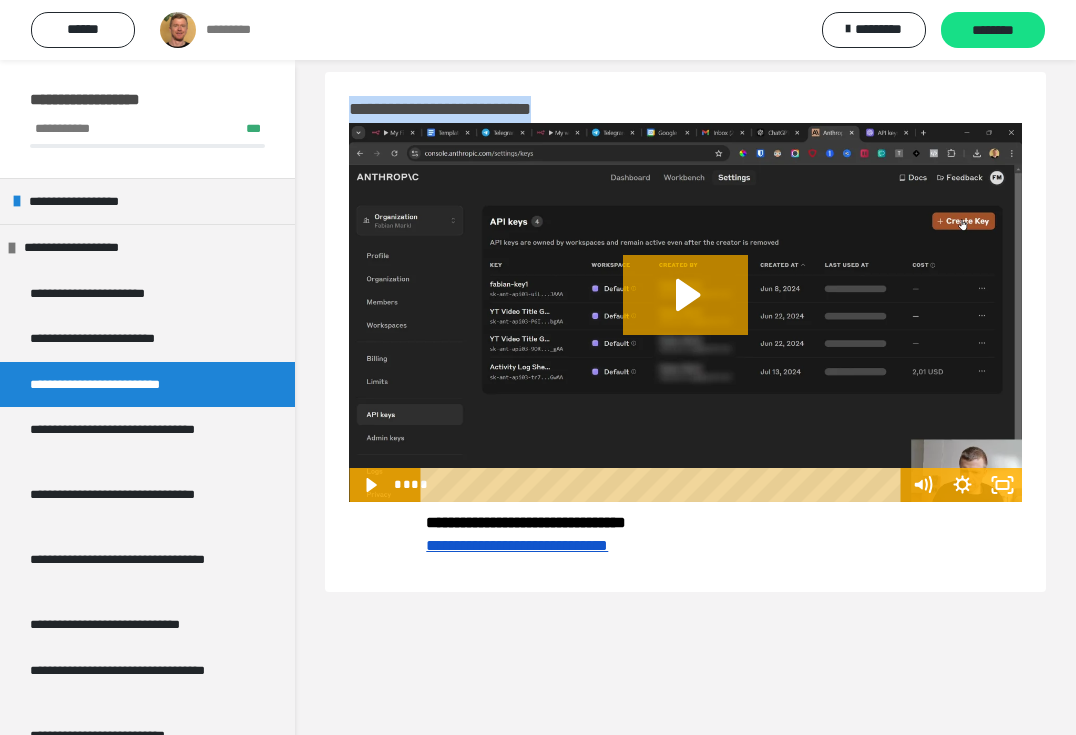 click on "**********" at bounding box center (465, 109) 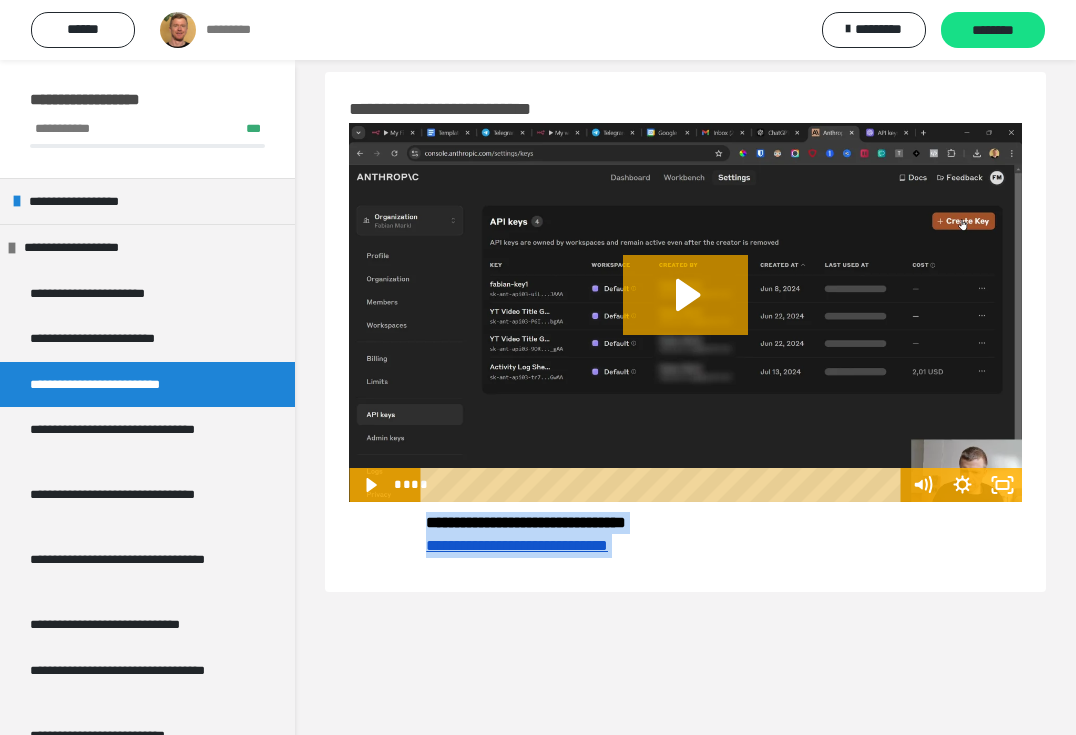 drag, startPoint x: 681, startPoint y: 571, endPoint x: 423, endPoint y: 518, distance: 263.38754 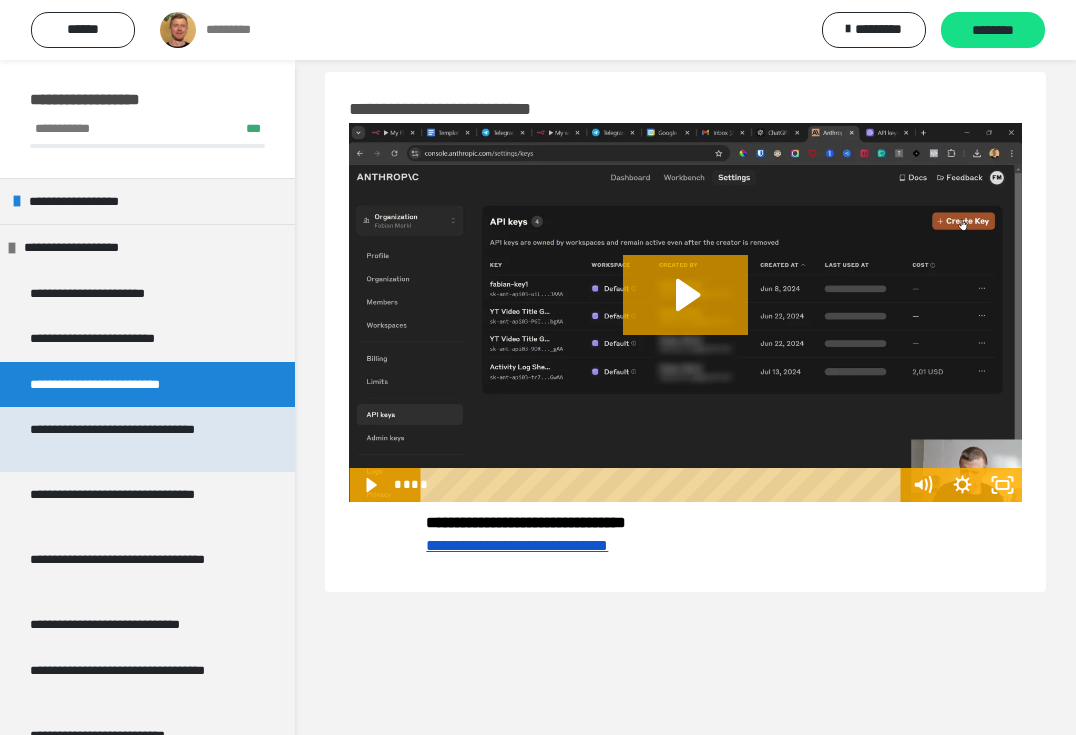 click on "**********" at bounding box center (132, 439) 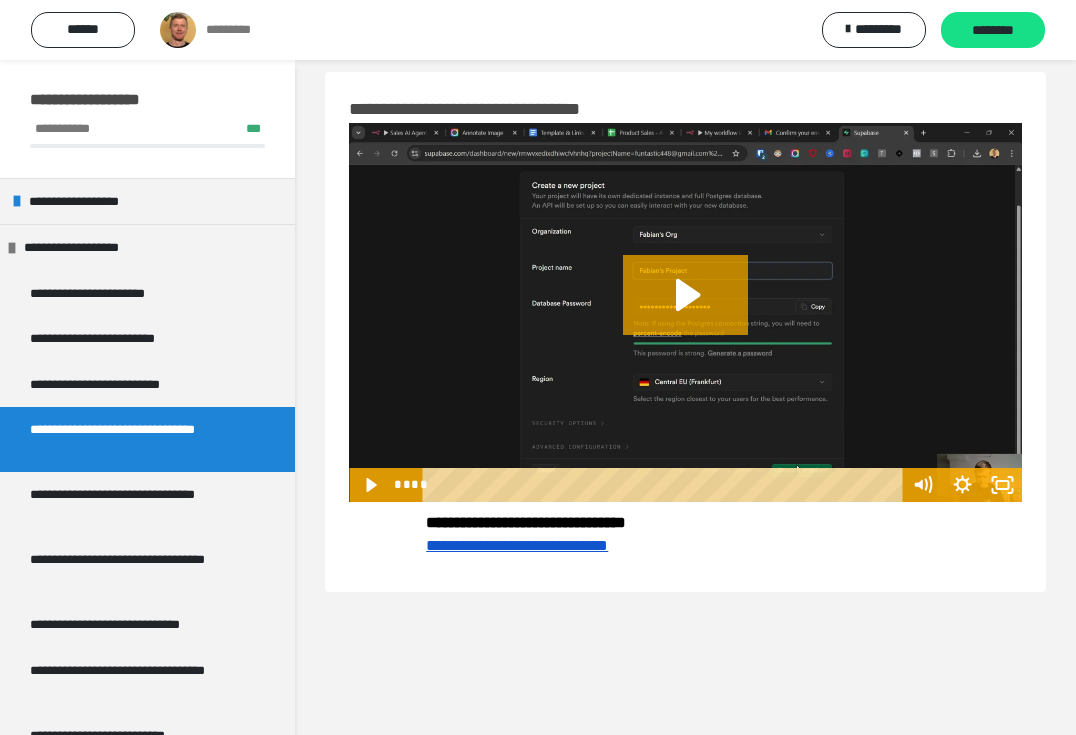 click on "**********" at bounding box center [498, 109] 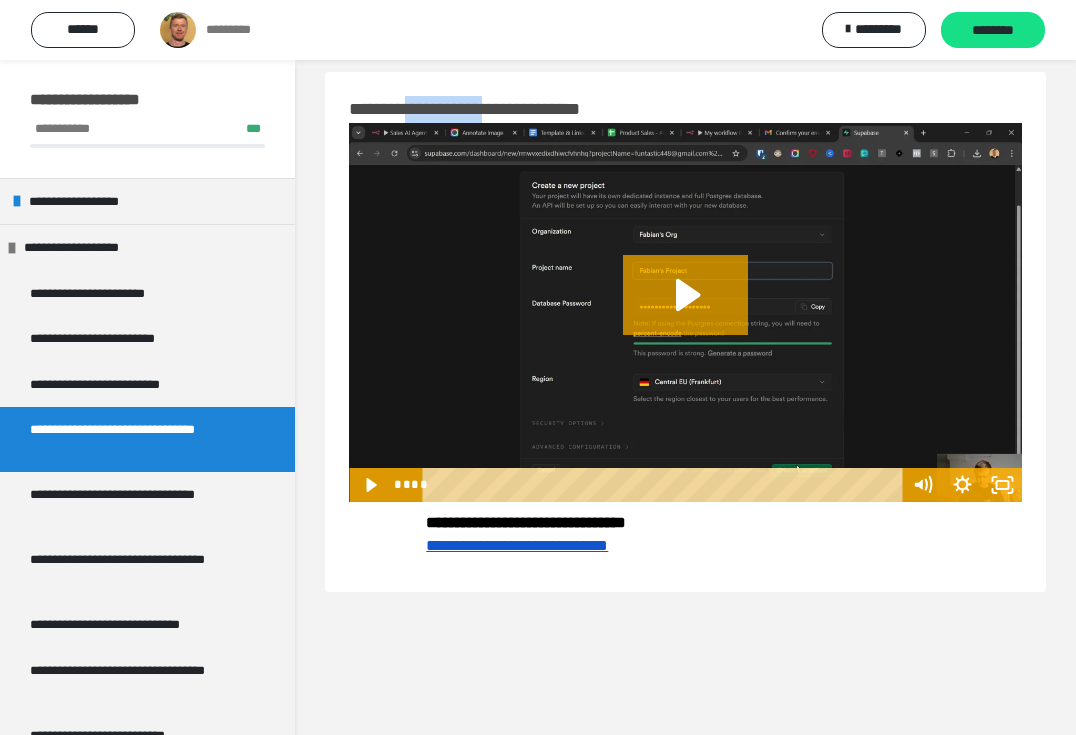 click on "**********" at bounding box center (498, 109) 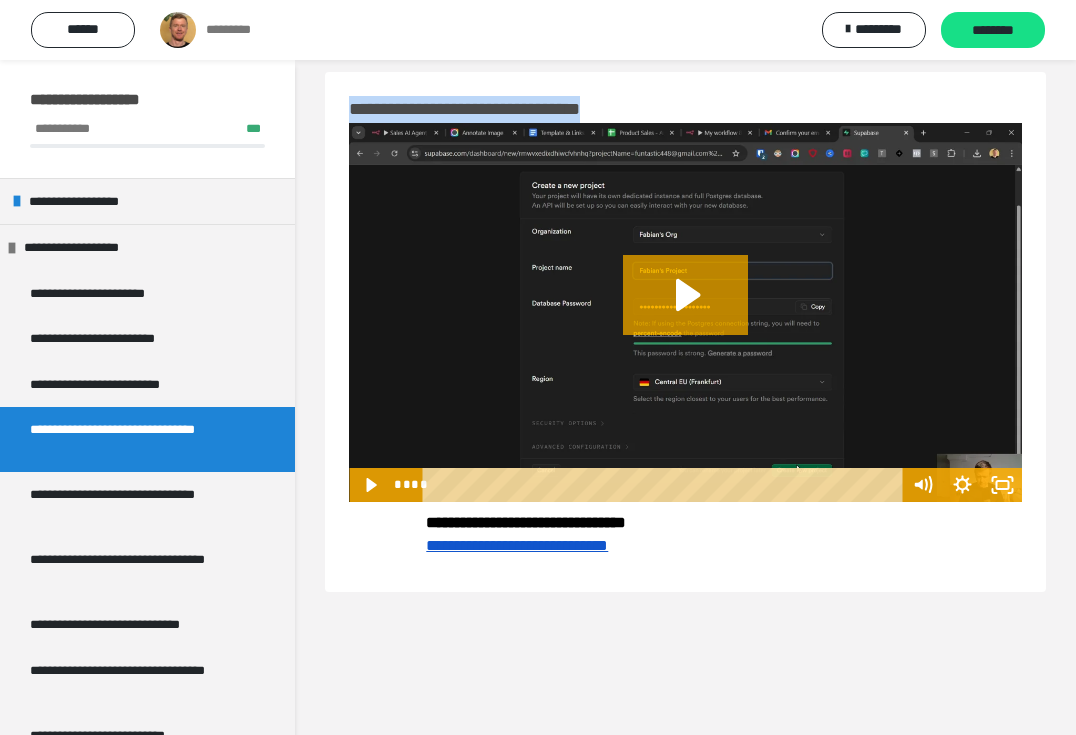 click on "**********" at bounding box center [498, 109] 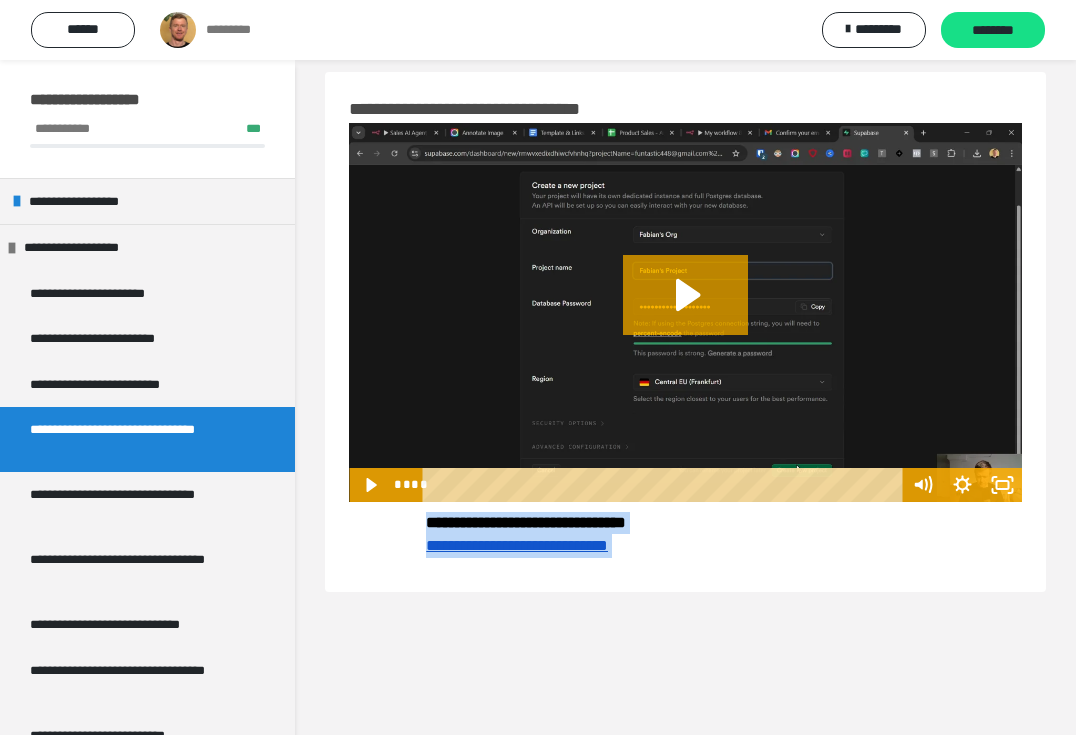 drag, startPoint x: 713, startPoint y: 544, endPoint x: 424, endPoint y: 528, distance: 289.44257 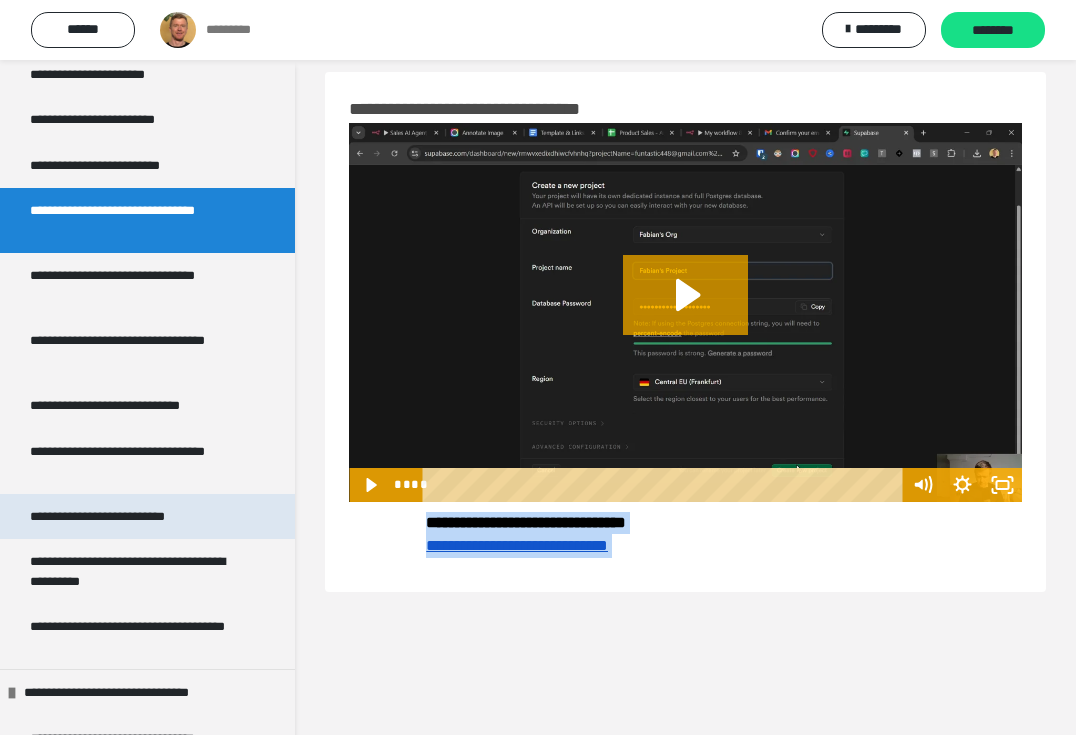 scroll, scrollTop: 253, scrollLeft: 0, axis: vertical 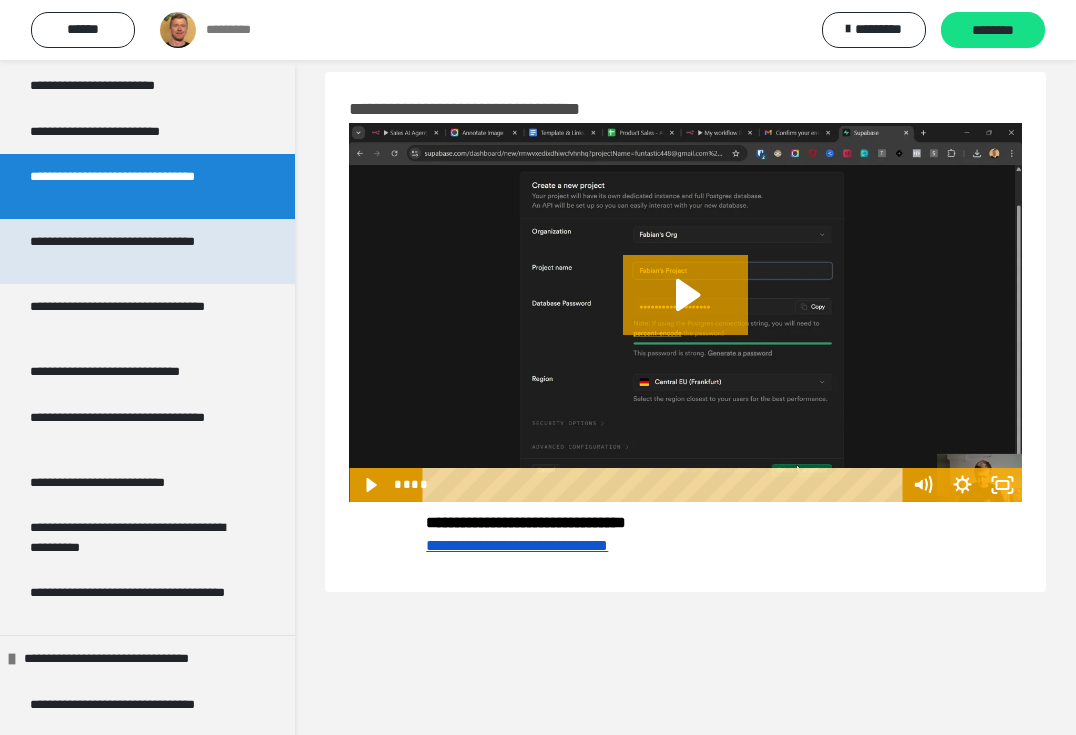 click on "**********" at bounding box center (132, 251) 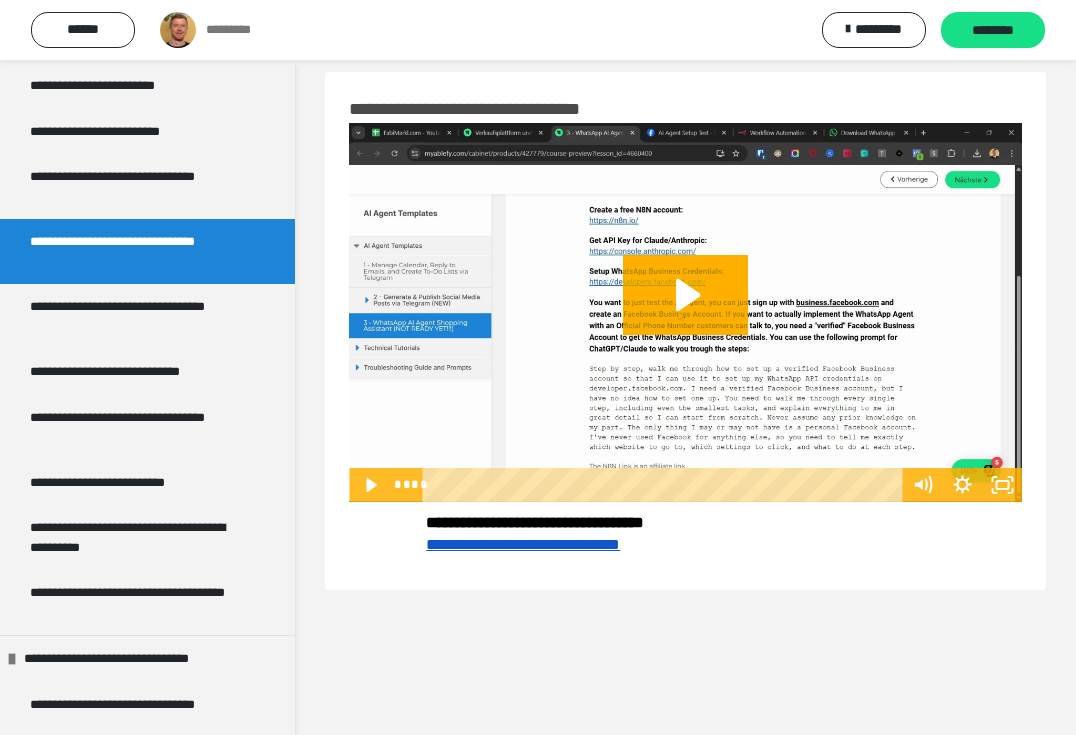 click on "**********" at bounding box center [500, 109] 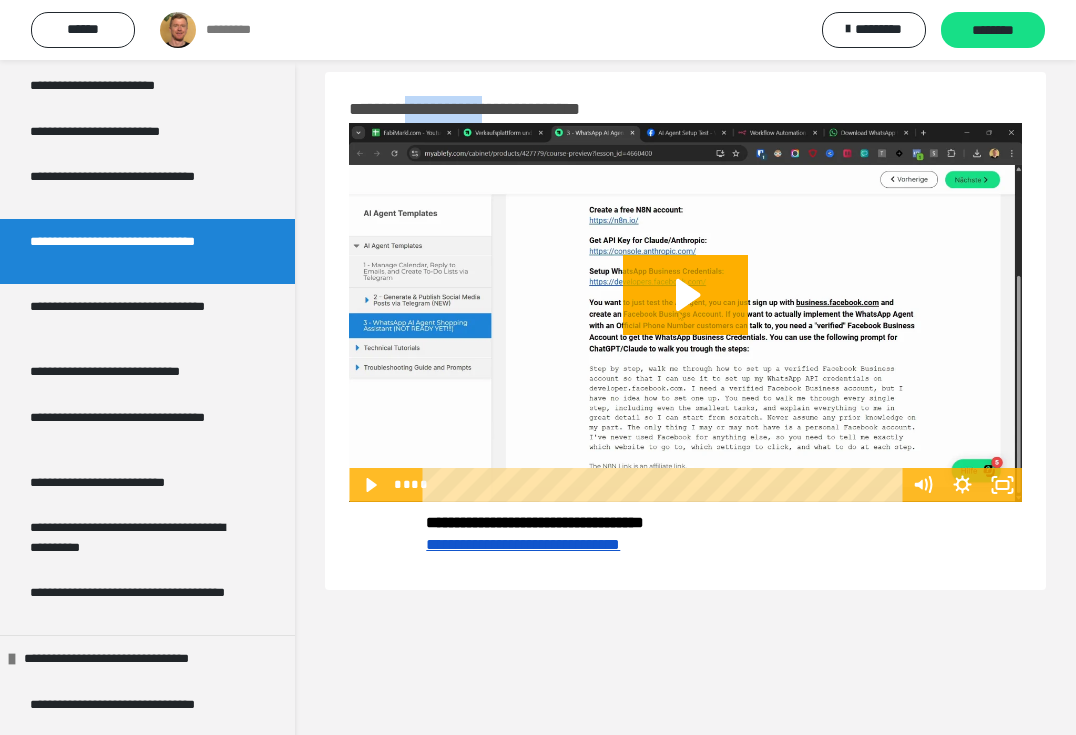 click on "**********" at bounding box center [500, 109] 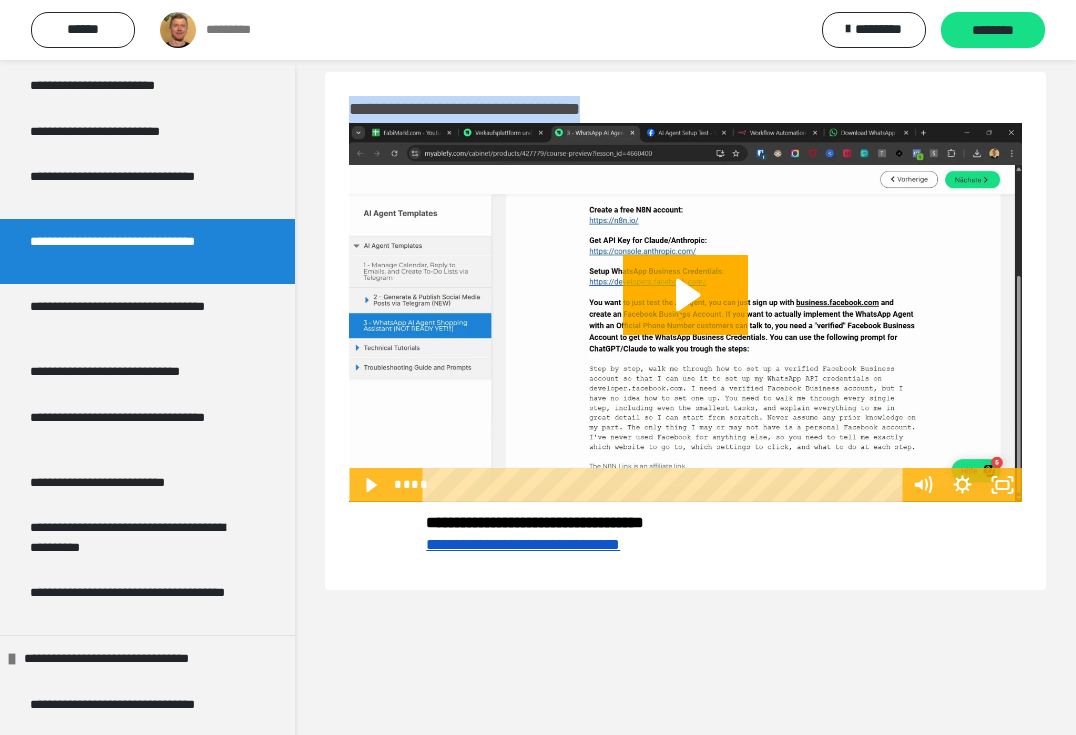 click on "**********" at bounding box center (500, 109) 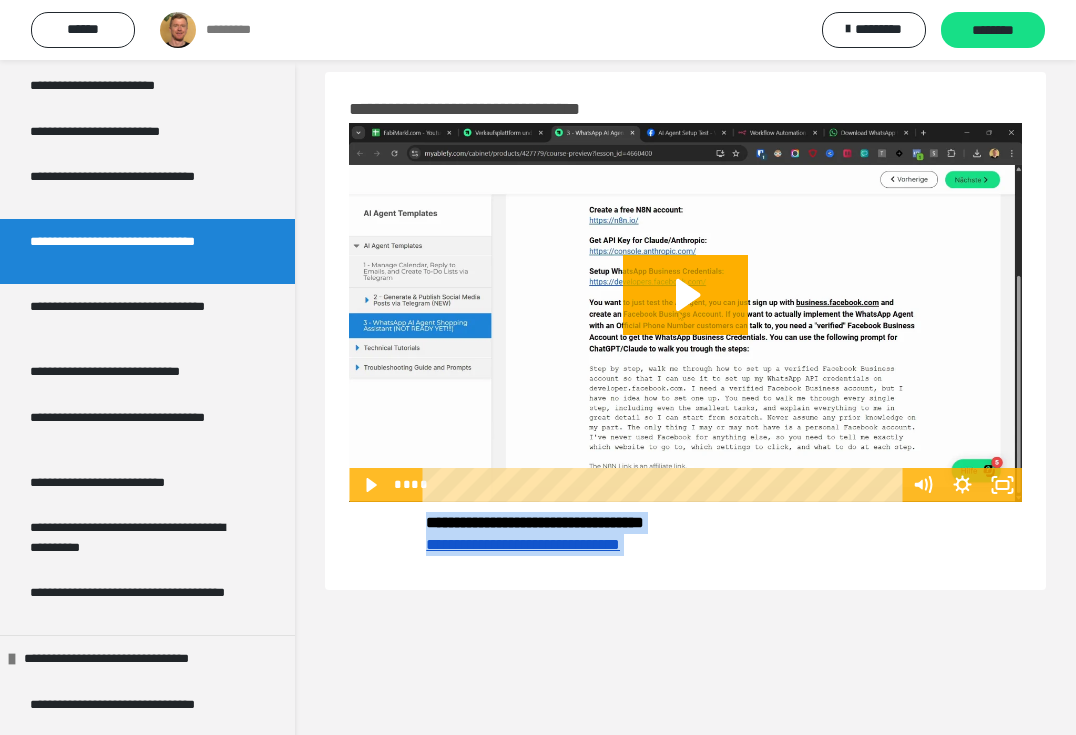drag, startPoint x: 711, startPoint y: 549, endPoint x: 405, endPoint y: 534, distance: 306.36743 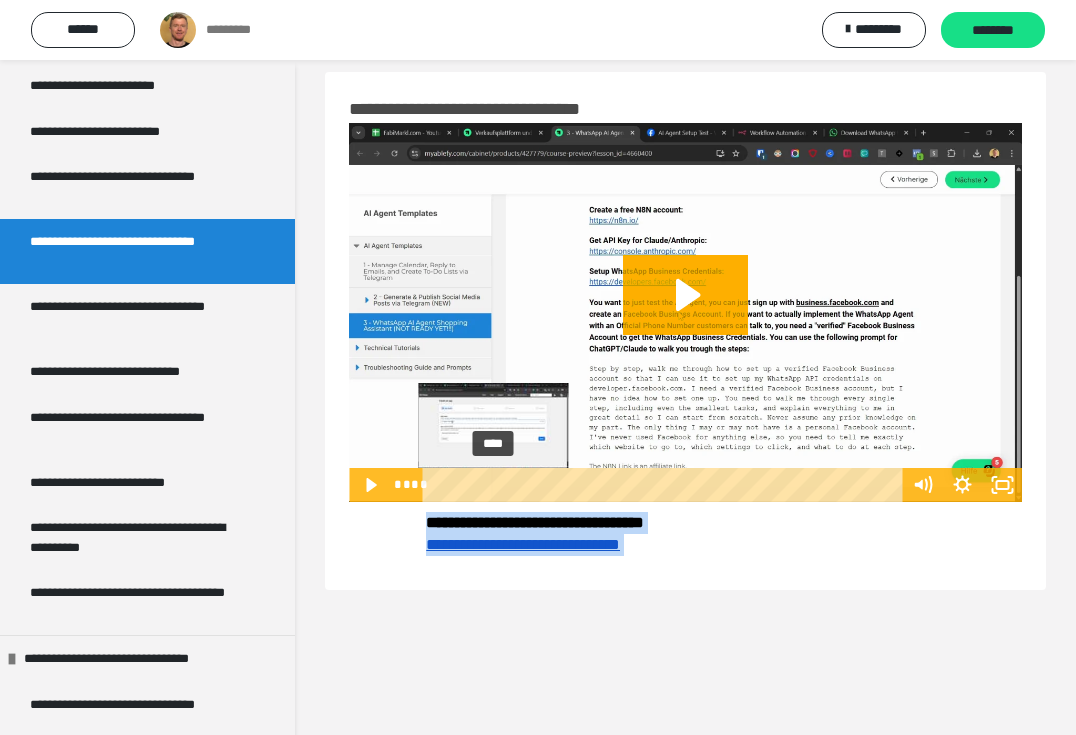 copy on "**********" 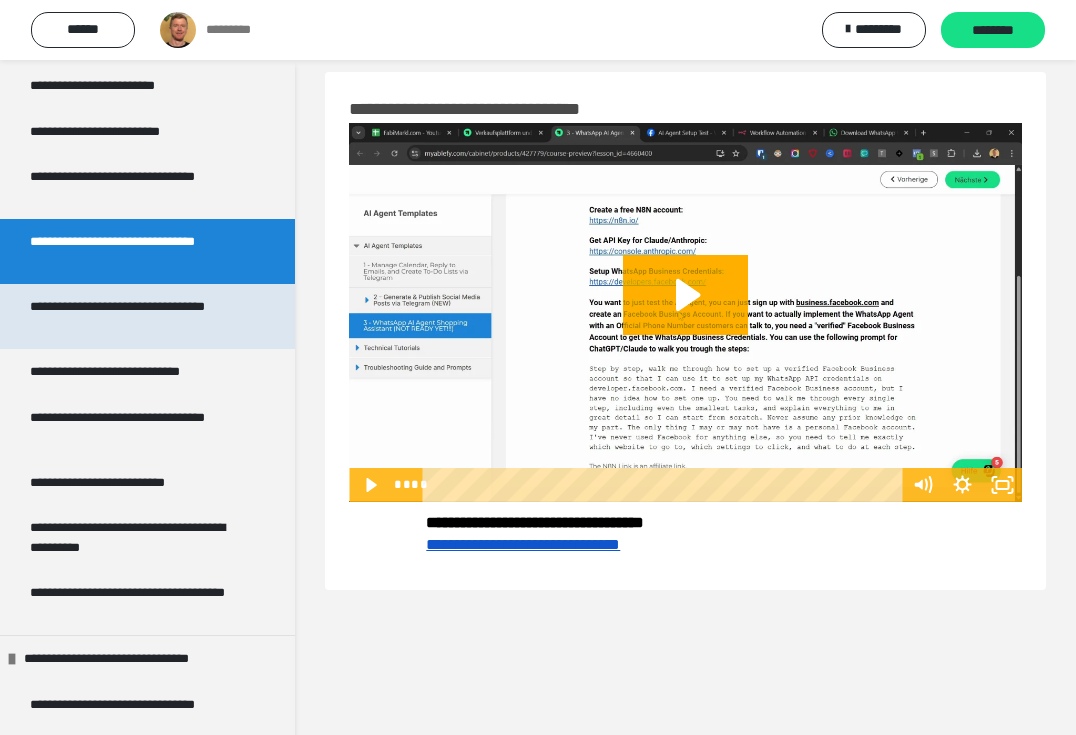 click on "**********" at bounding box center [132, 316] 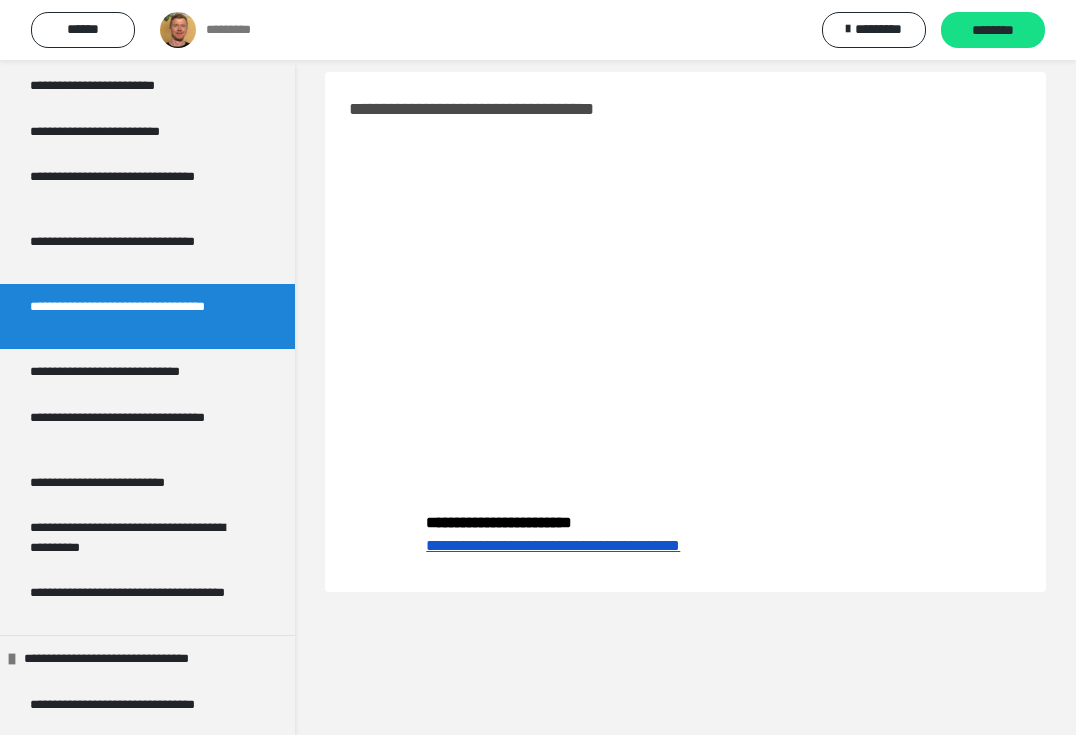 click on "**********" at bounding box center (502, 109) 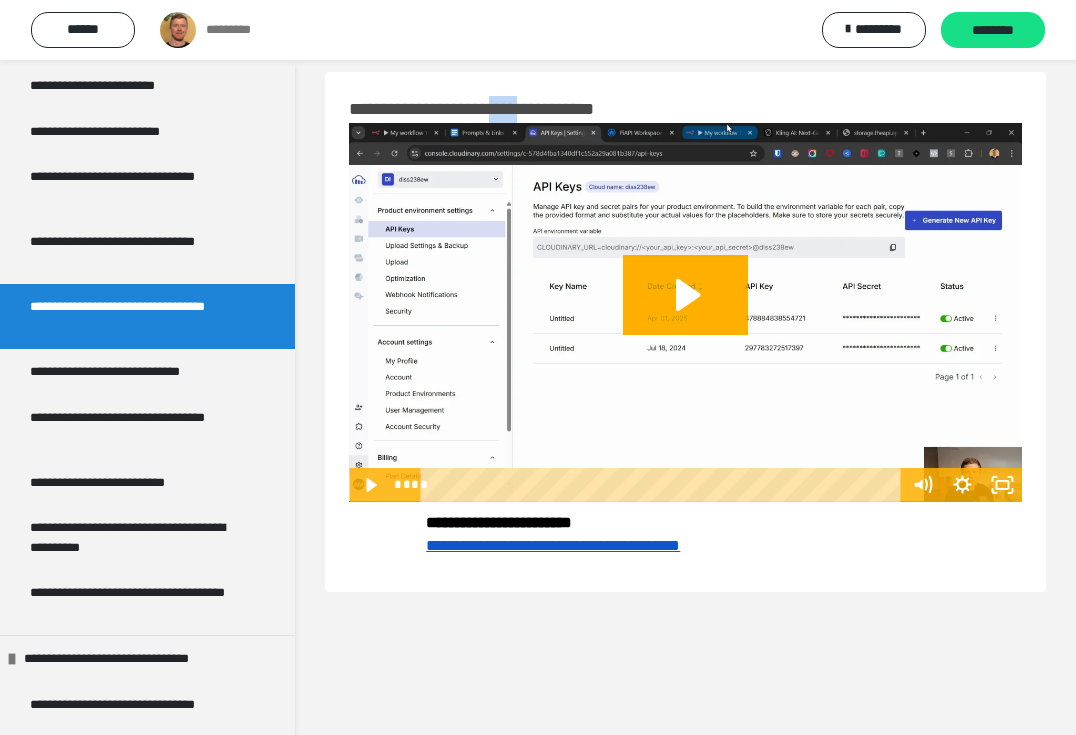 click on "**********" at bounding box center (502, 109) 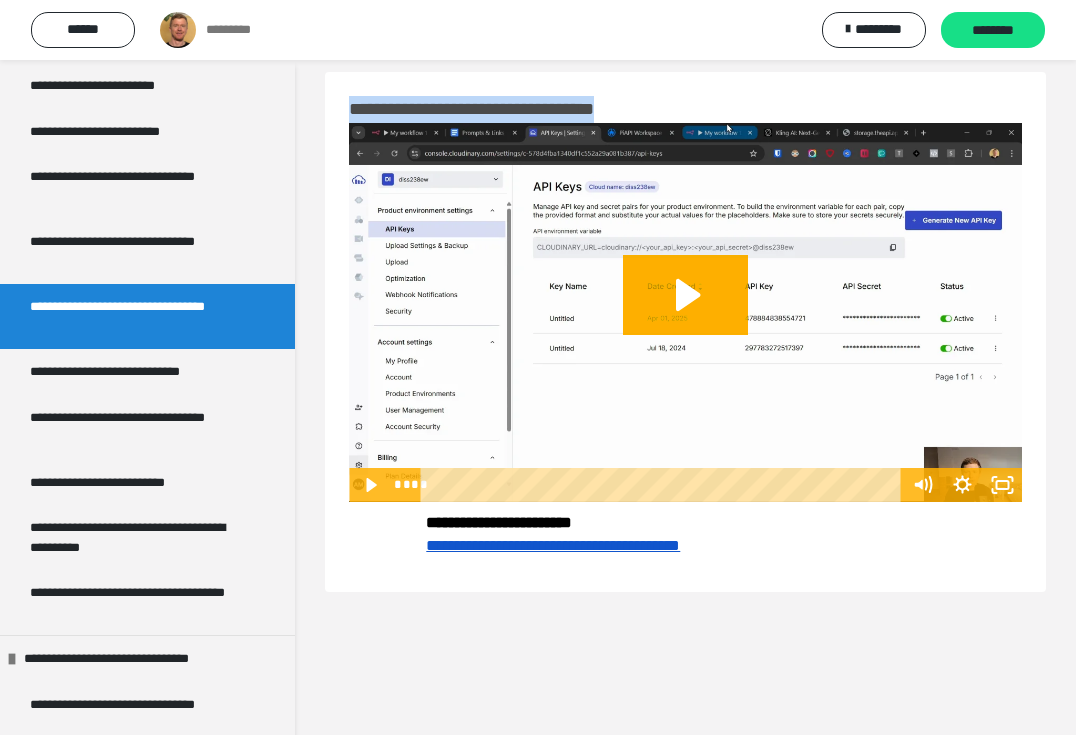 click on "**********" at bounding box center (502, 109) 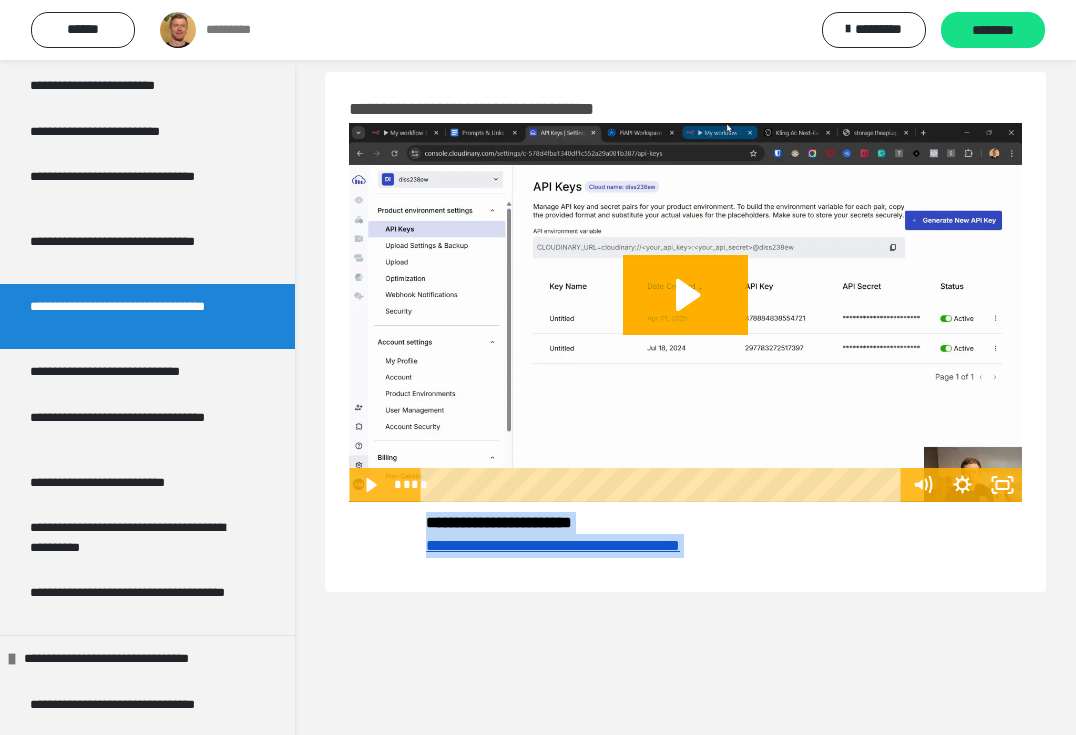 drag, startPoint x: 731, startPoint y: 552, endPoint x: 422, endPoint y: 523, distance: 310.35785 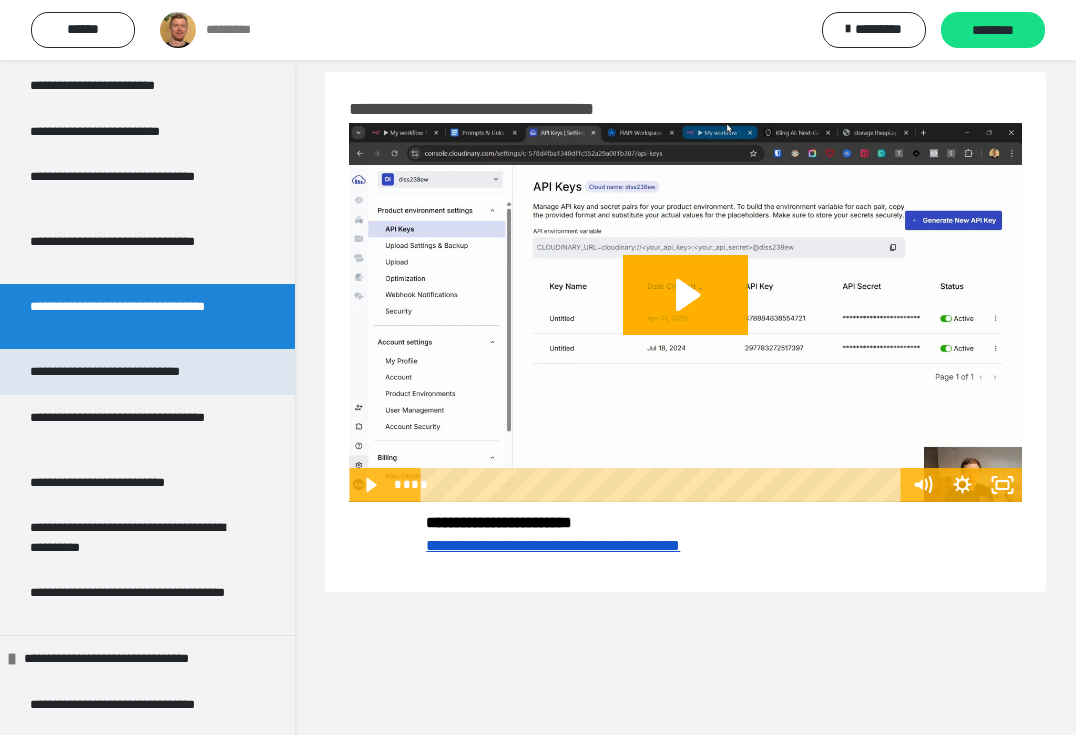 click on "**********" at bounding box center (130, 372) 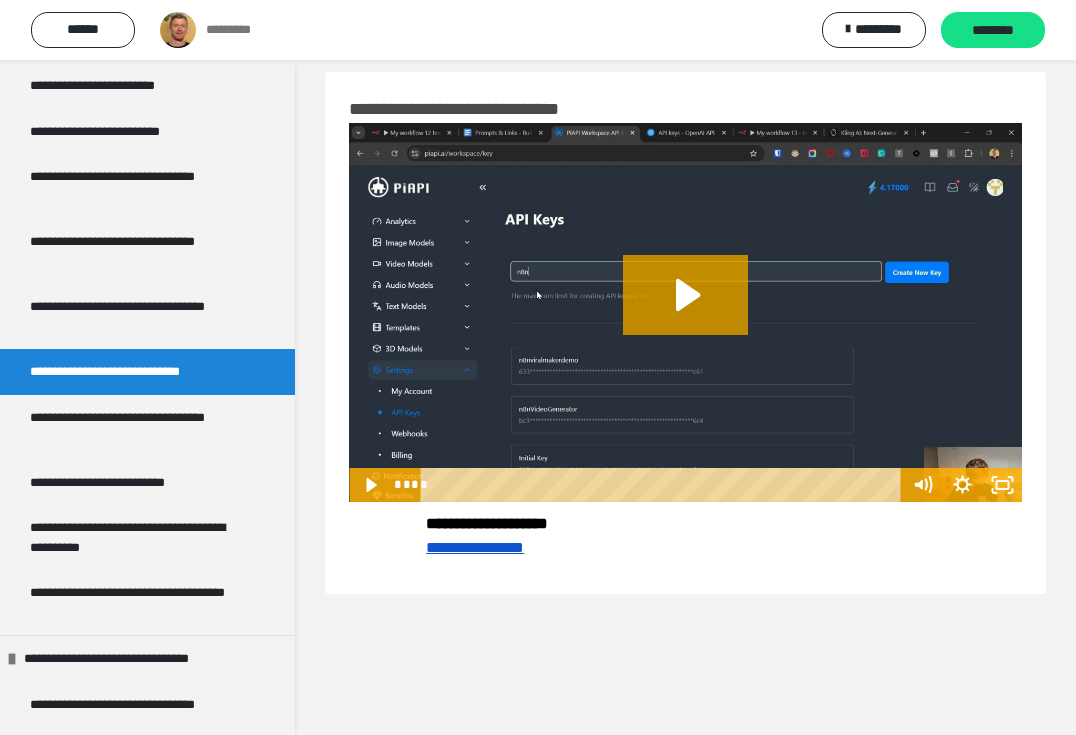 click on "**********" at bounding box center (479, 109) 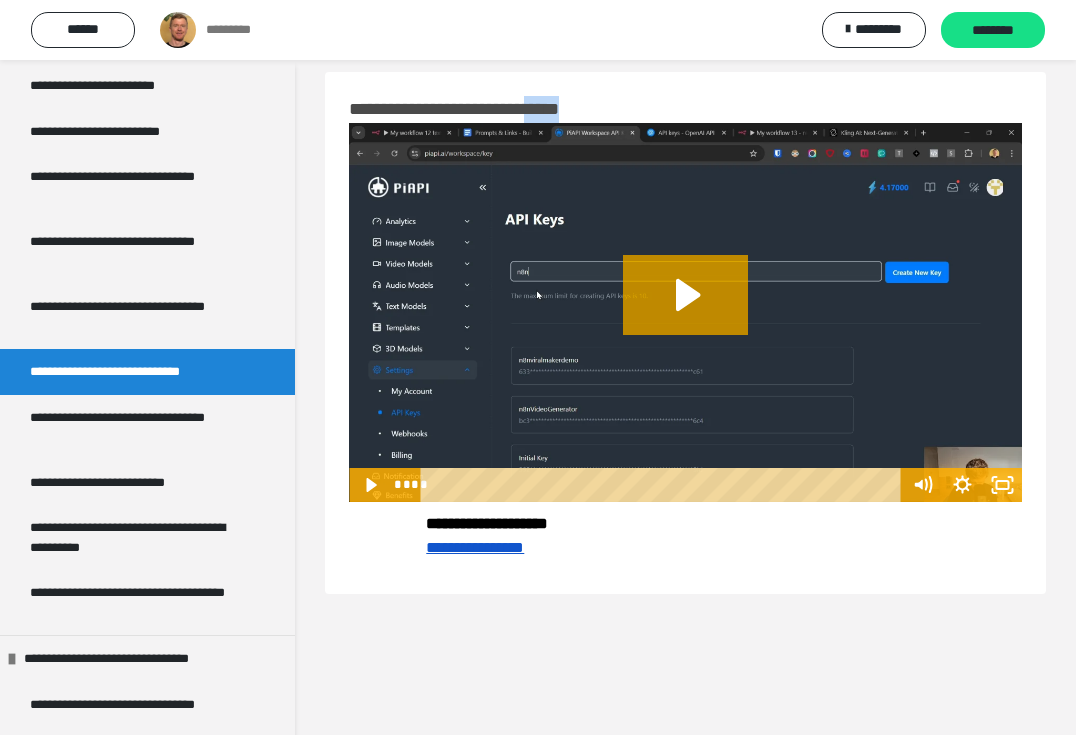 click on "**********" at bounding box center (479, 109) 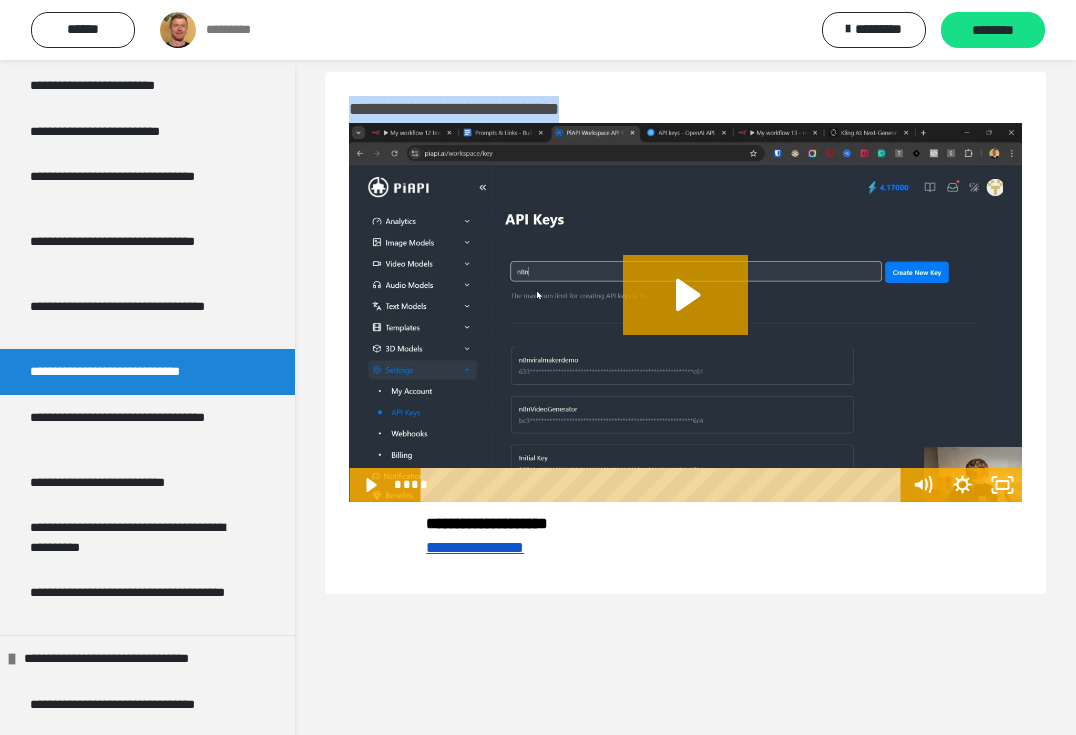 click on "**********" at bounding box center [479, 109] 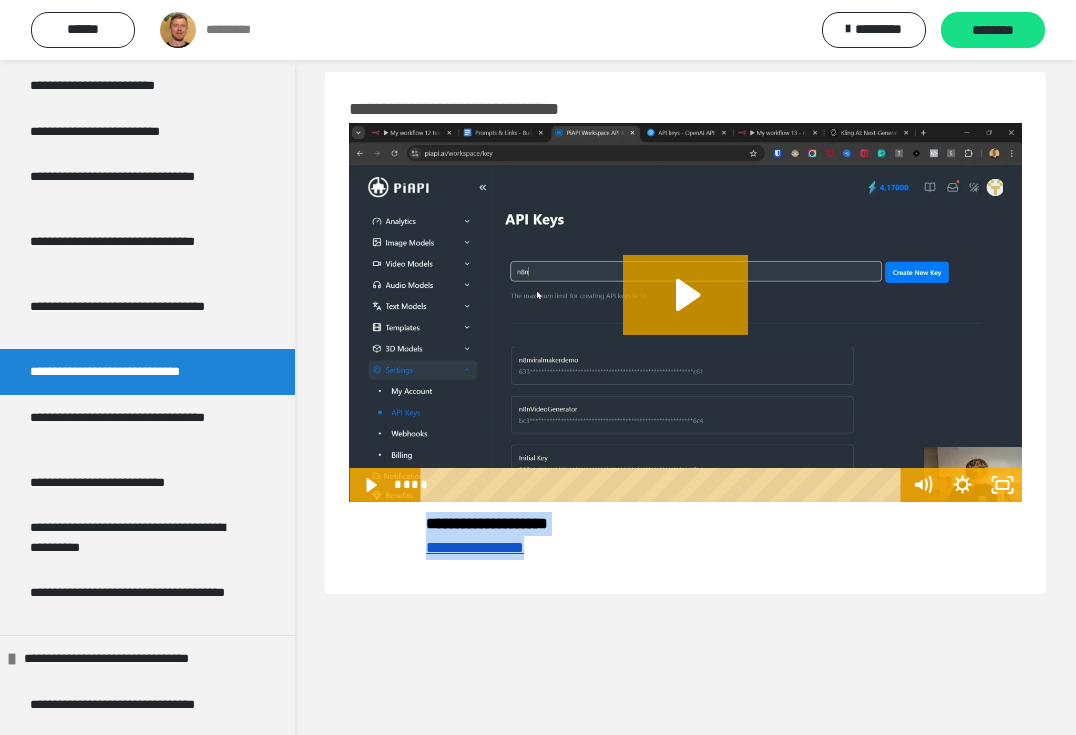 drag, startPoint x: 595, startPoint y: 579, endPoint x: 414, endPoint y: 523, distance: 189.46504 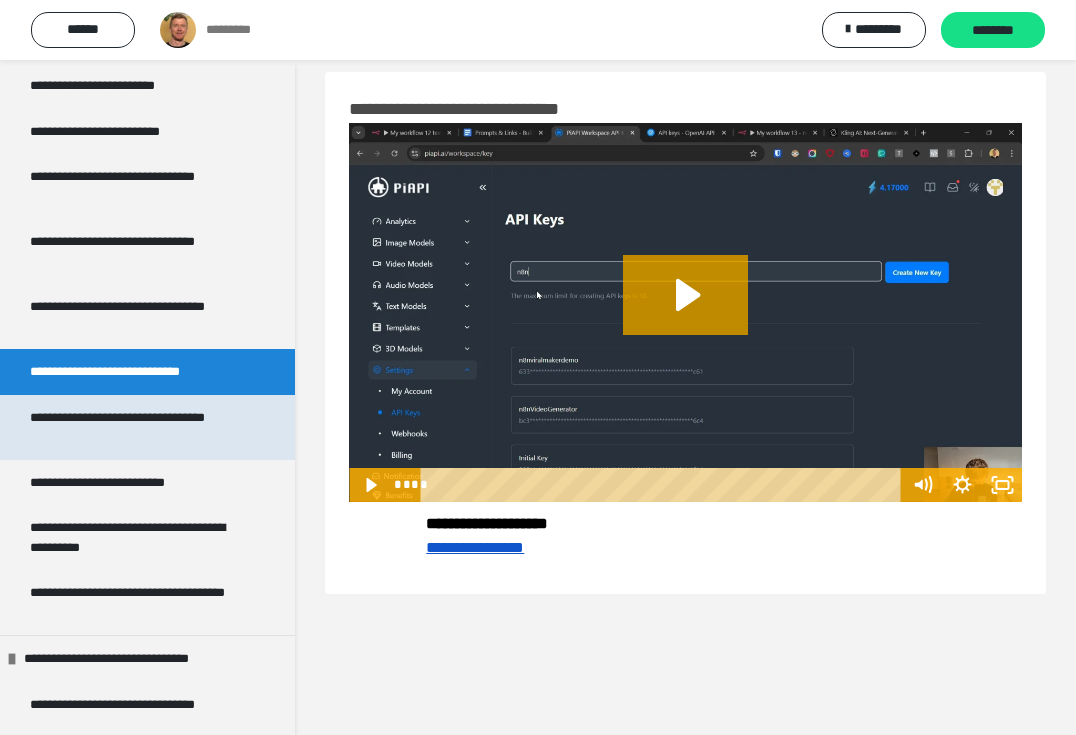 click on "**********" at bounding box center [132, 427] 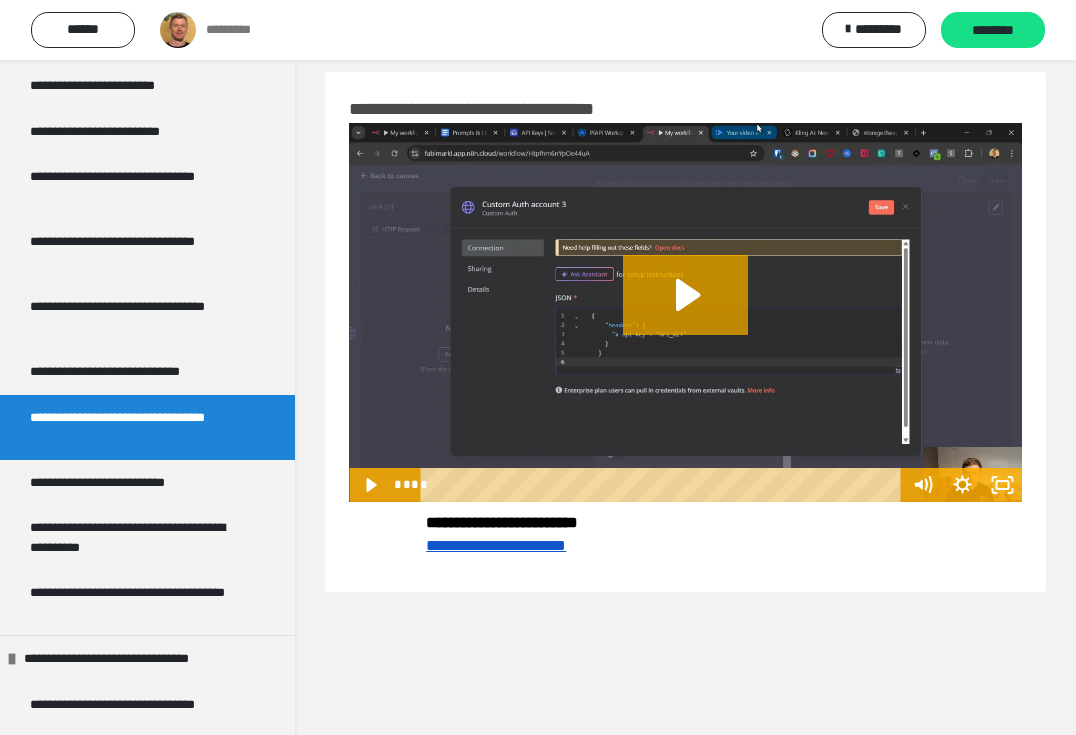 click on "**********" at bounding box center [513, 109] 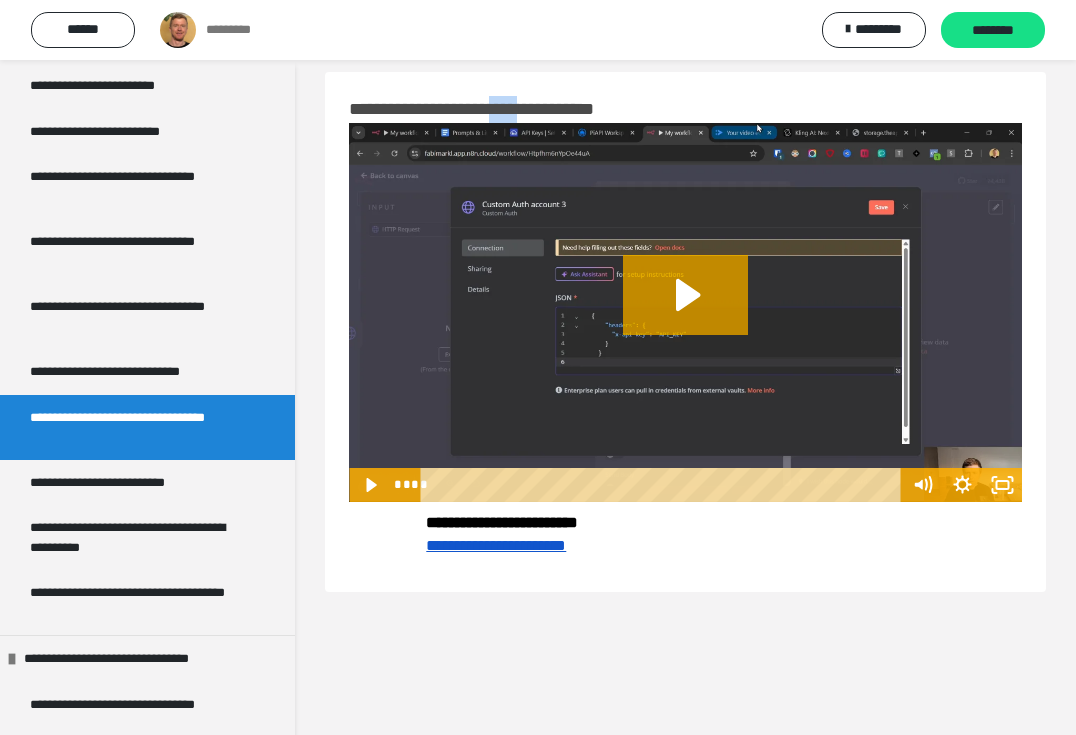 click on "**********" at bounding box center (513, 109) 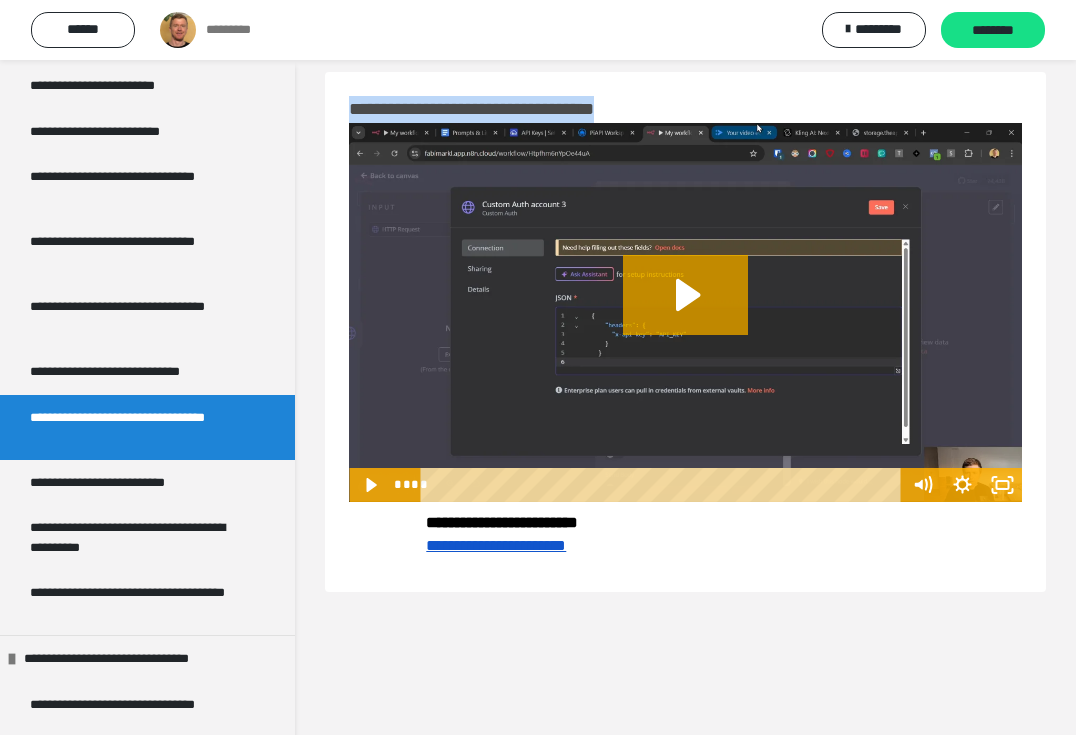 click on "**********" at bounding box center (513, 109) 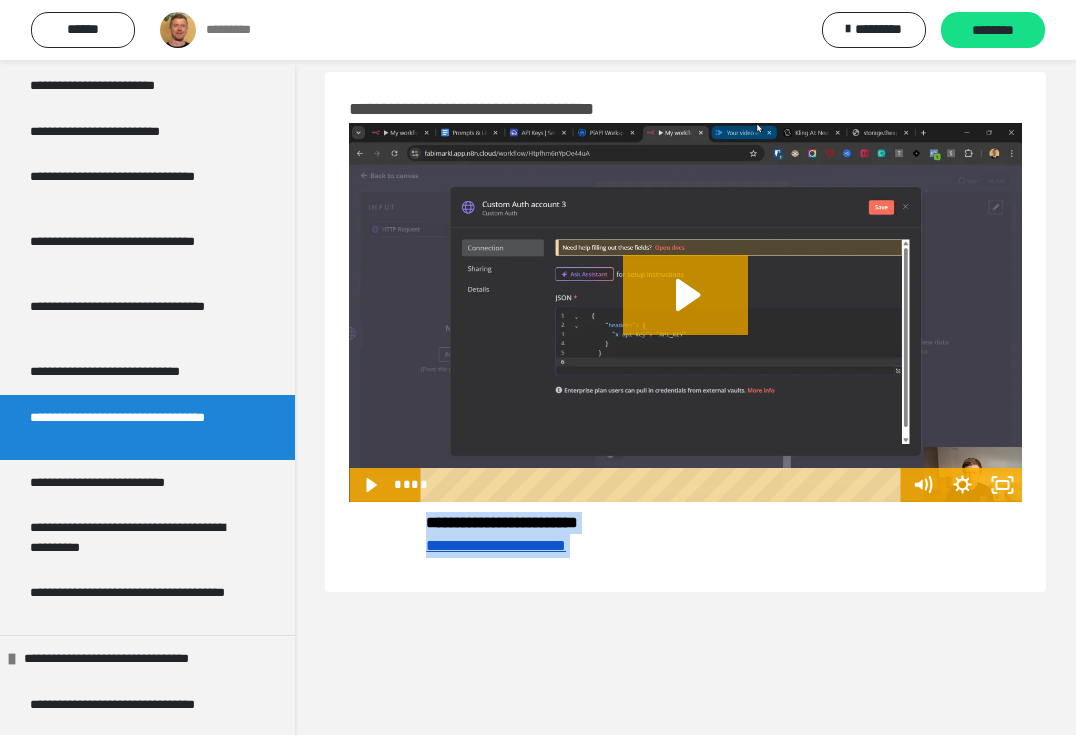 drag, startPoint x: 666, startPoint y: 546, endPoint x: 427, endPoint y: 521, distance: 240.30397 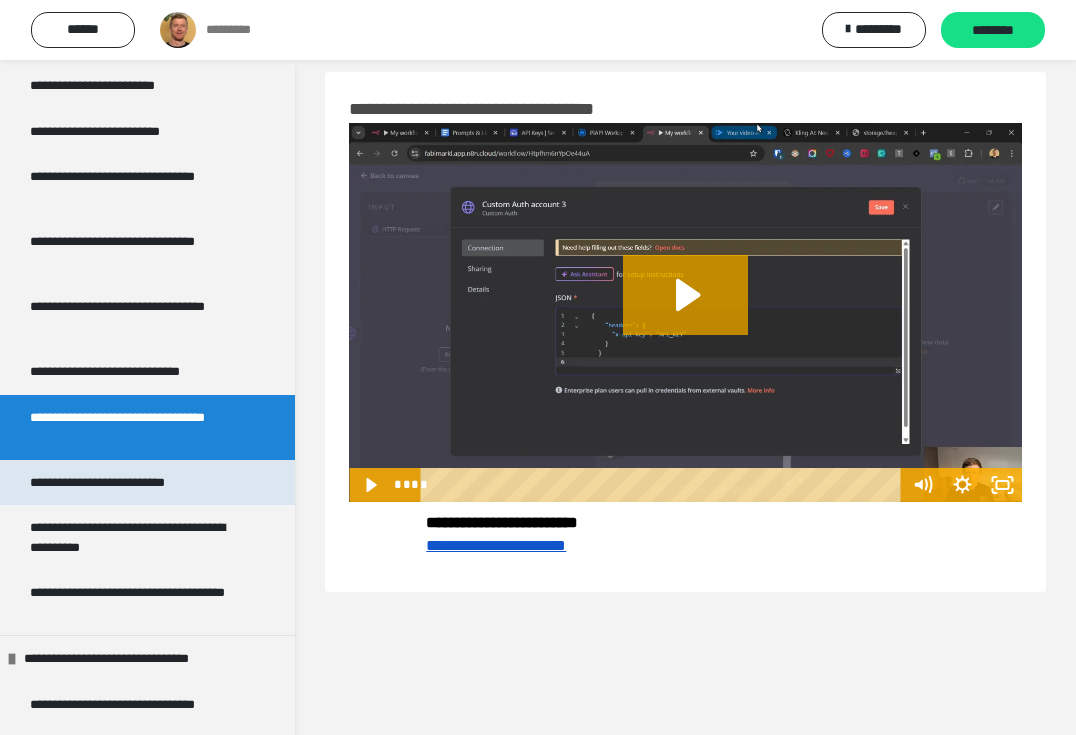 click on "**********" at bounding box center (126, 483) 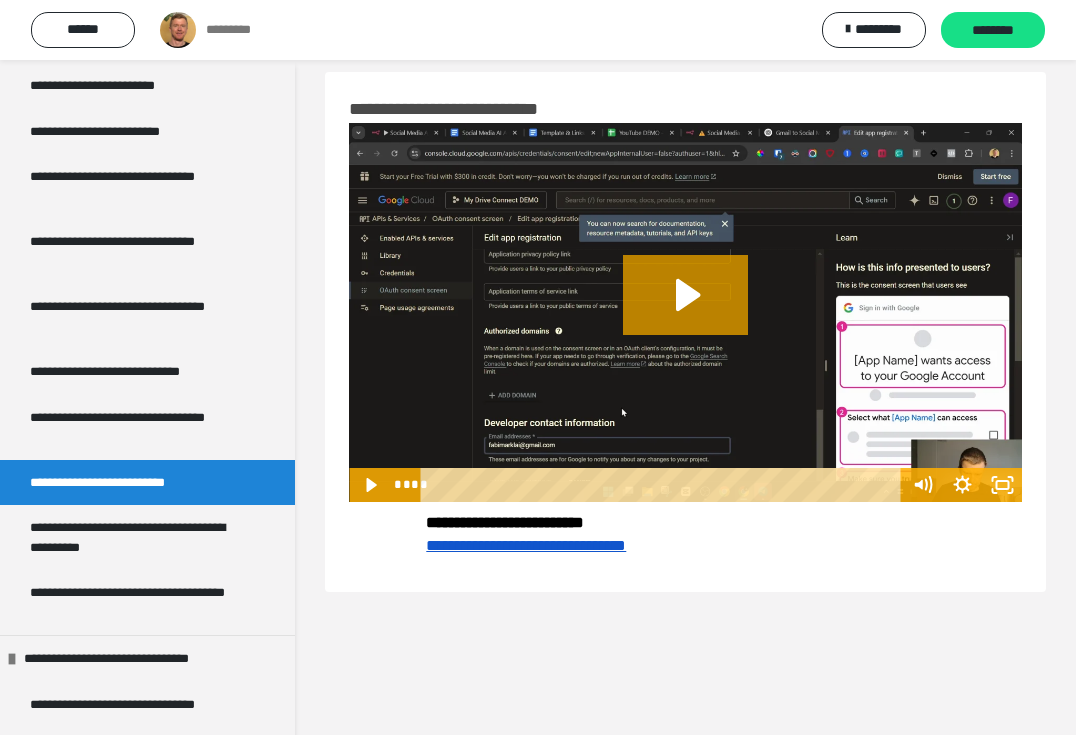 click on "**********" at bounding box center [475, 109] 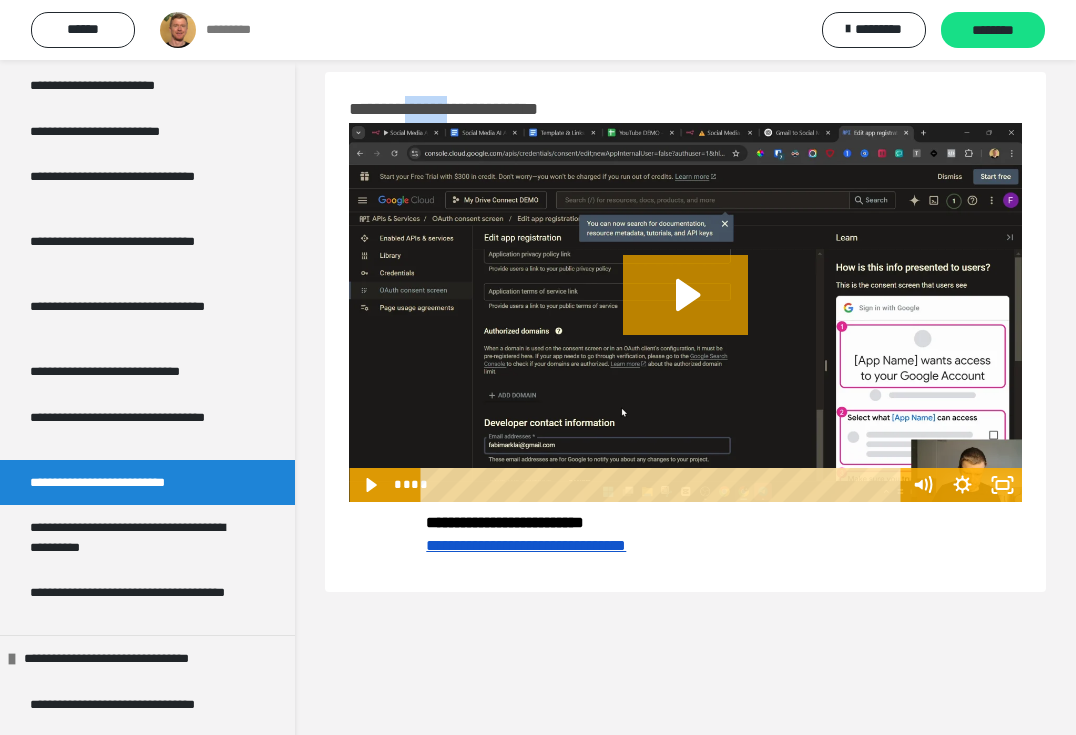 click on "**********" at bounding box center [475, 109] 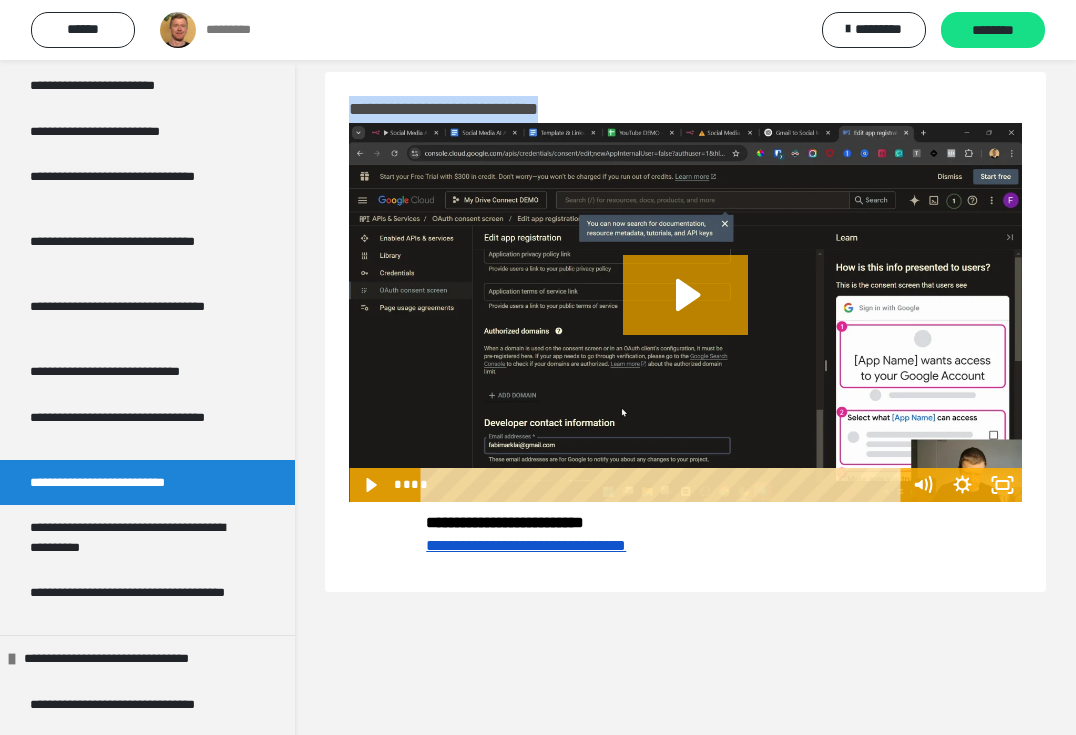 click on "**********" at bounding box center (475, 109) 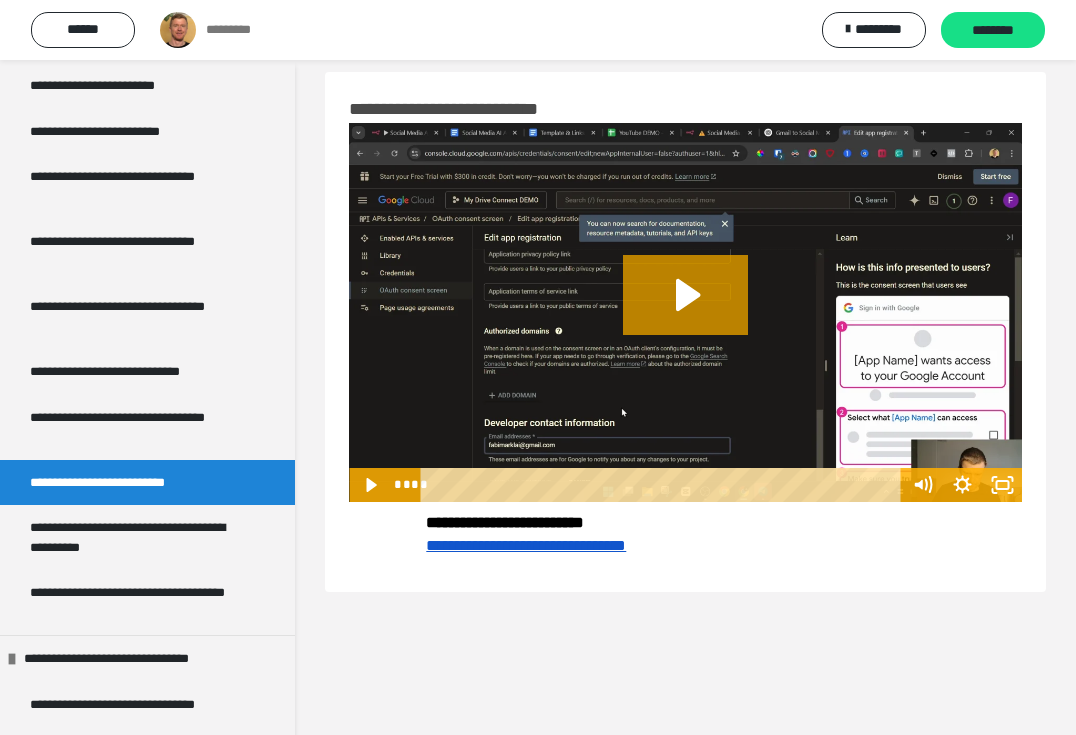 click on "**********" at bounding box center [685, 535] 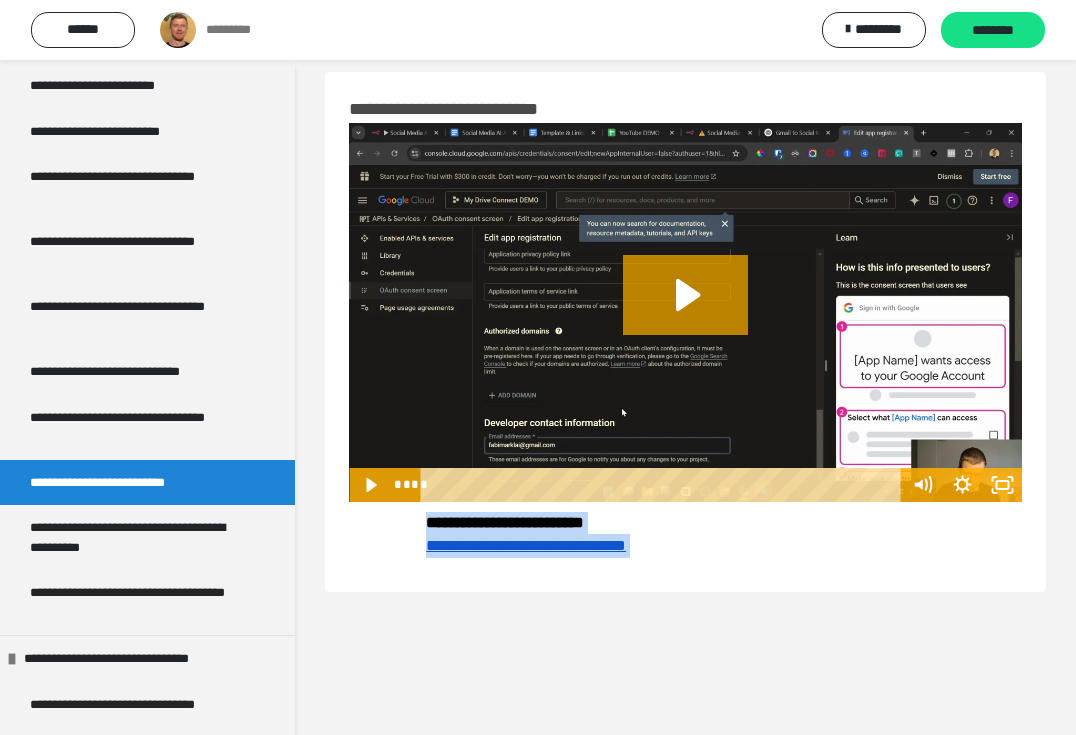 drag, startPoint x: 752, startPoint y: 544, endPoint x: 400, endPoint y: 517, distance: 353.034 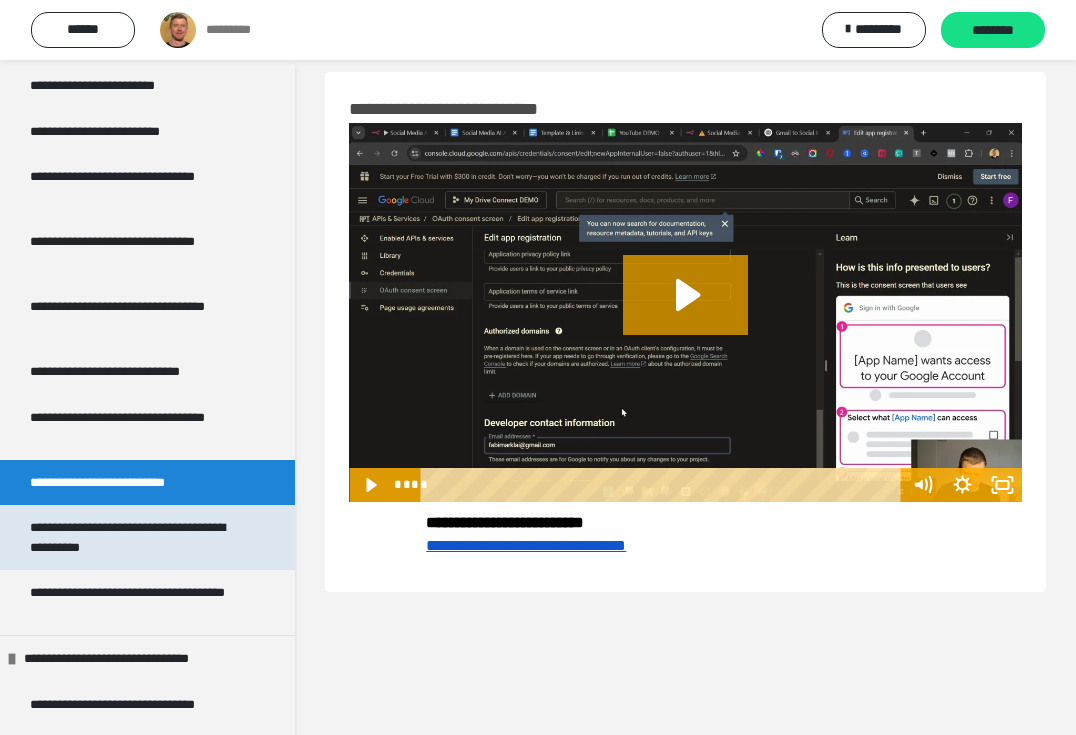 click on "**********" at bounding box center [132, 537] 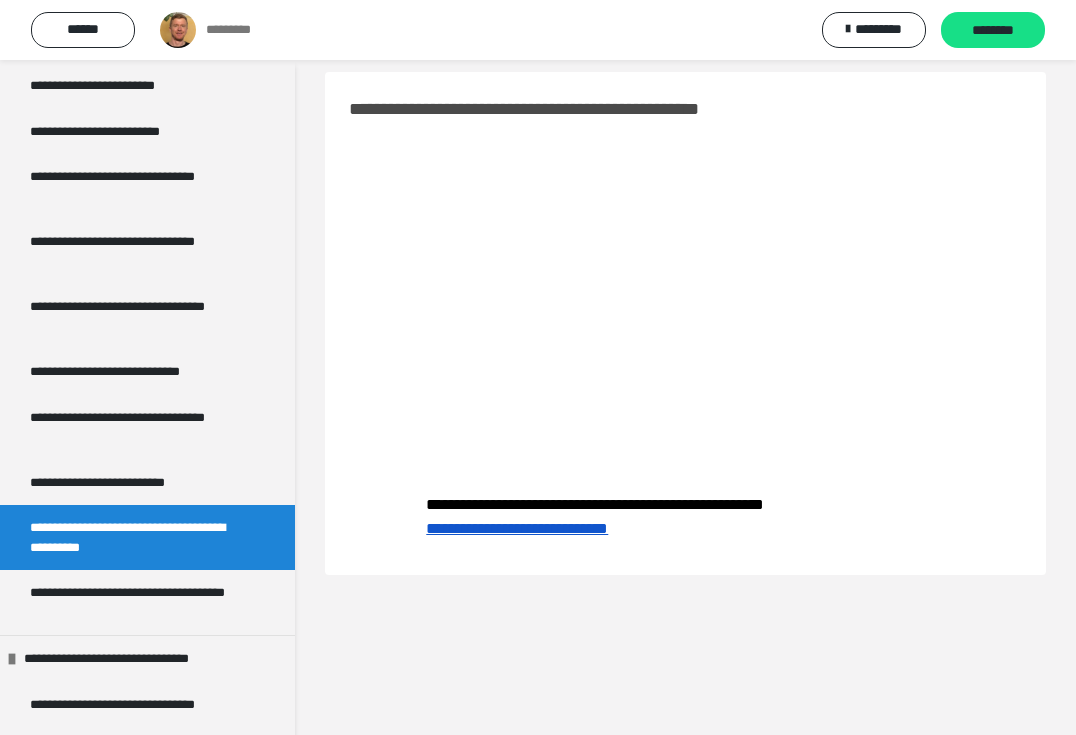 click on "**********" at bounding box center (572, 109) 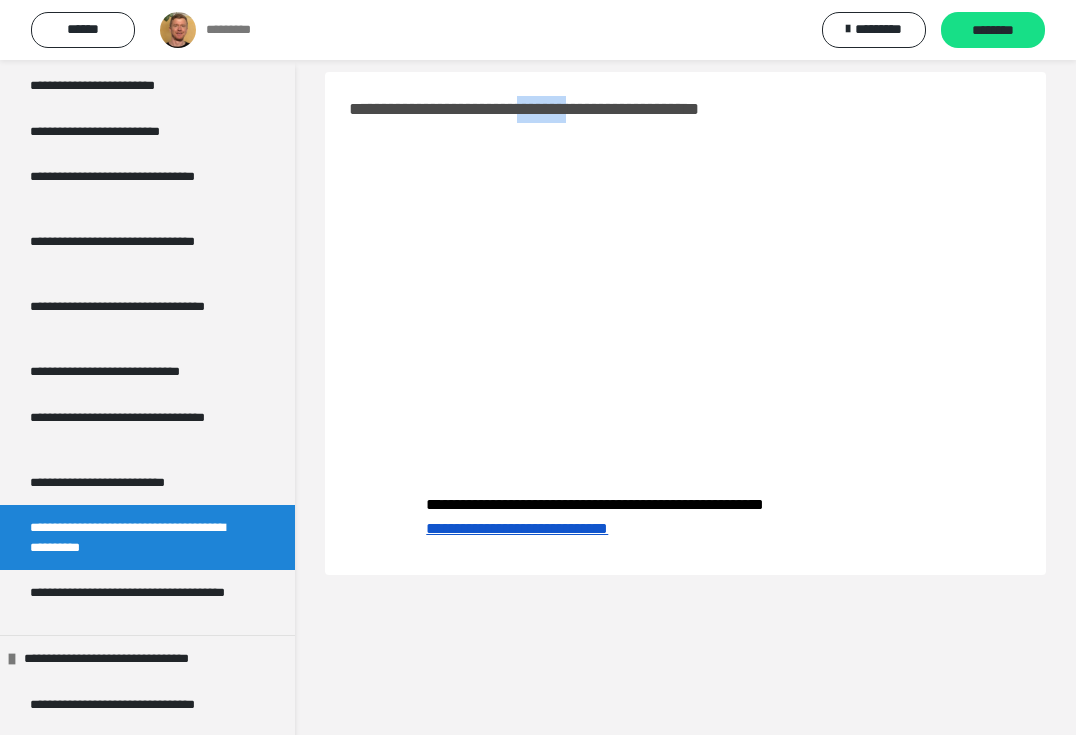 click on "**********" at bounding box center (572, 109) 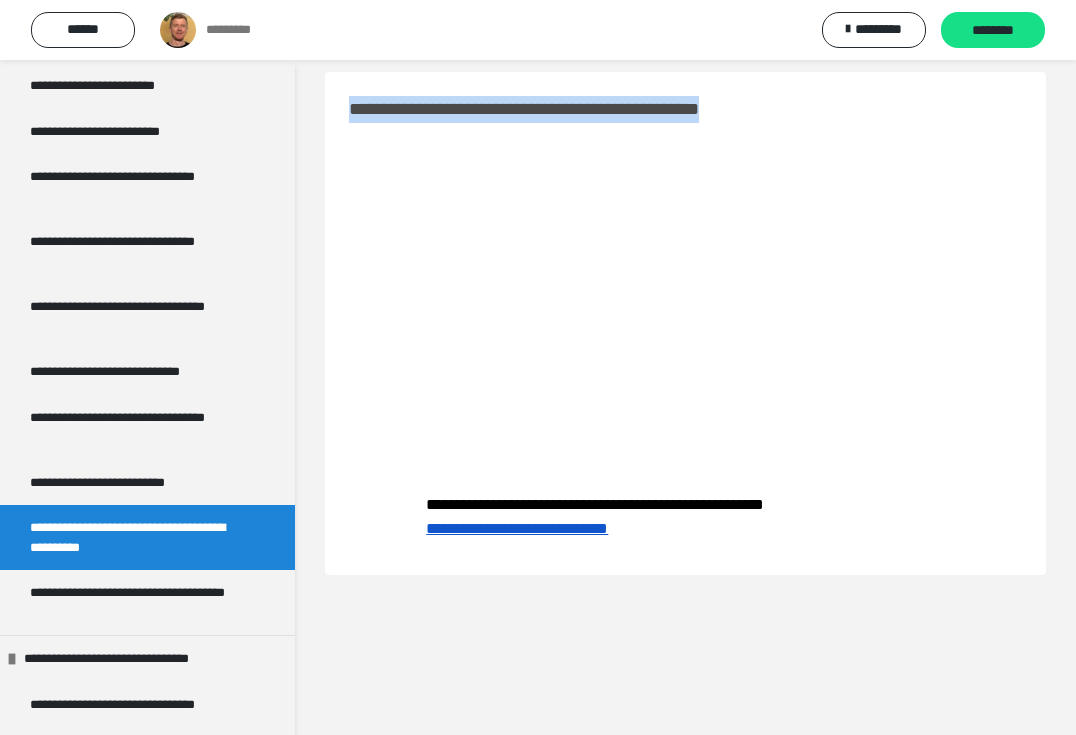 click on "**********" at bounding box center [572, 109] 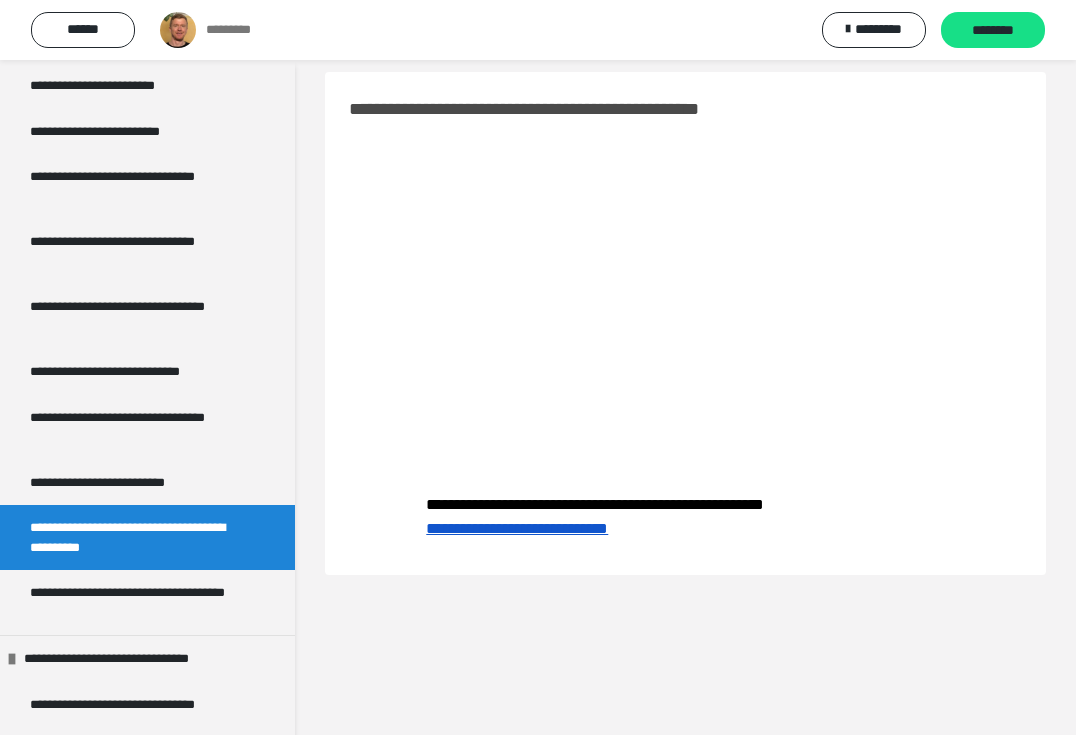 click on "**********" at bounding box center (685, 517) 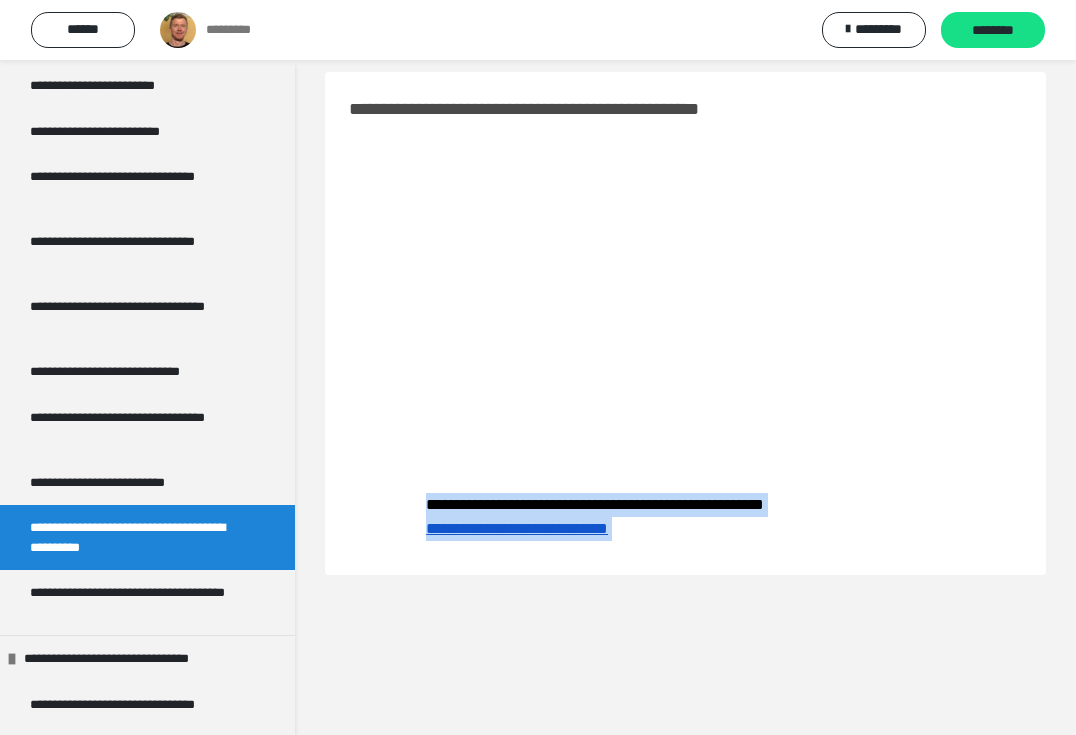 drag, startPoint x: 693, startPoint y: 525, endPoint x: 419, endPoint y: 512, distance: 274.30823 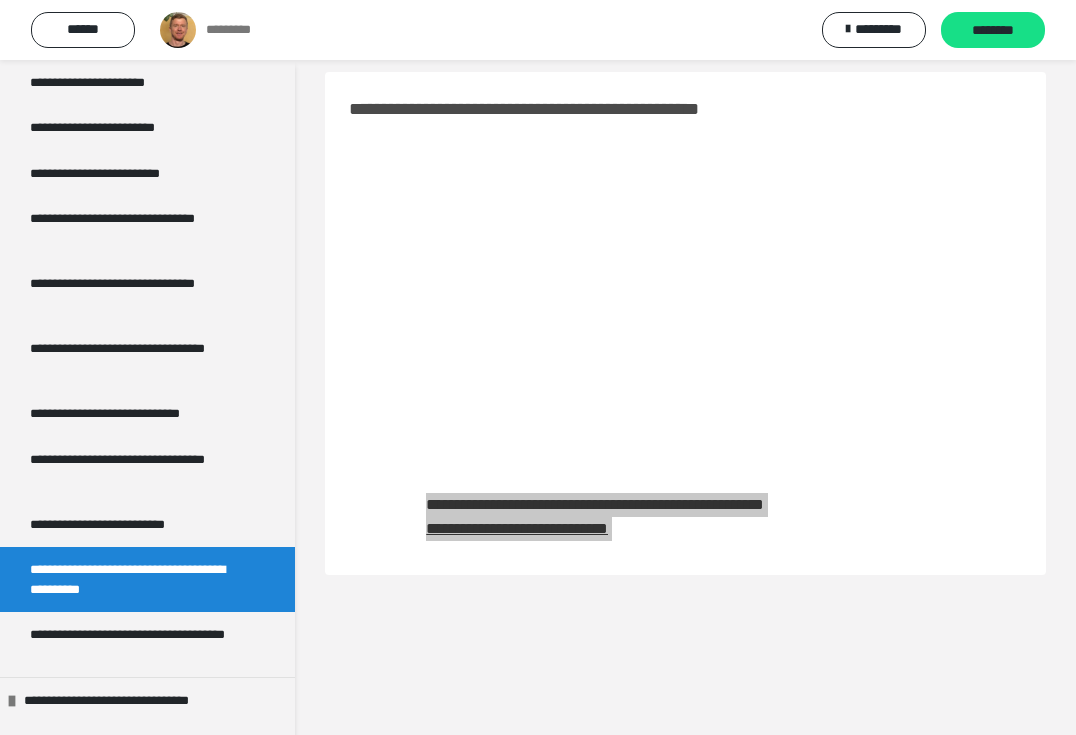 scroll, scrollTop: 212, scrollLeft: 0, axis: vertical 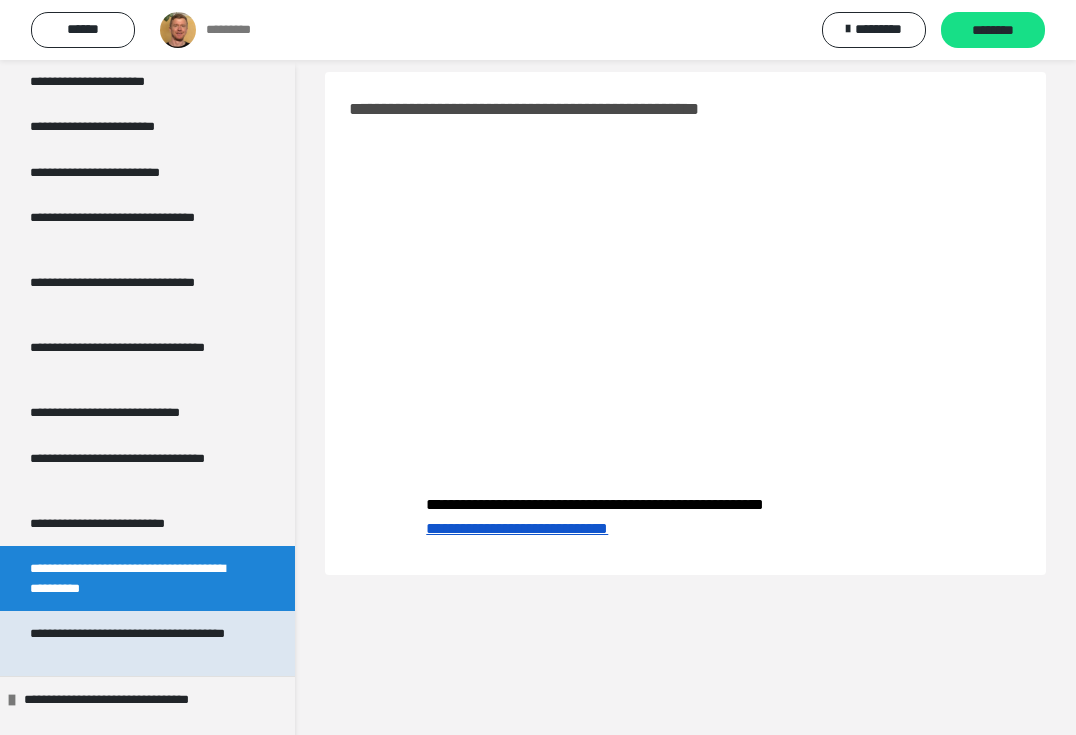 click on "**********" at bounding box center (132, 643) 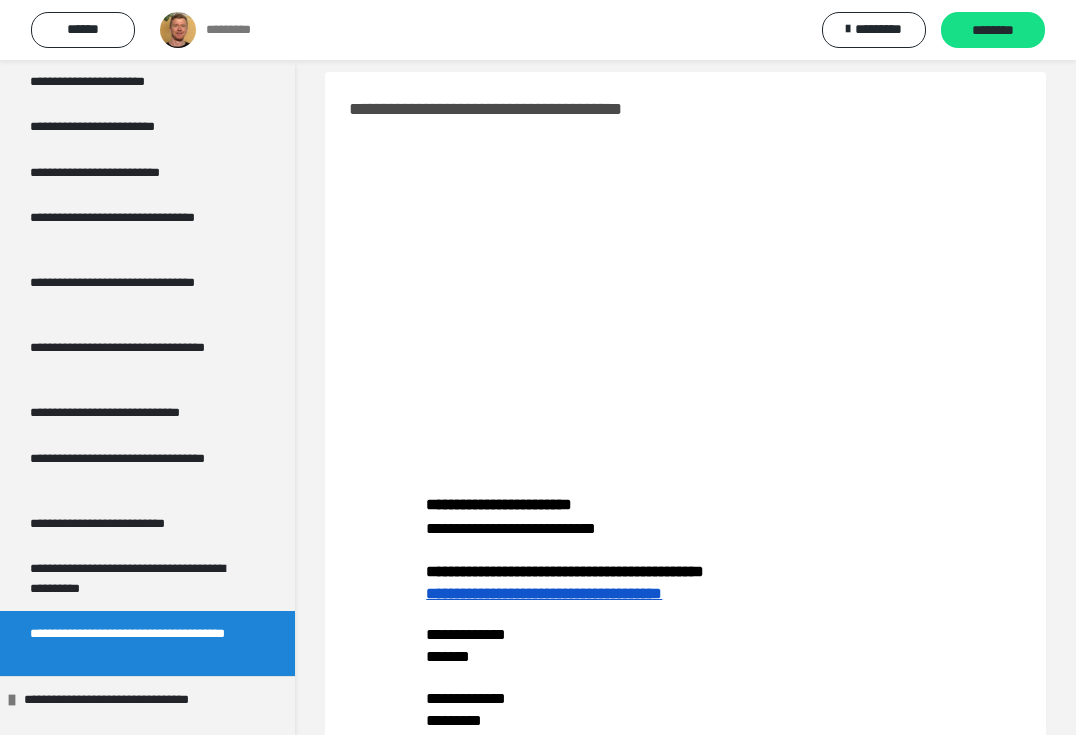 click on "**********" at bounding box center [523, 109] 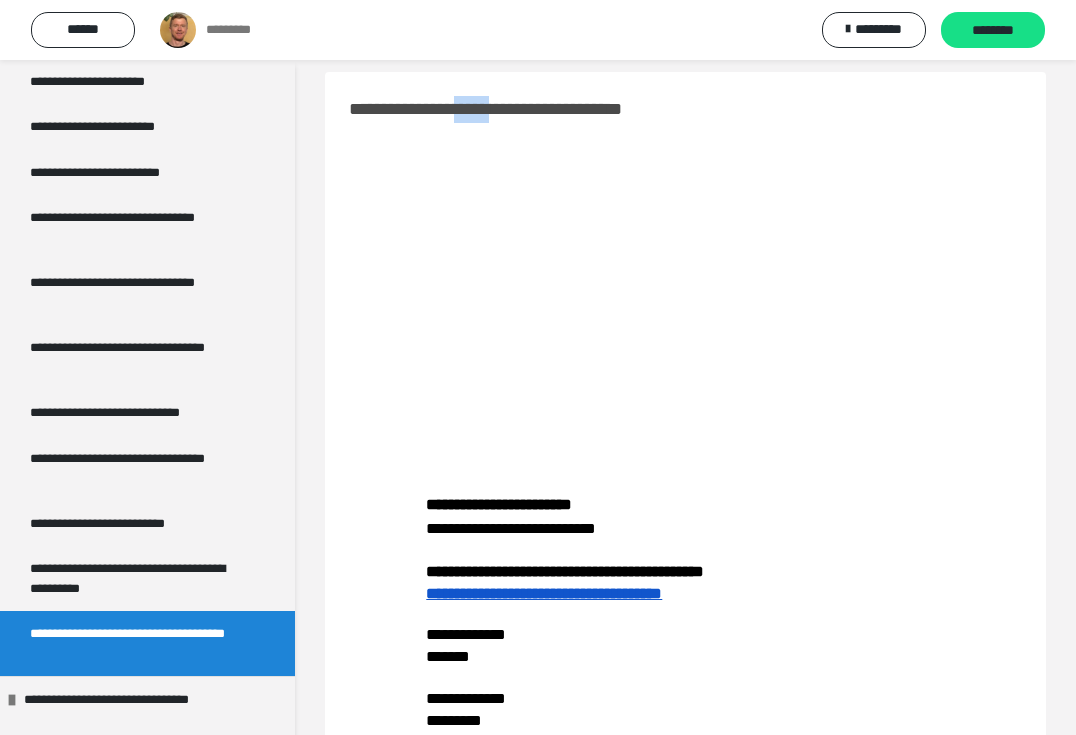 click on "**********" at bounding box center (523, 109) 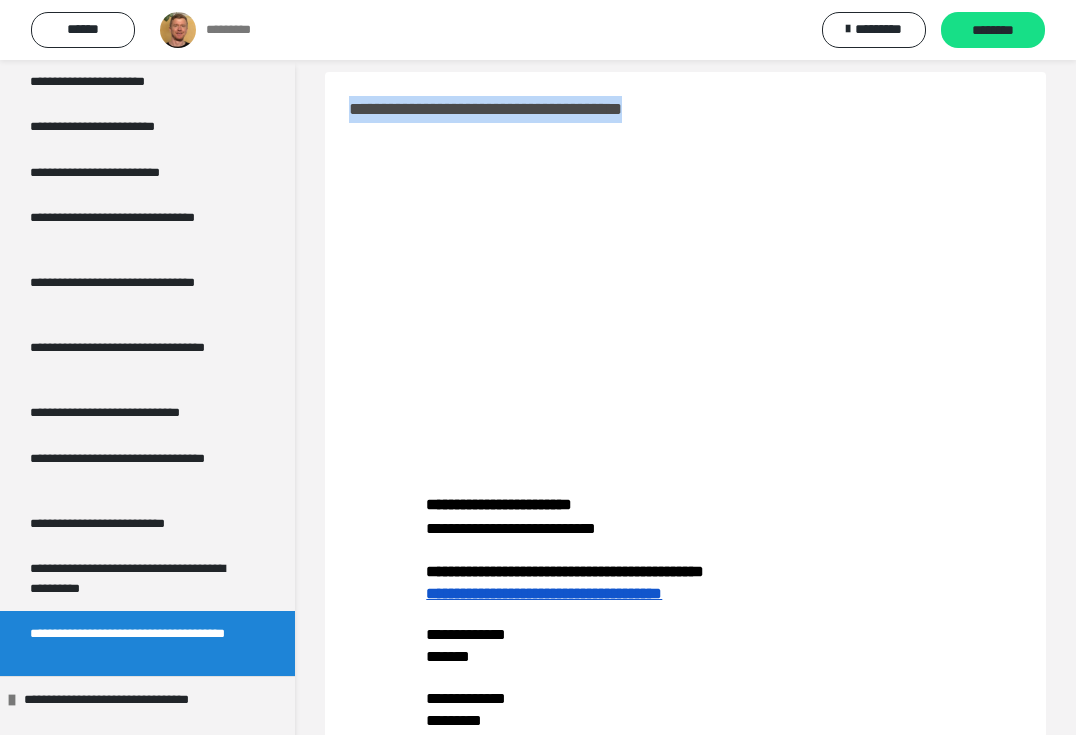 click on "**********" at bounding box center [523, 109] 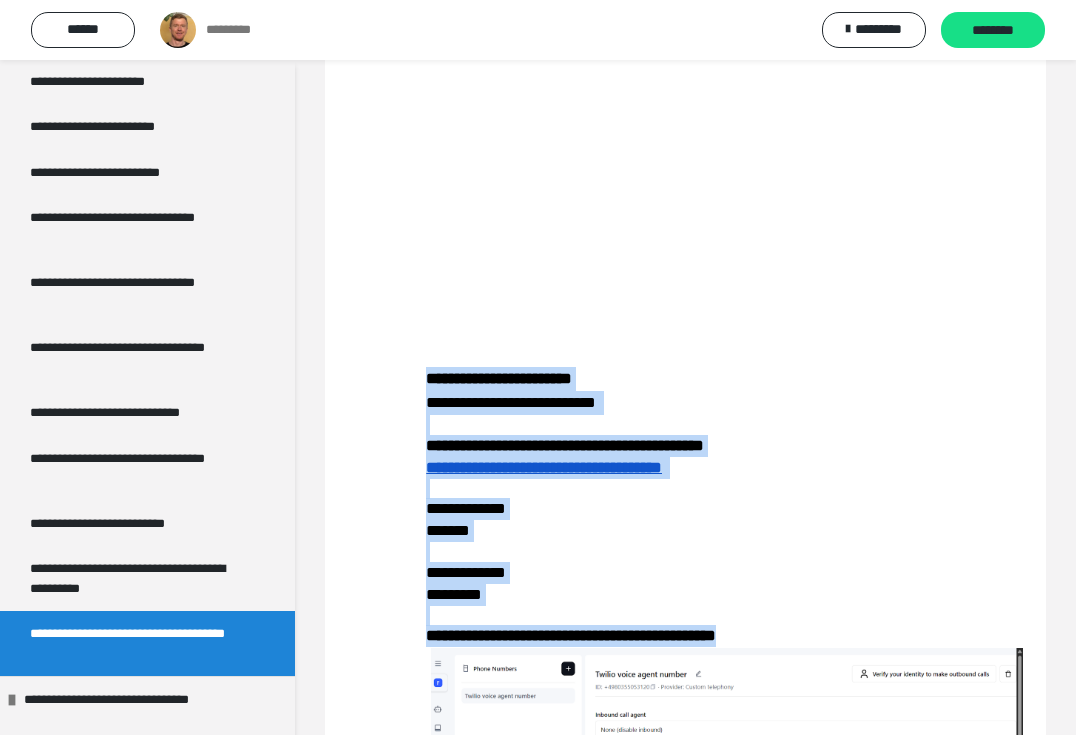 scroll, scrollTop: 450, scrollLeft: 0, axis: vertical 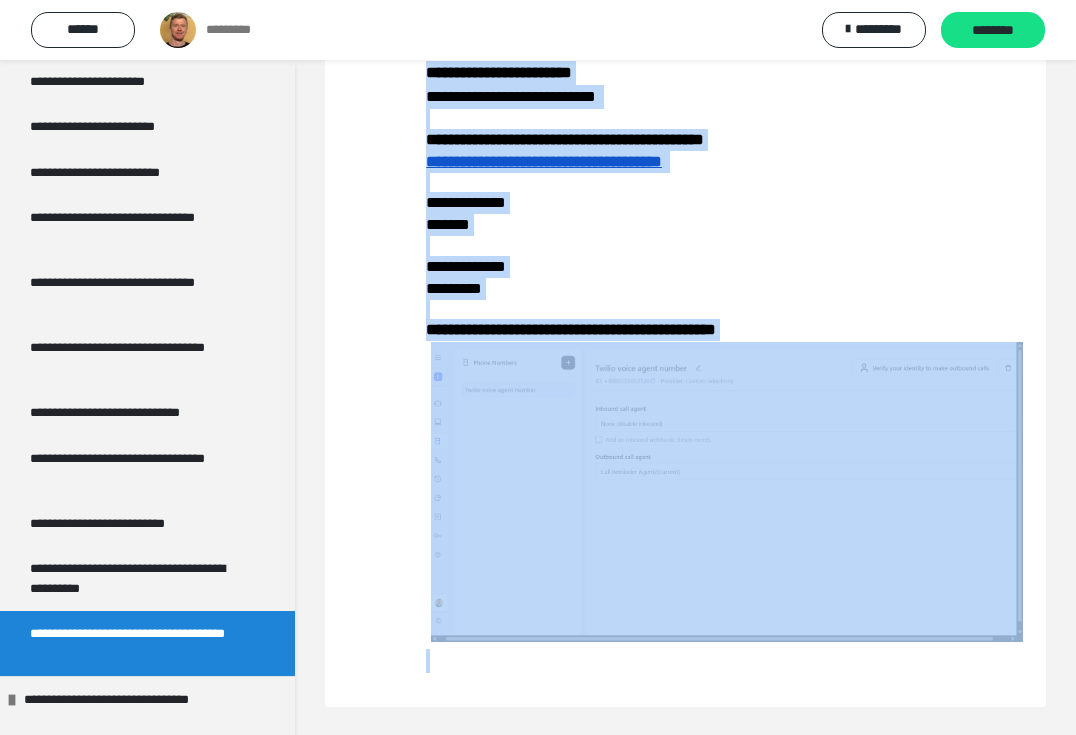 drag, startPoint x: 415, startPoint y: 505, endPoint x: 926, endPoint y: 652, distance: 531.72363 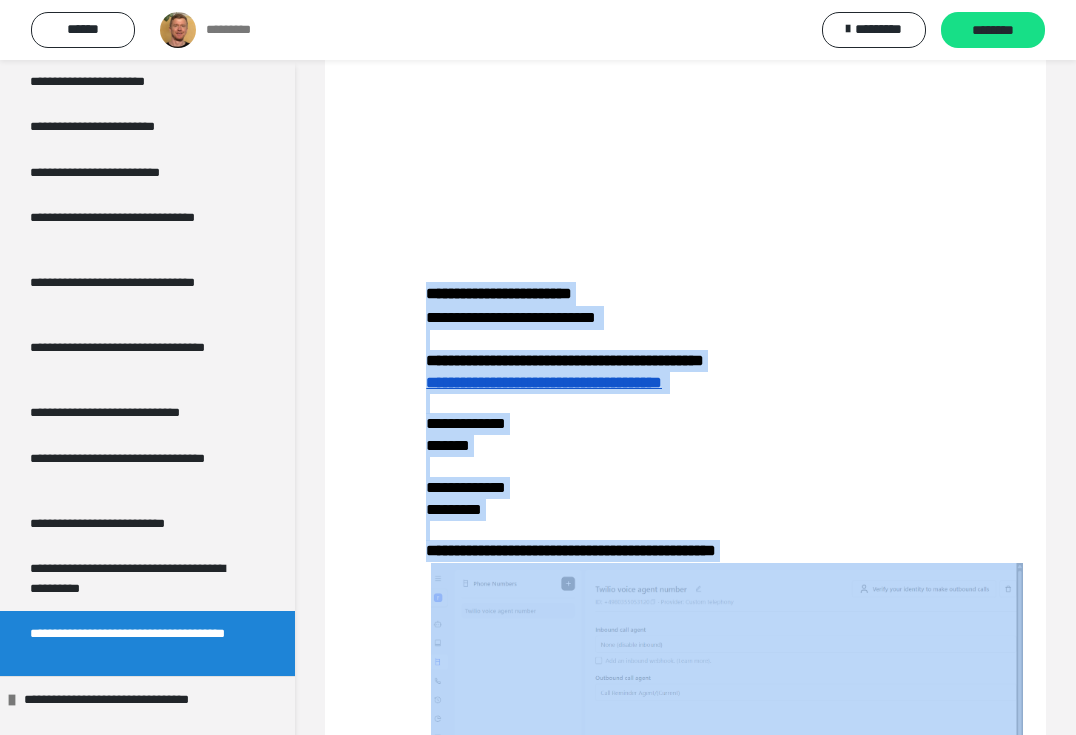 scroll, scrollTop: 0, scrollLeft: 0, axis: both 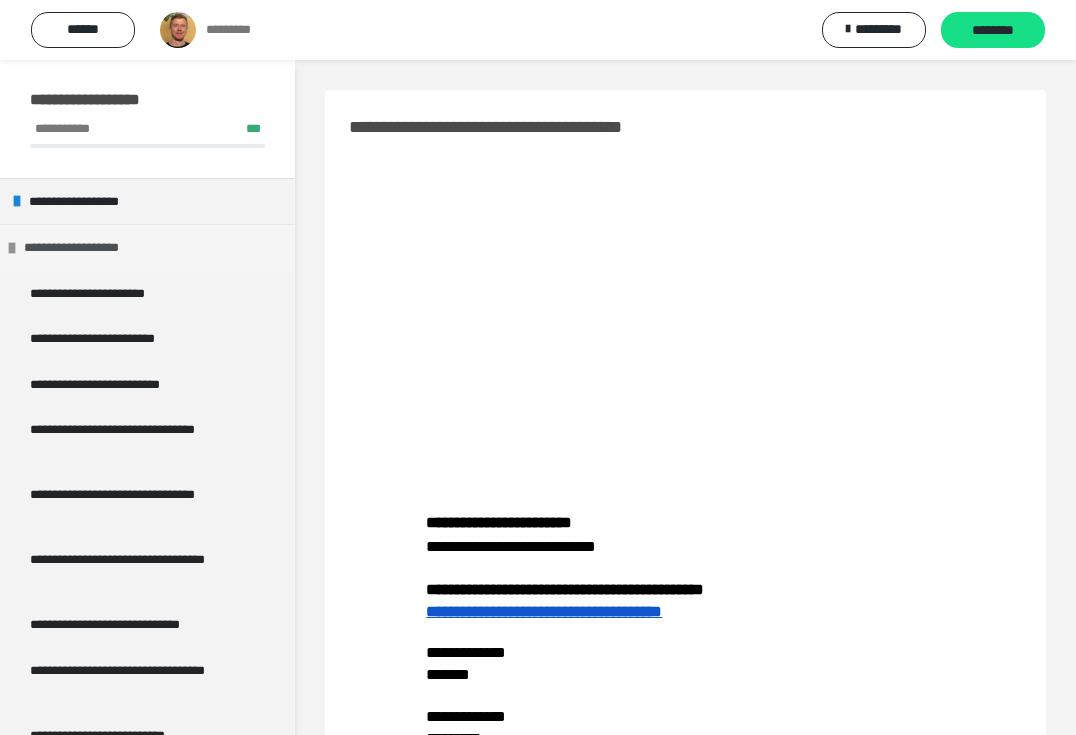 click at bounding box center (12, 248) 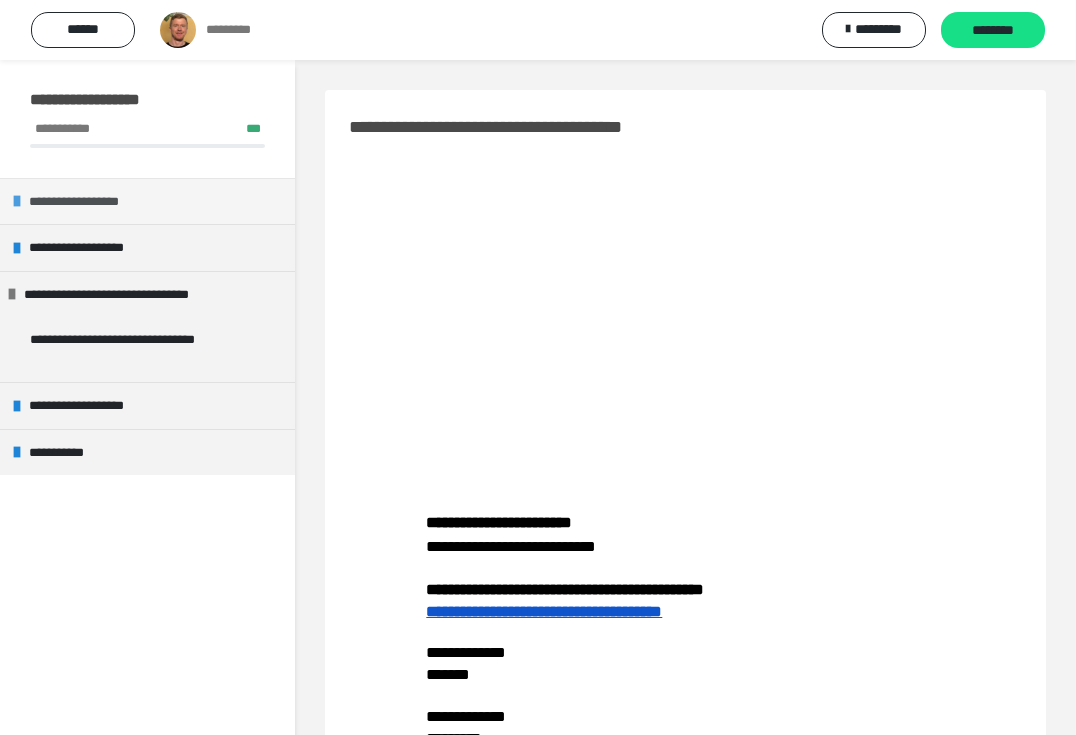 click on "**********" at bounding box center (147, 201) 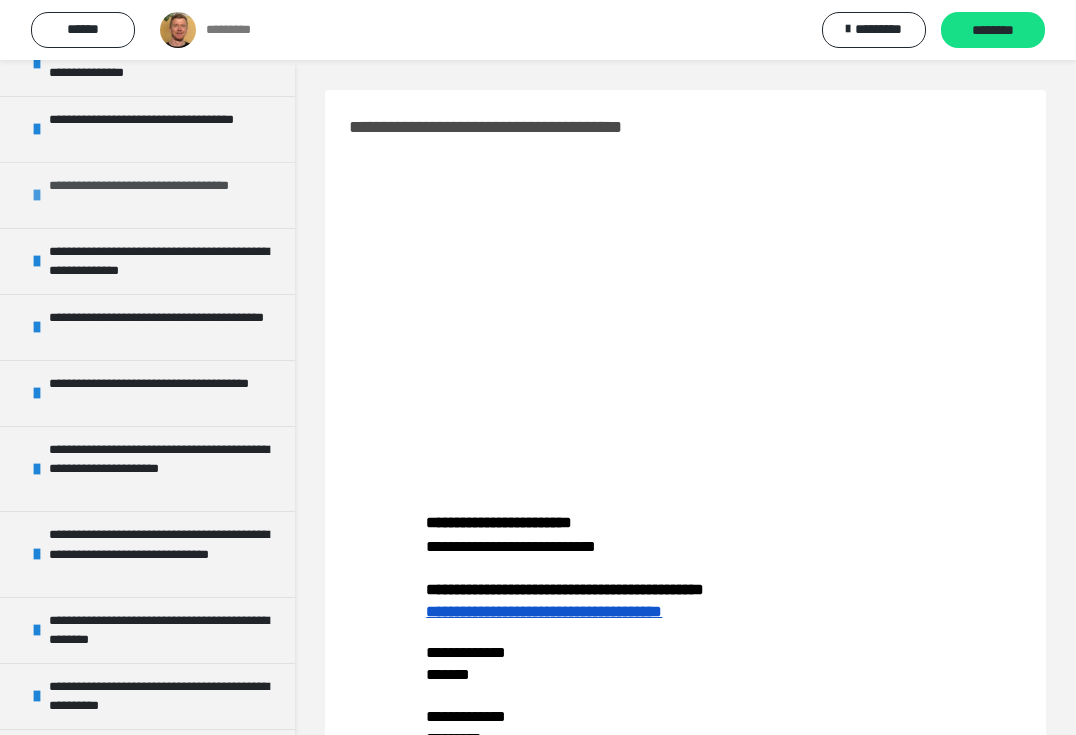 scroll, scrollTop: 0, scrollLeft: 0, axis: both 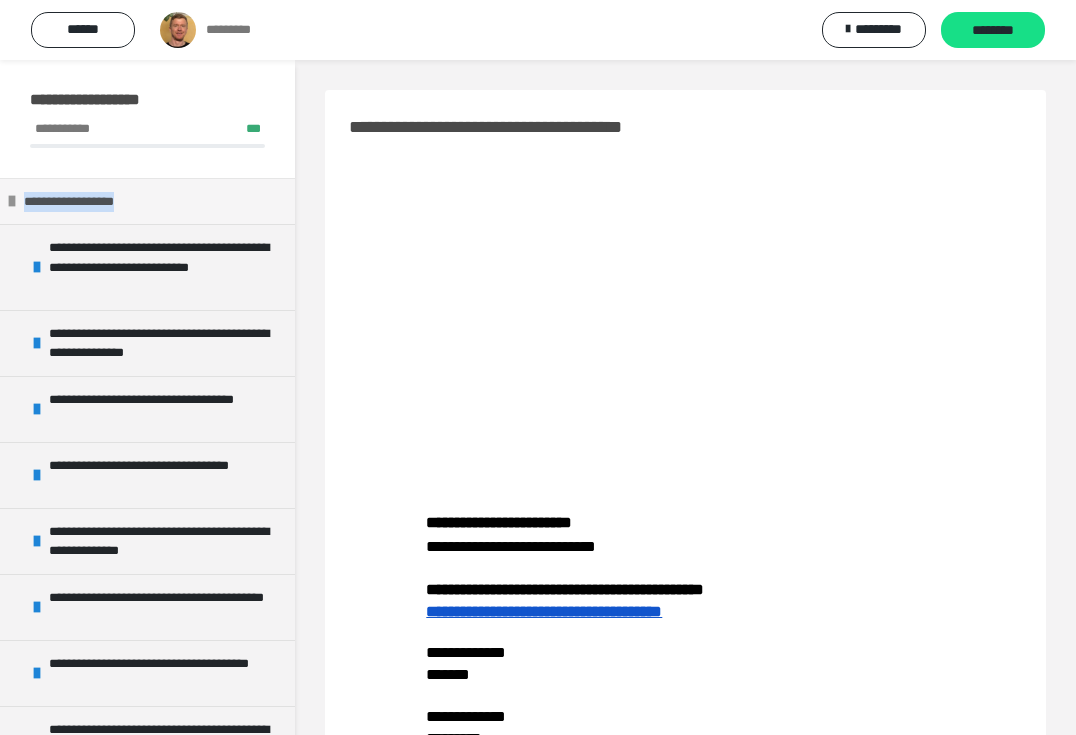 drag, startPoint x: 187, startPoint y: 201, endPoint x: 31, endPoint y: 209, distance: 156.20499 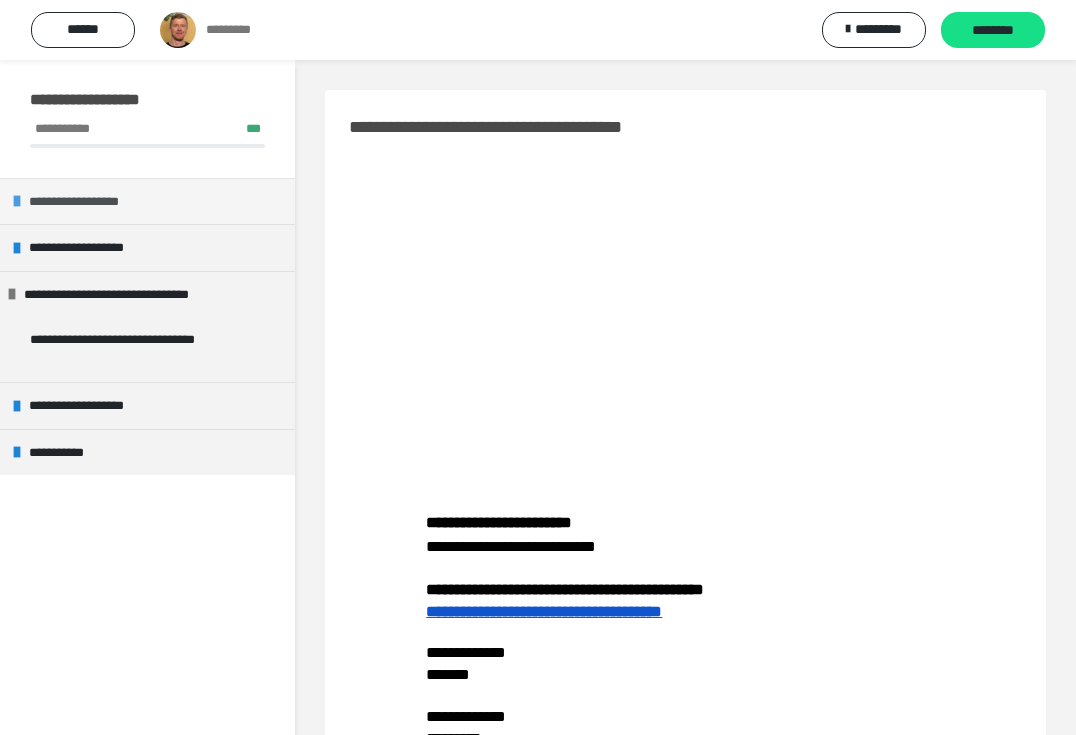 click on "**********" at bounding box center [89, 202] 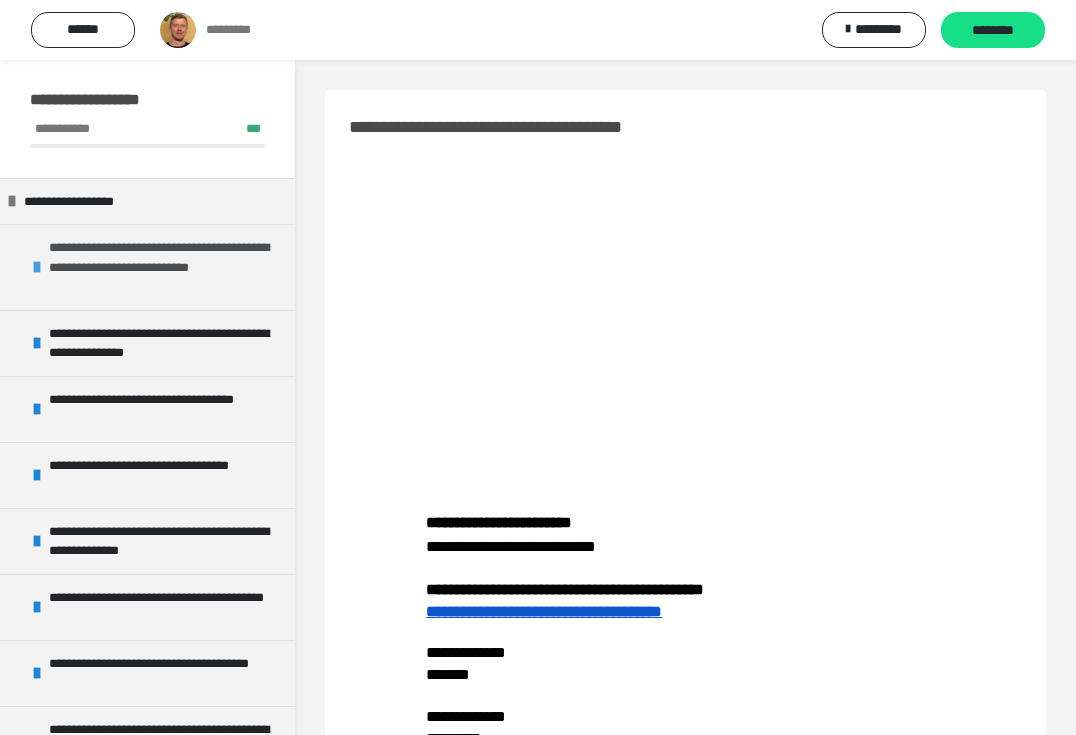 click on "**********" at bounding box center [159, 267] 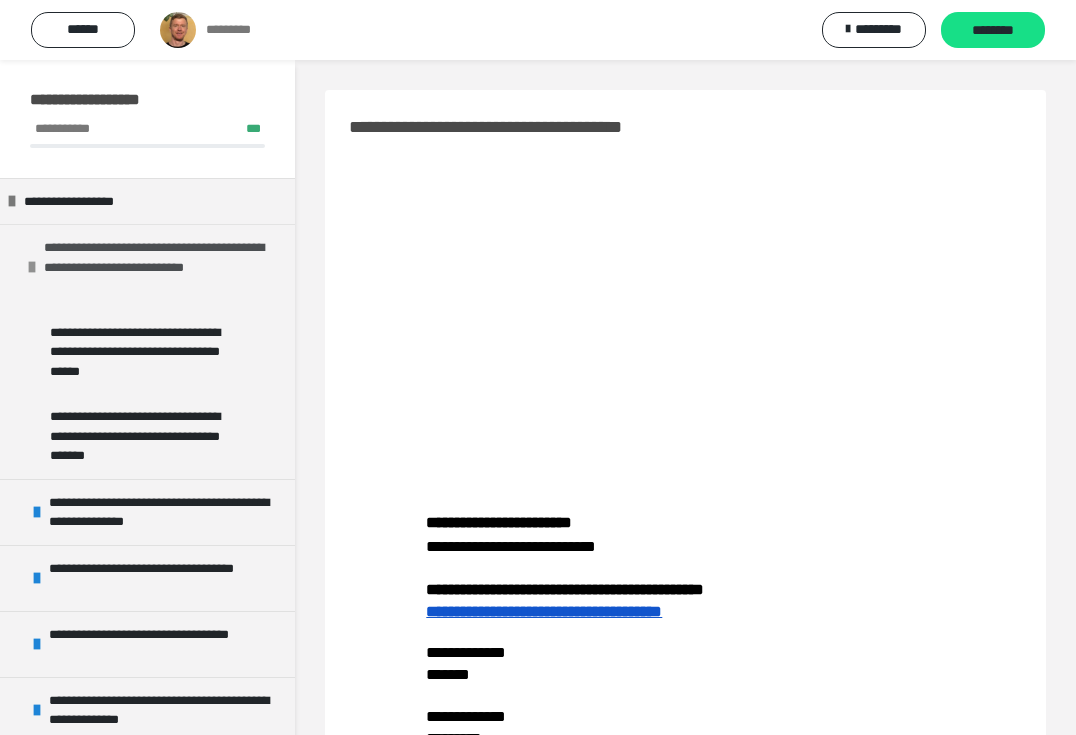 click at bounding box center [32, 267] 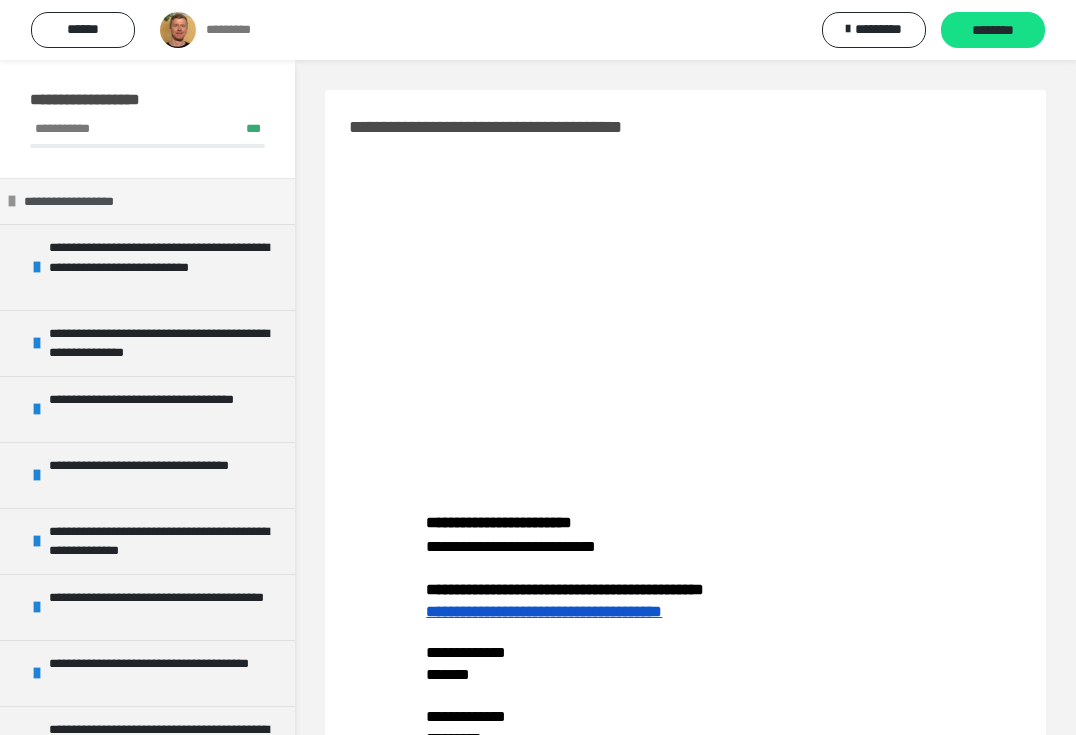click at bounding box center (12, 201) 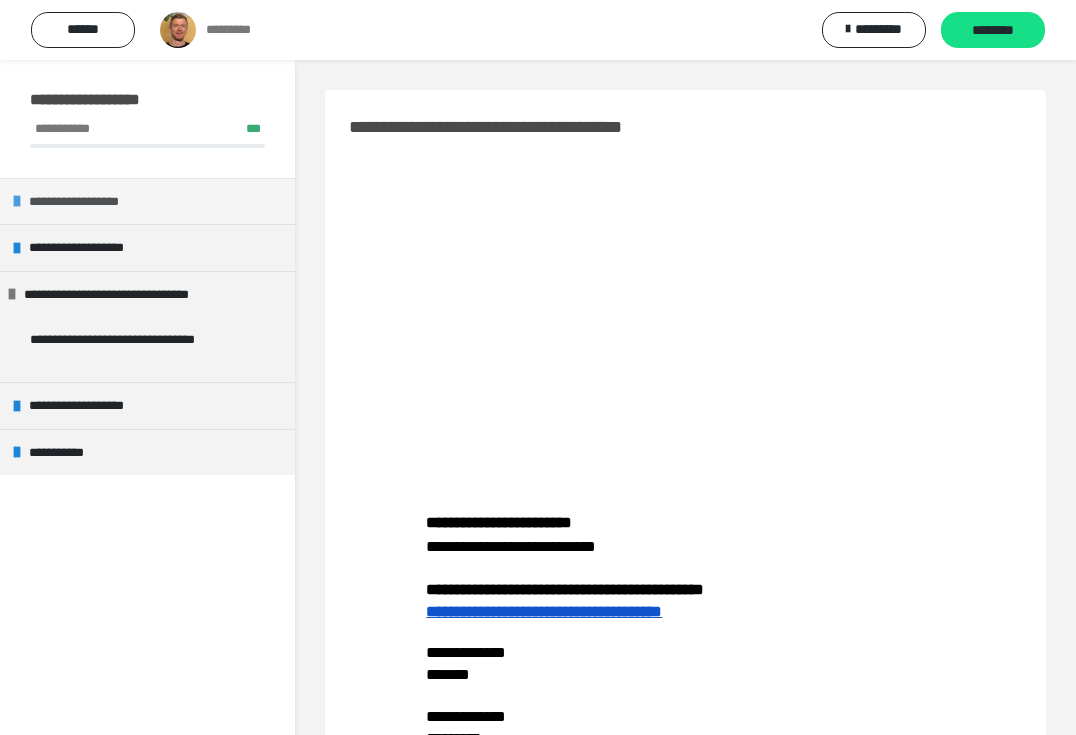 click at bounding box center (17, 201) 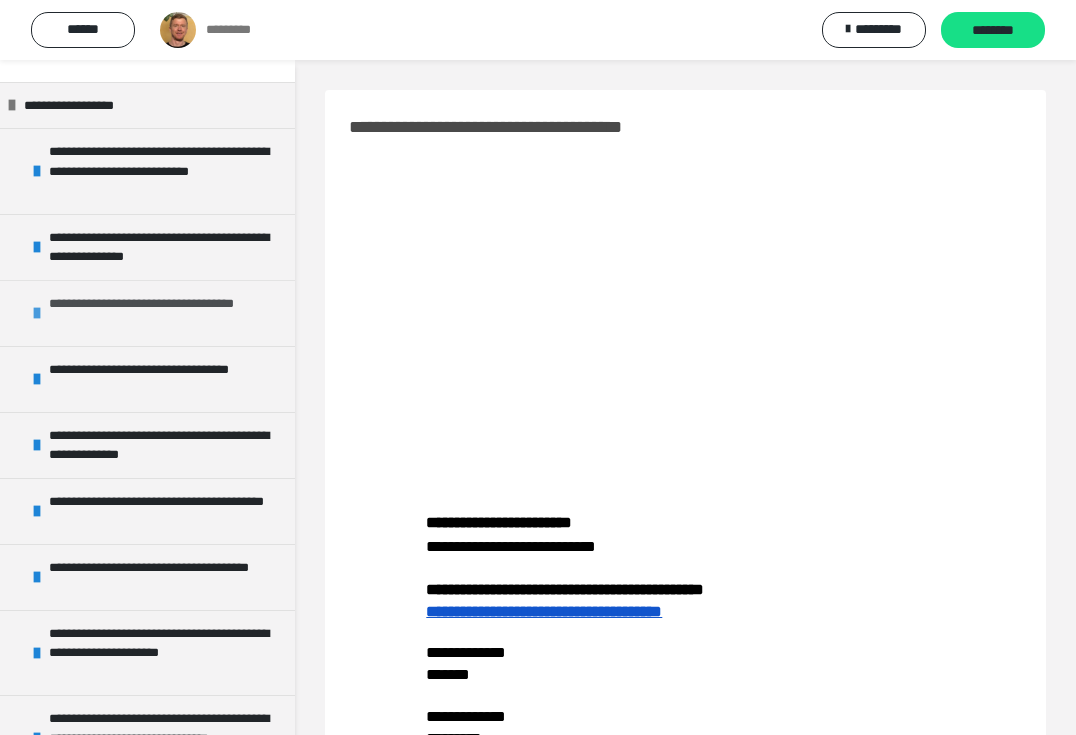 scroll, scrollTop: 0, scrollLeft: 0, axis: both 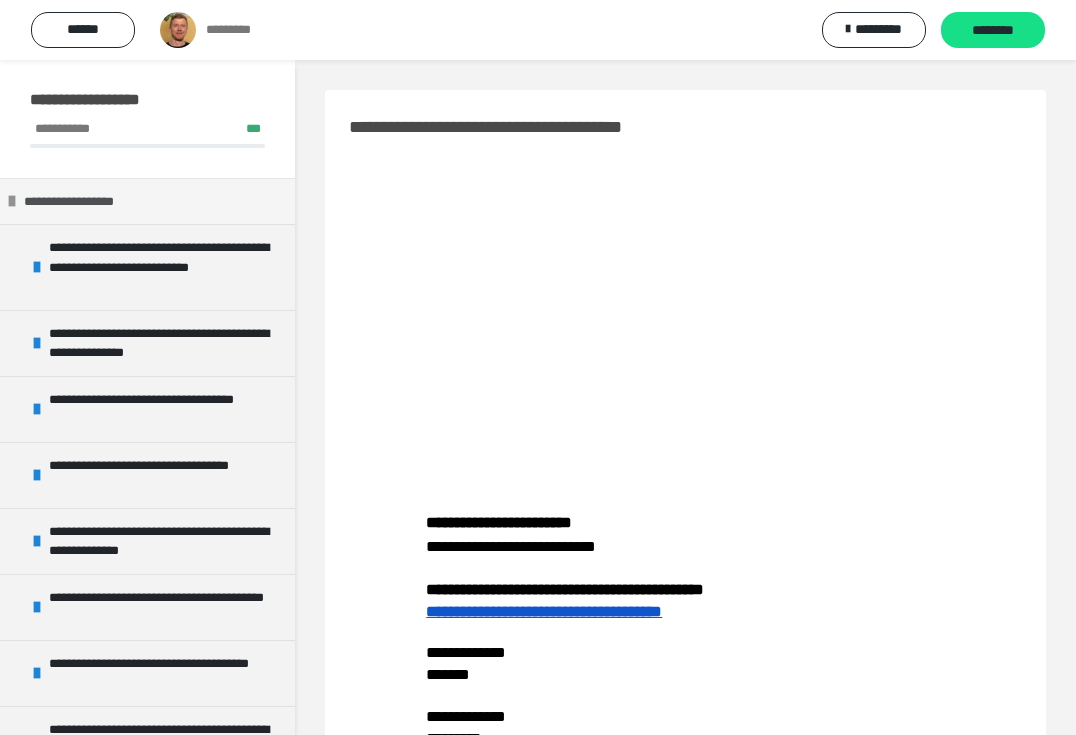 click at bounding box center [12, 201] 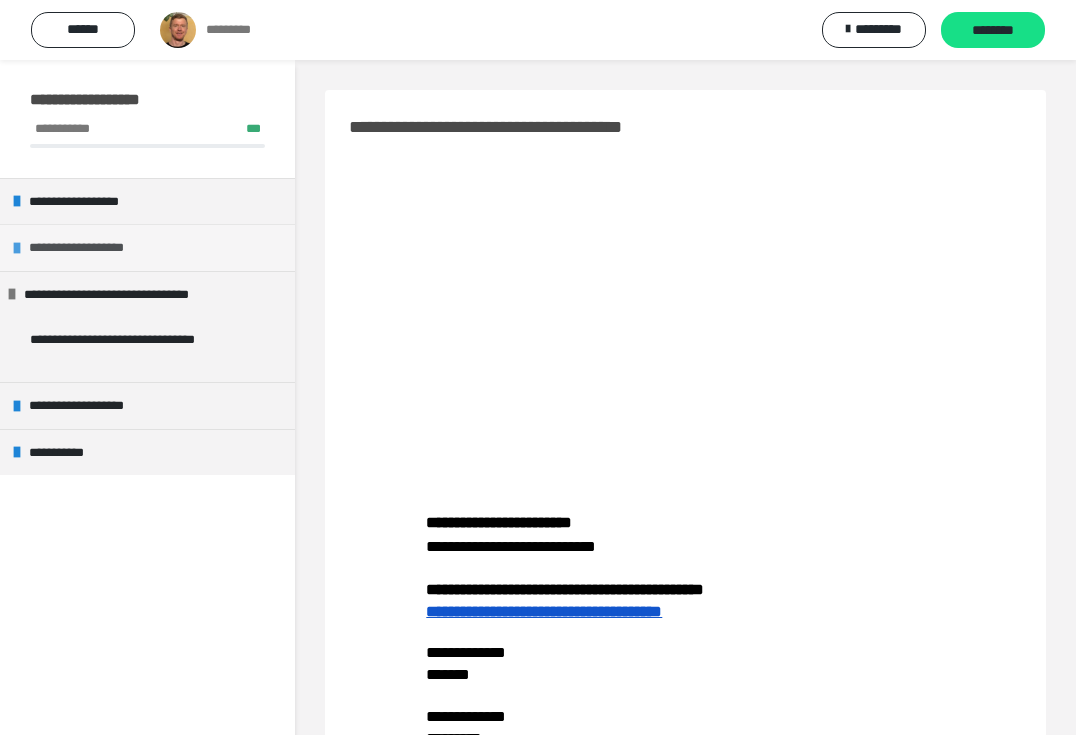 click at bounding box center (17, 248) 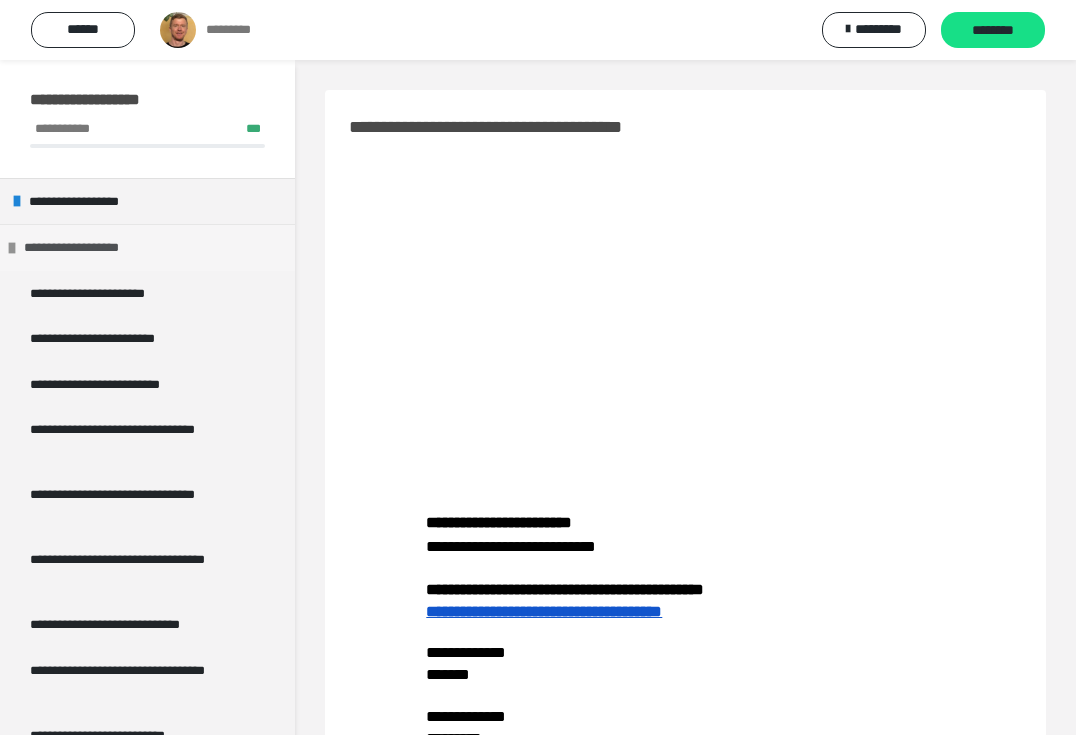 click at bounding box center (12, 248) 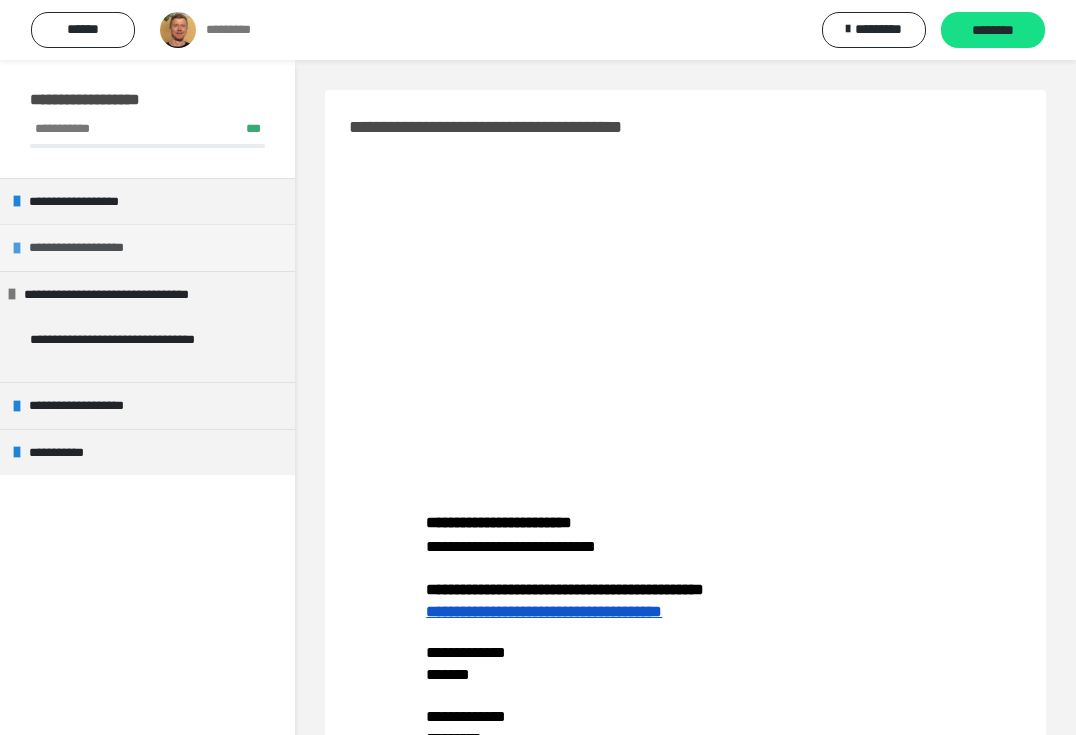 click at bounding box center [17, 248] 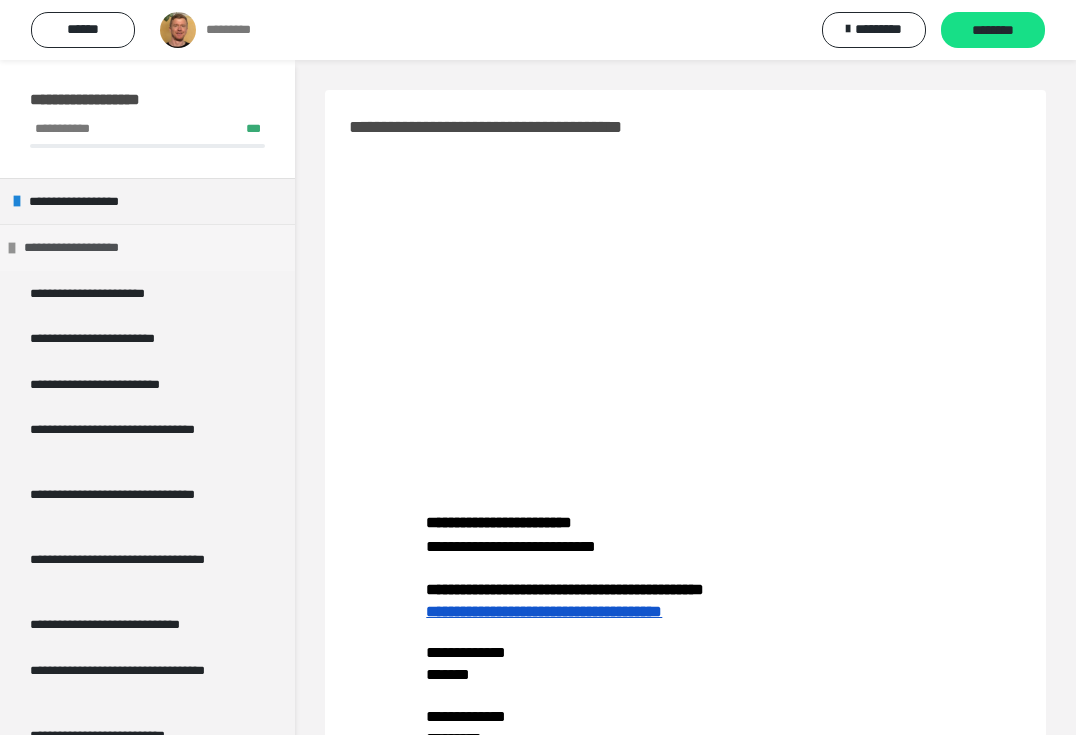 click at bounding box center [12, 248] 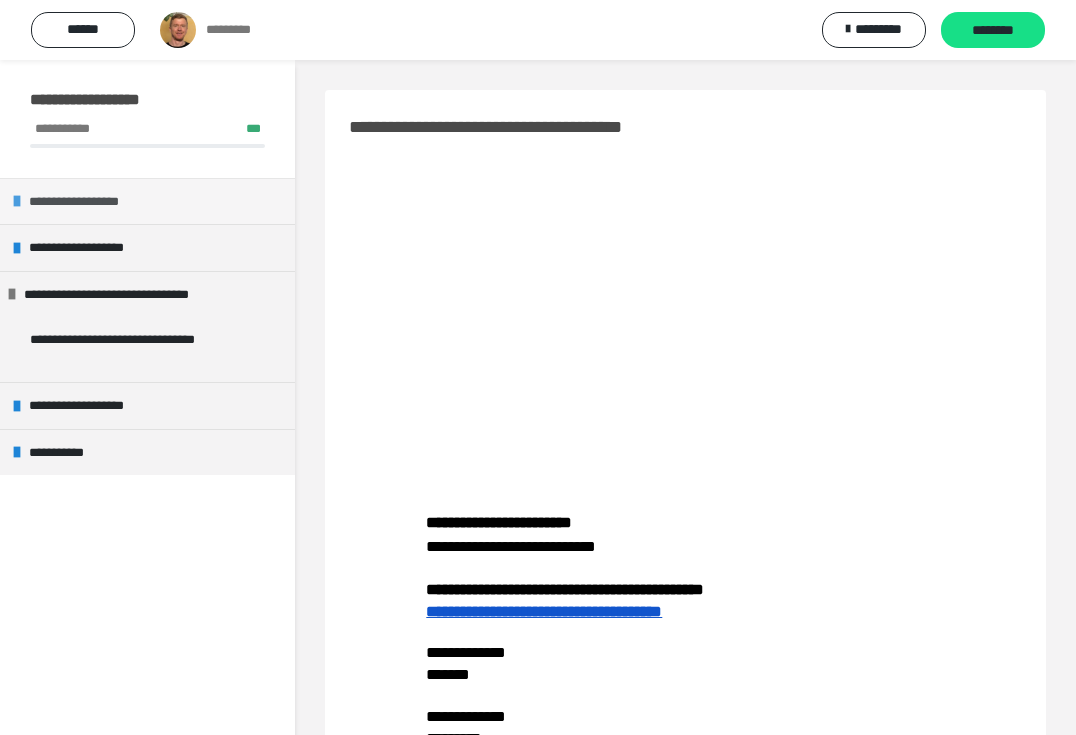 click on "**********" at bounding box center [89, 202] 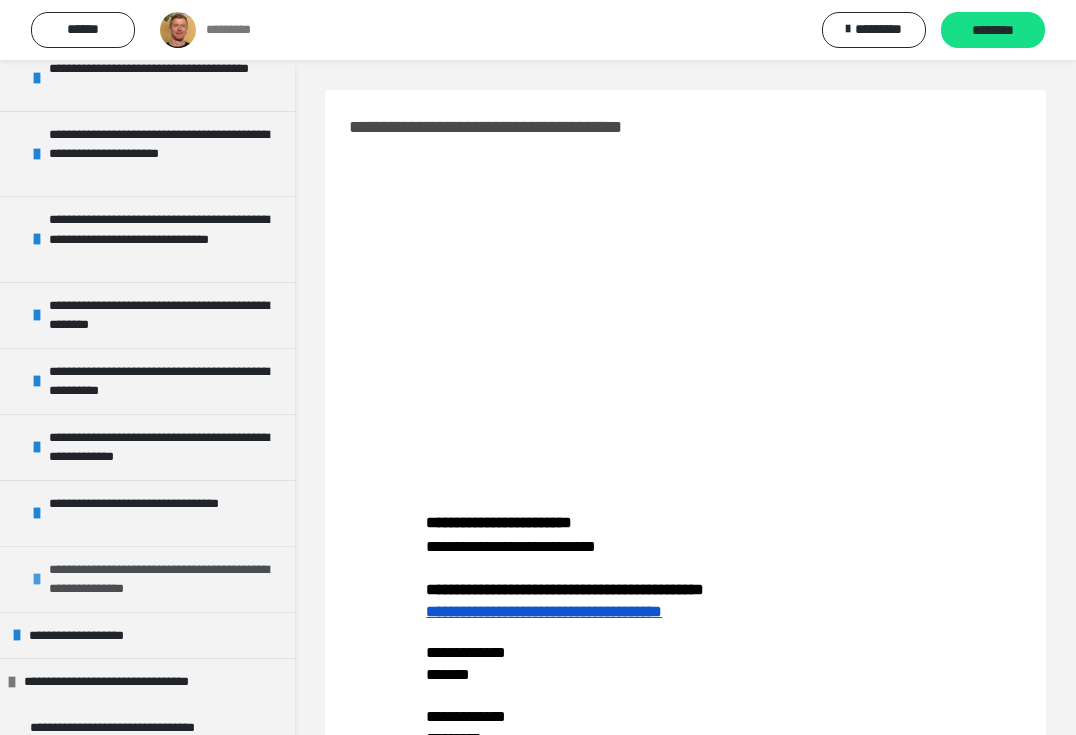 scroll, scrollTop: 596, scrollLeft: 0, axis: vertical 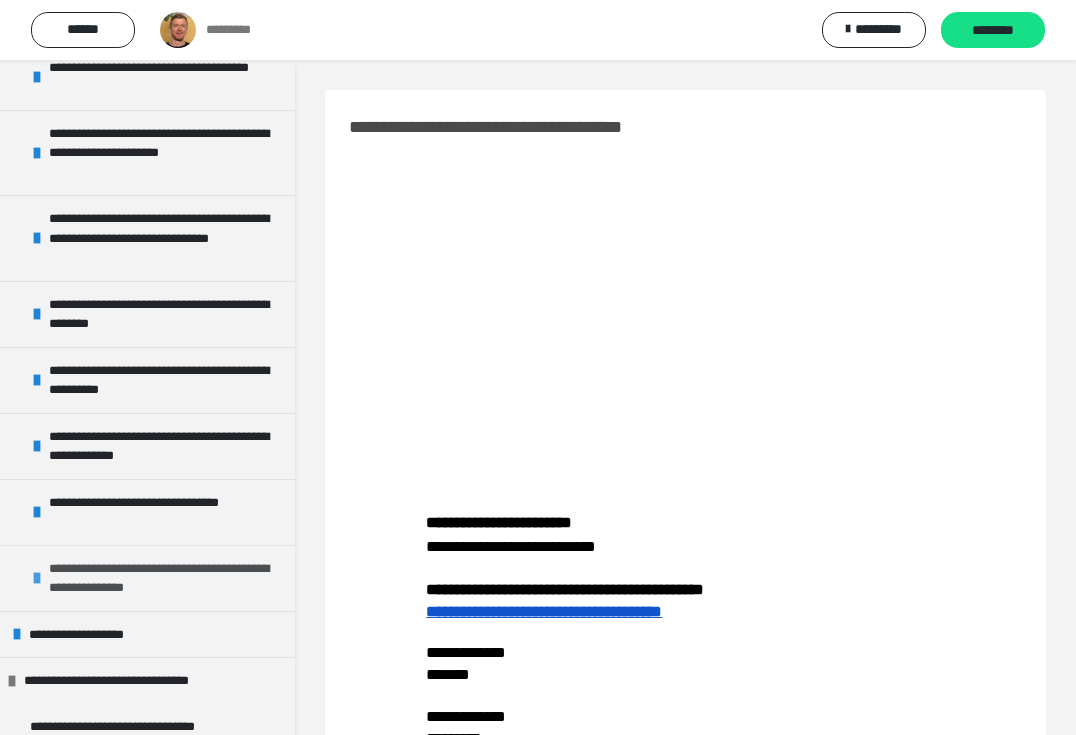 click on "**********" at bounding box center (159, 578) 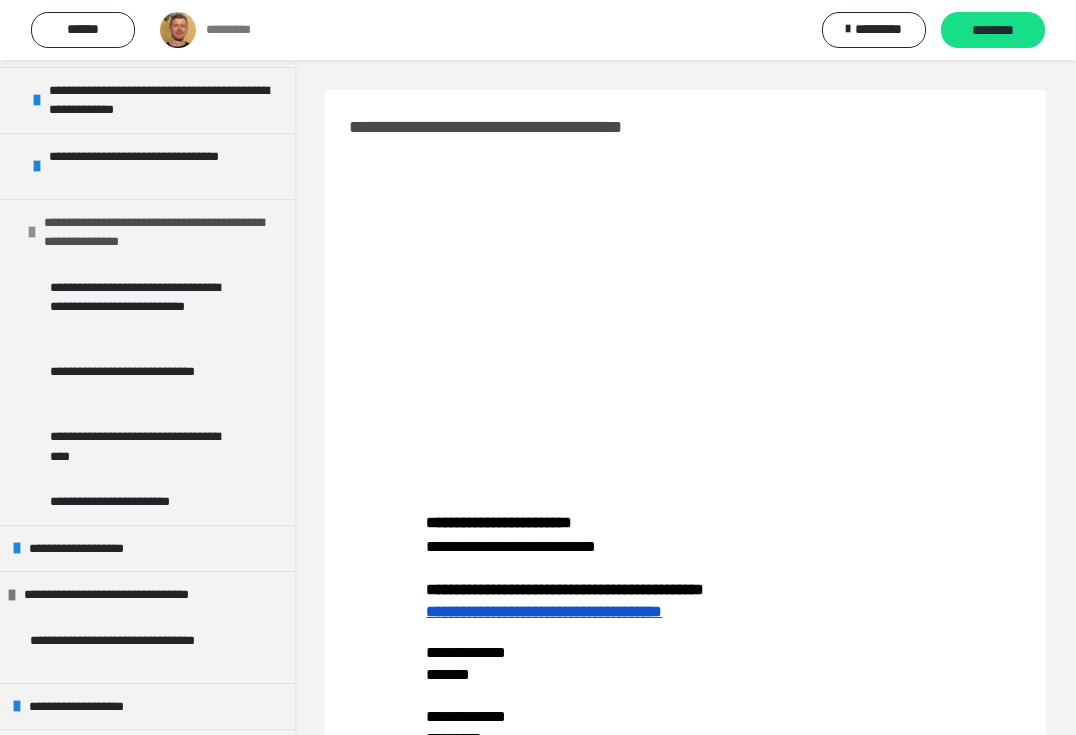 scroll, scrollTop: 987, scrollLeft: 0, axis: vertical 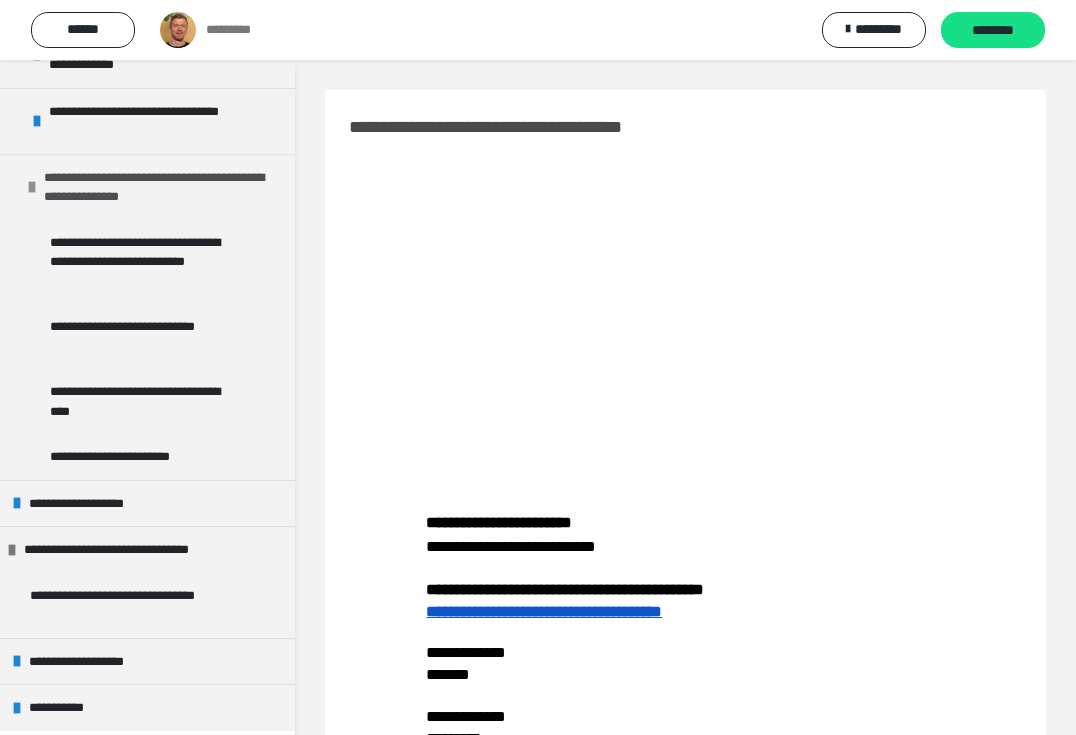 click at bounding box center [32, 187] 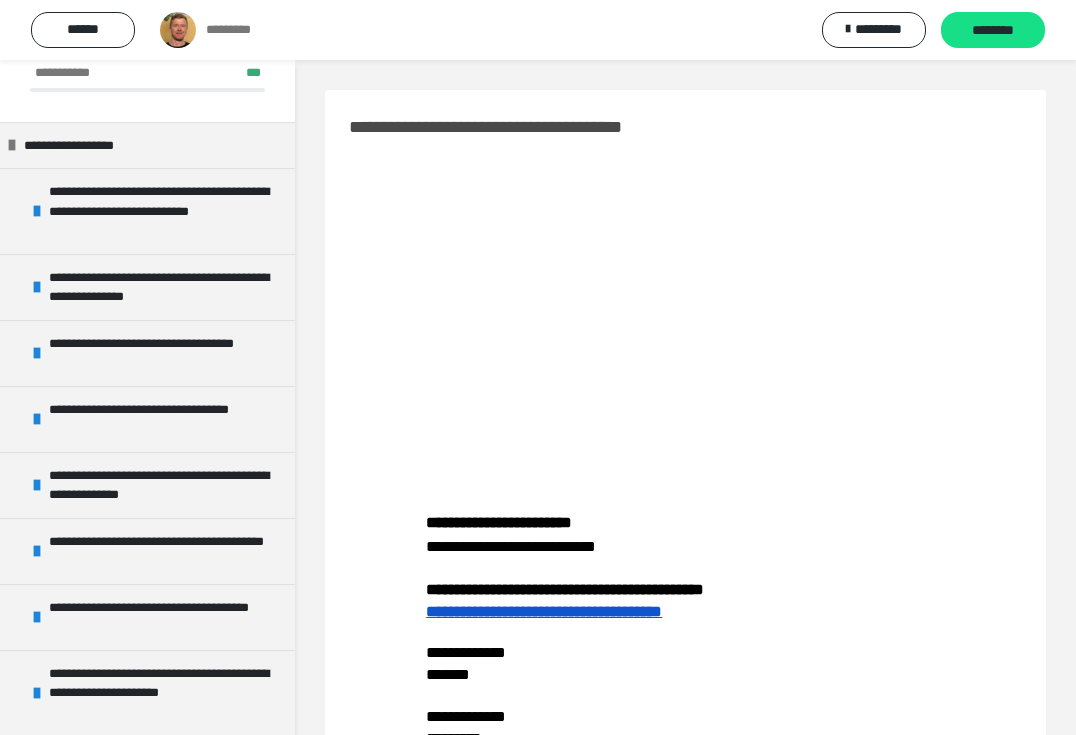 scroll, scrollTop: 55, scrollLeft: 0, axis: vertical 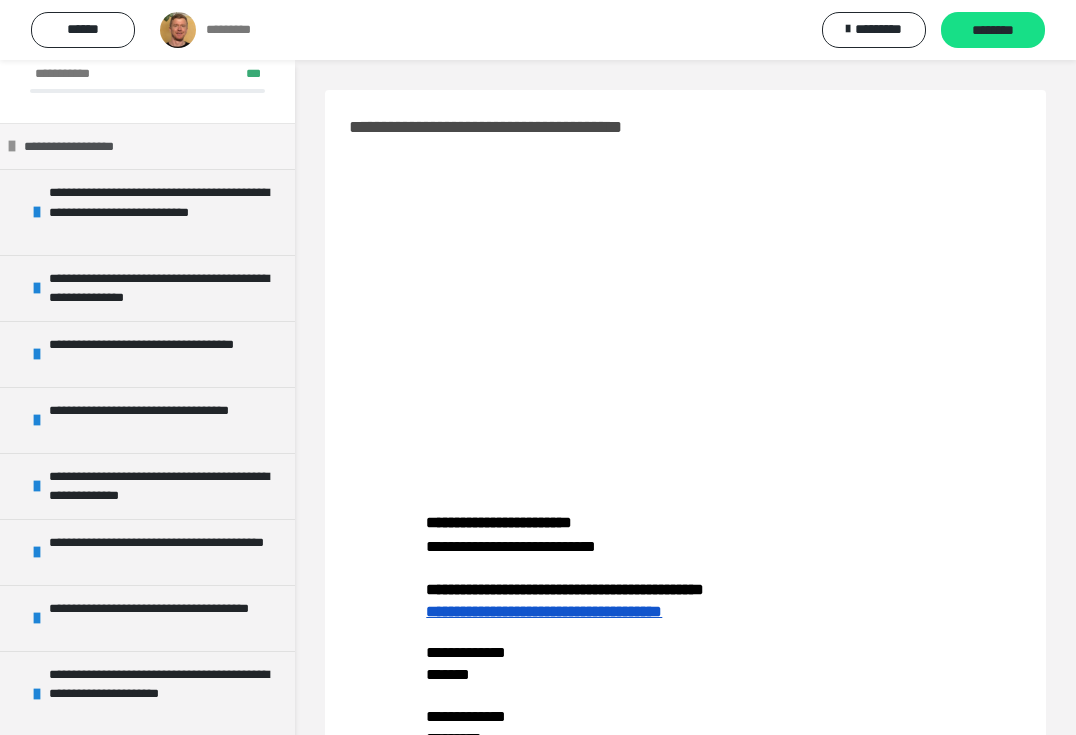 click at bounding box center [12, 146] 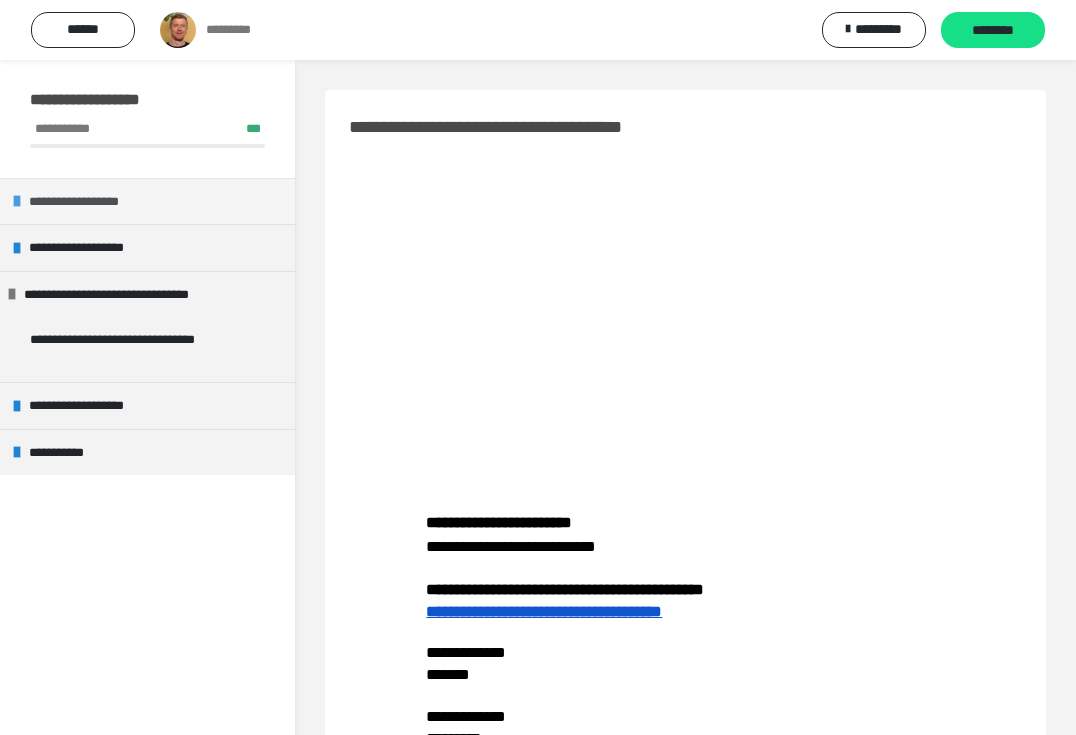 scroll, scrollTop: 0, scrollLeft: 0, axis: both 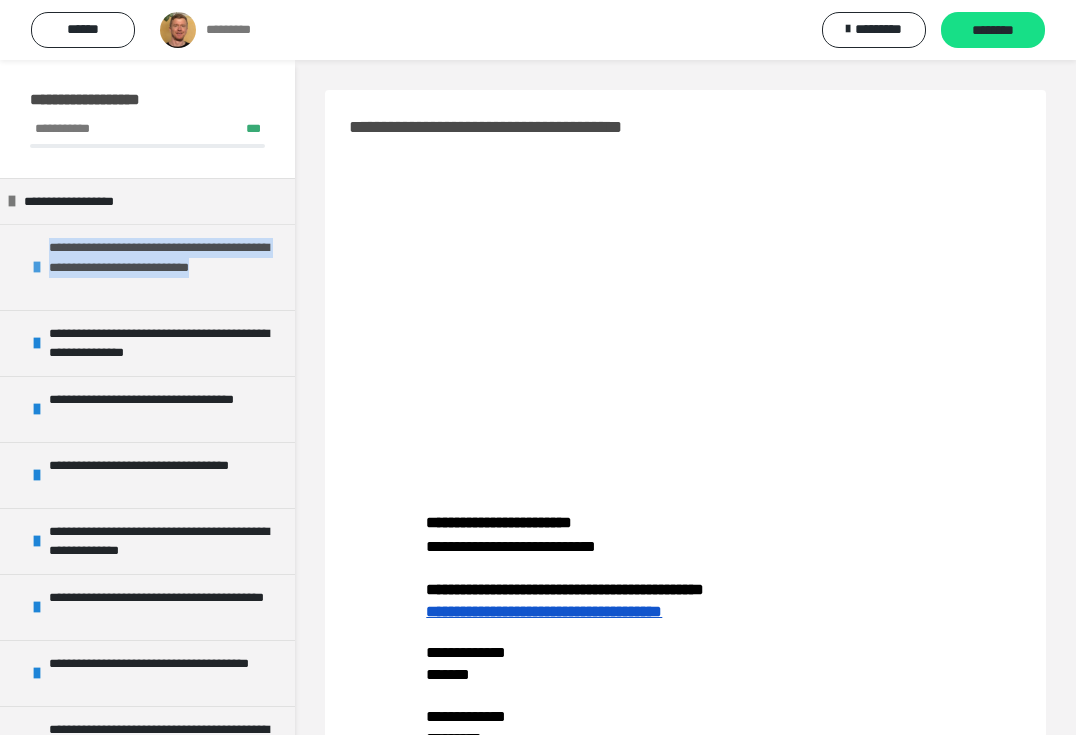 drag, startPoint x: 152, startPoint y: 284, endPoint x: 53, endPoint y: 251, distance: 104.35516 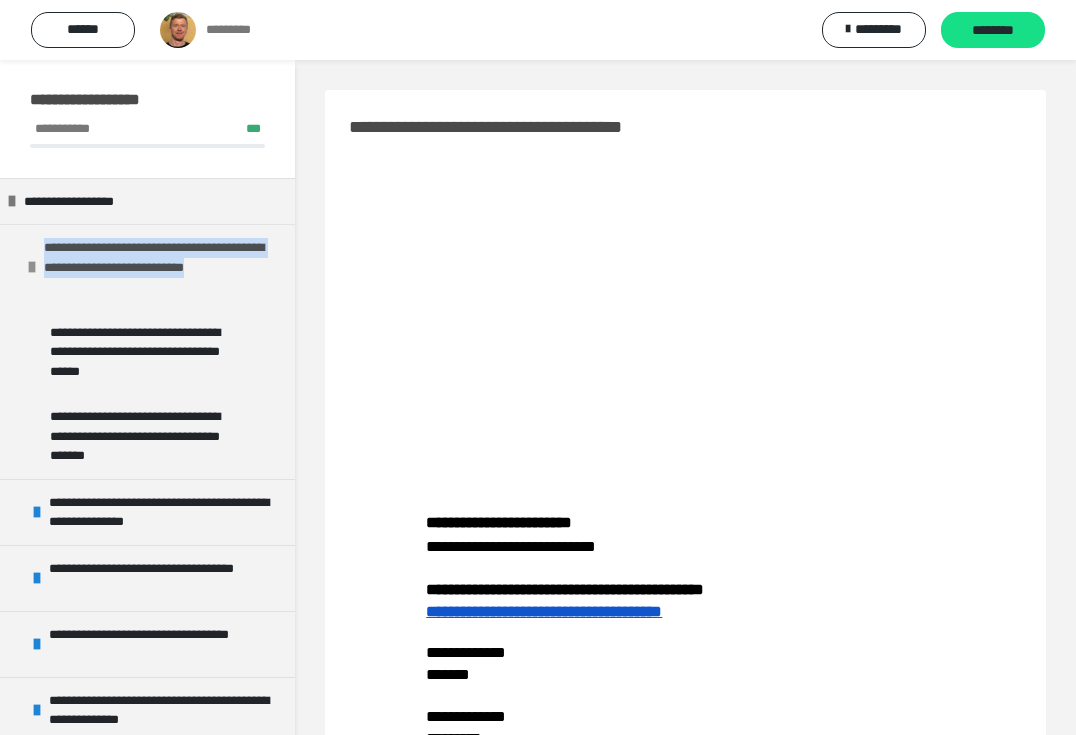 click on "**********" at bounding box center [154, 267] 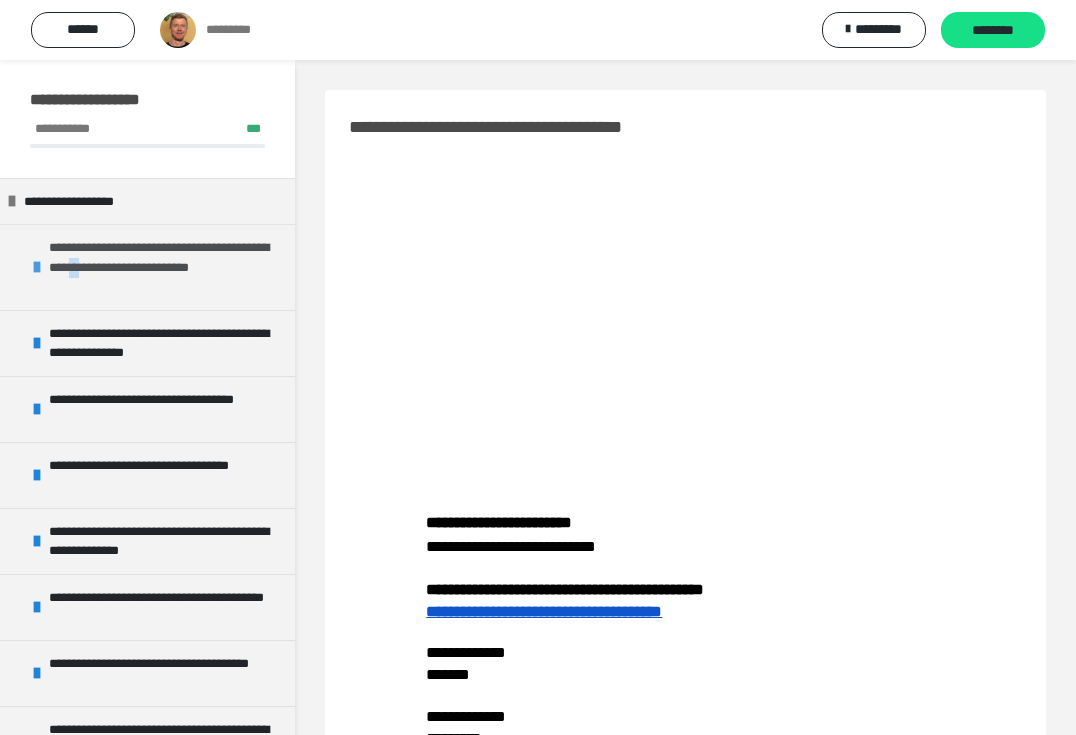 click on "**********" at bounding box center (159, 267) 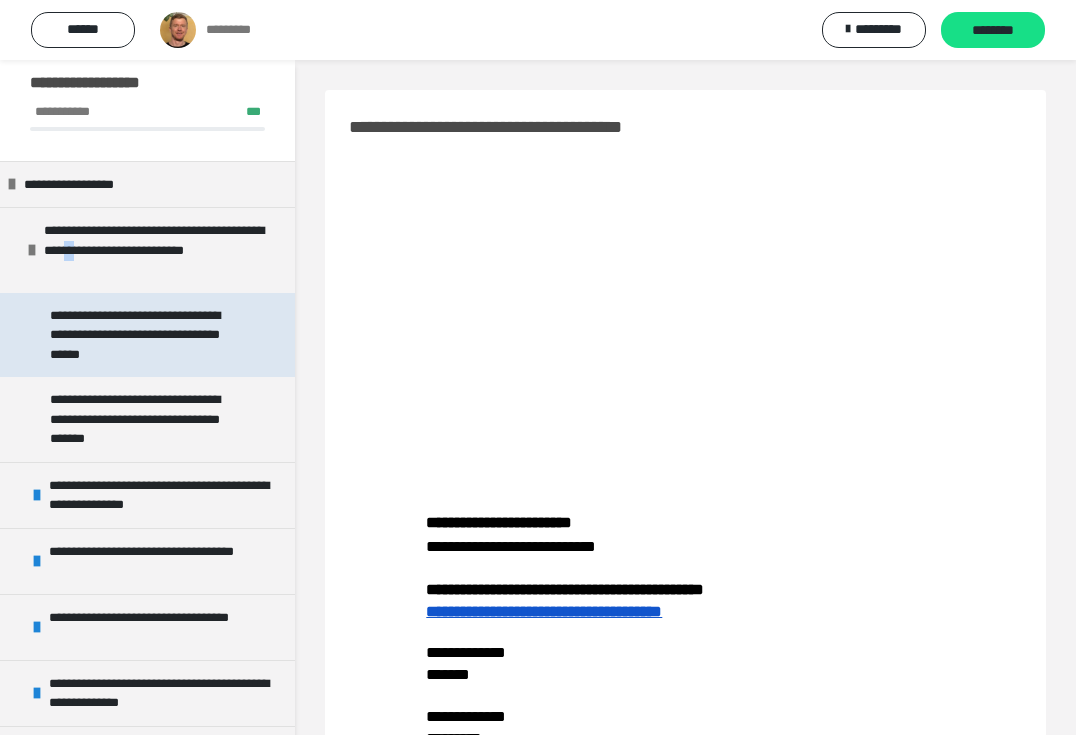 scroll, scrollTop: 0, scrollLeft: 0, axis: both 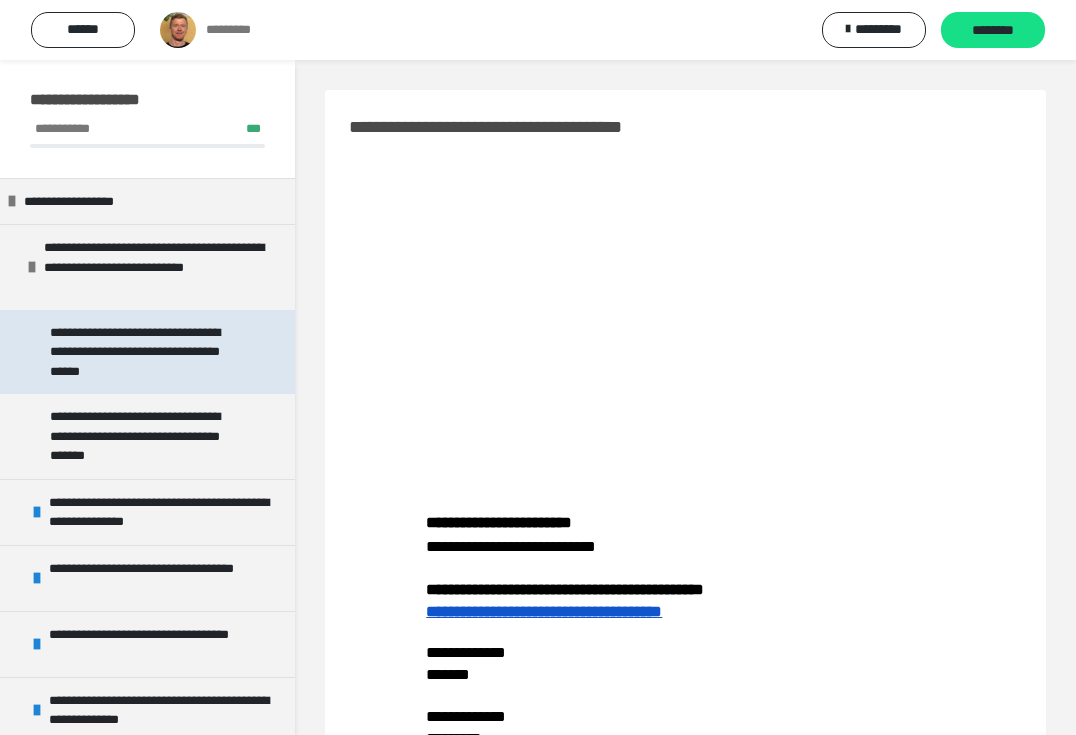 click on "**********" at bounding box center [142, 352] 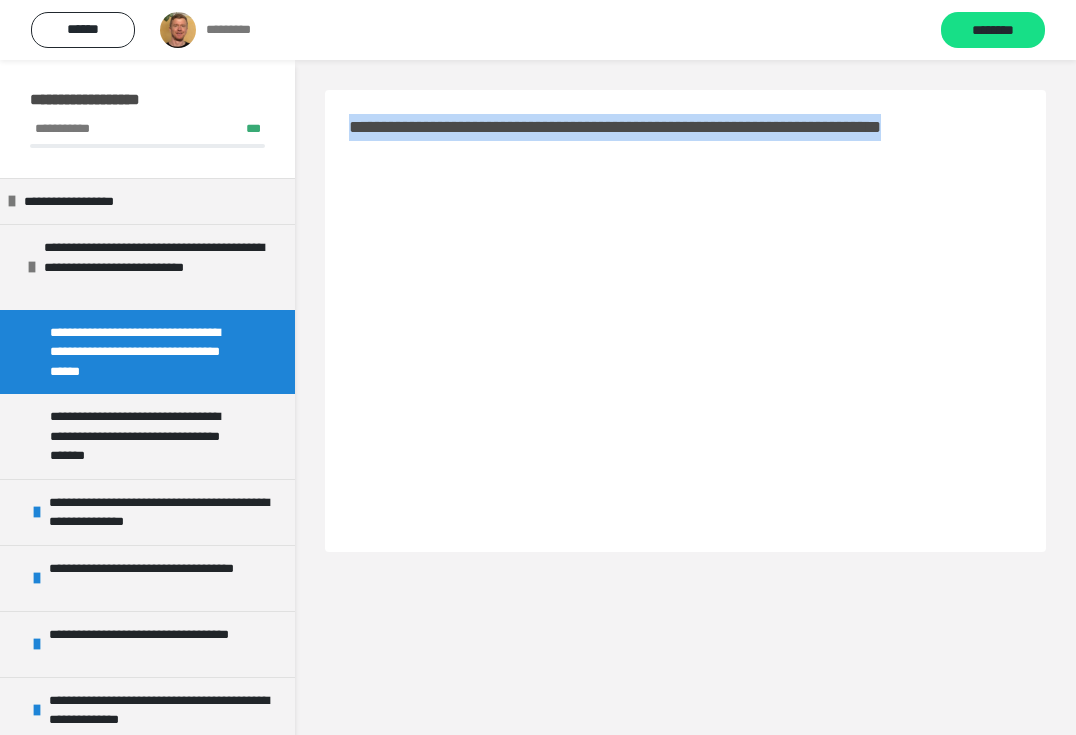 drag, startPoint x: 454, startPoint y: 153, endPoint x: 353, endPoint y: 126, distance: 104.54664 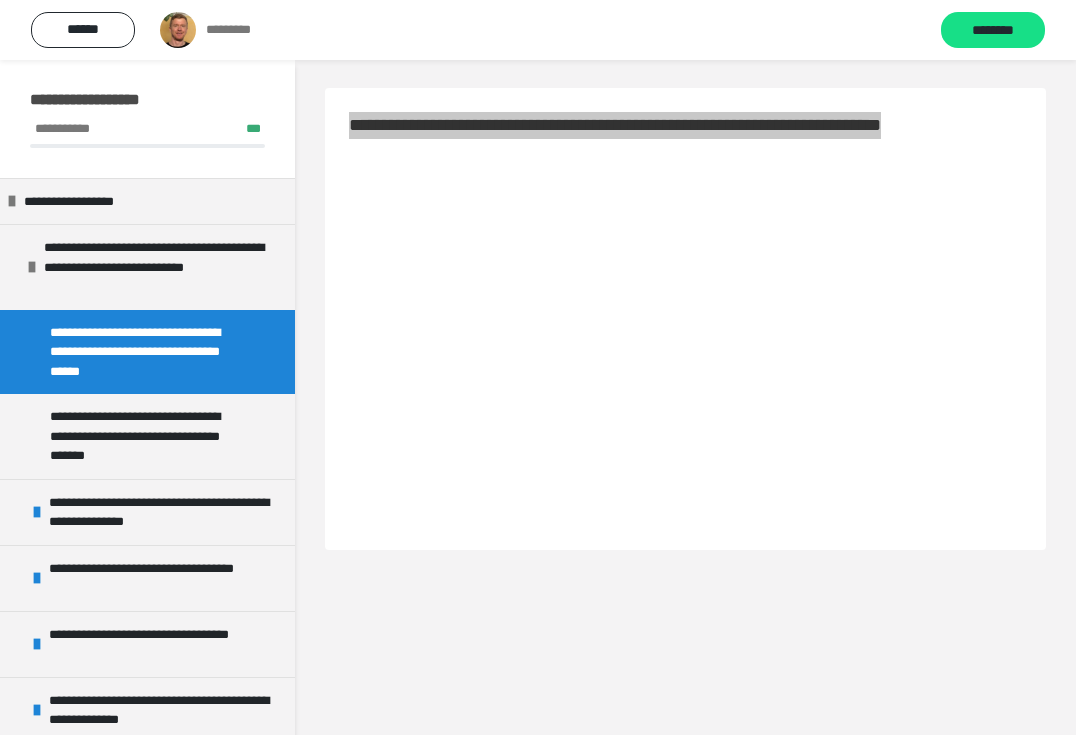 scroll, scrollTop: 0, scrollLeft: 0, axis: both 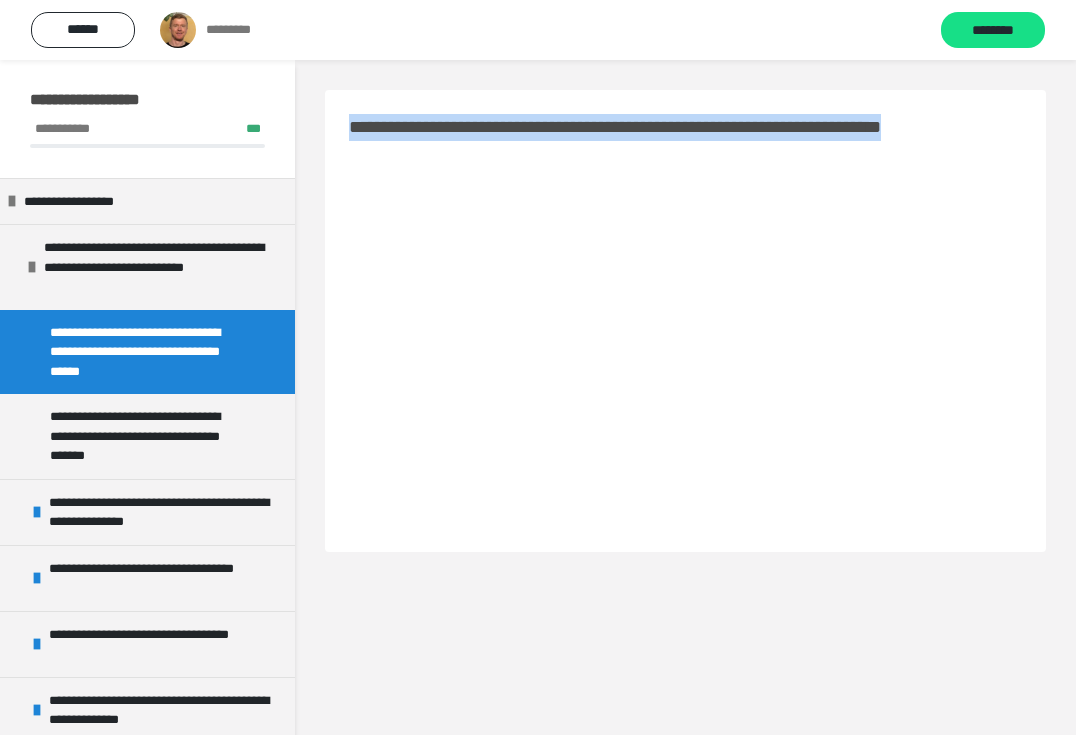 click on "**********" at bounding box center [685, 141] 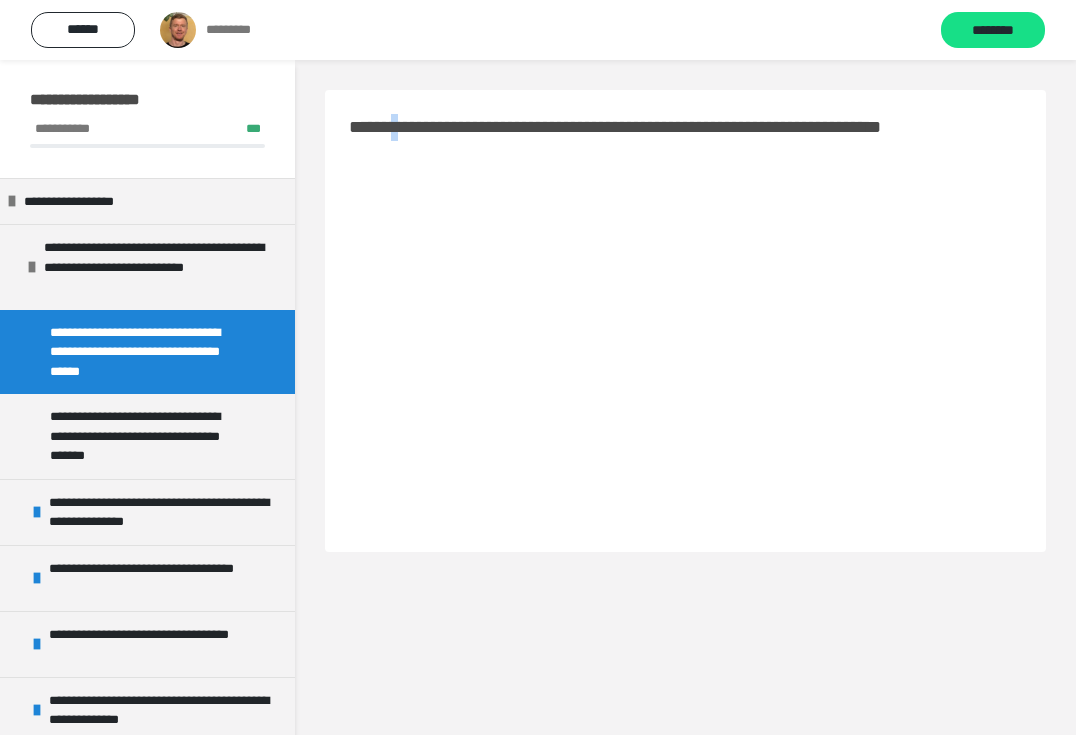 click on "**********" at bounding box center [685, 141] 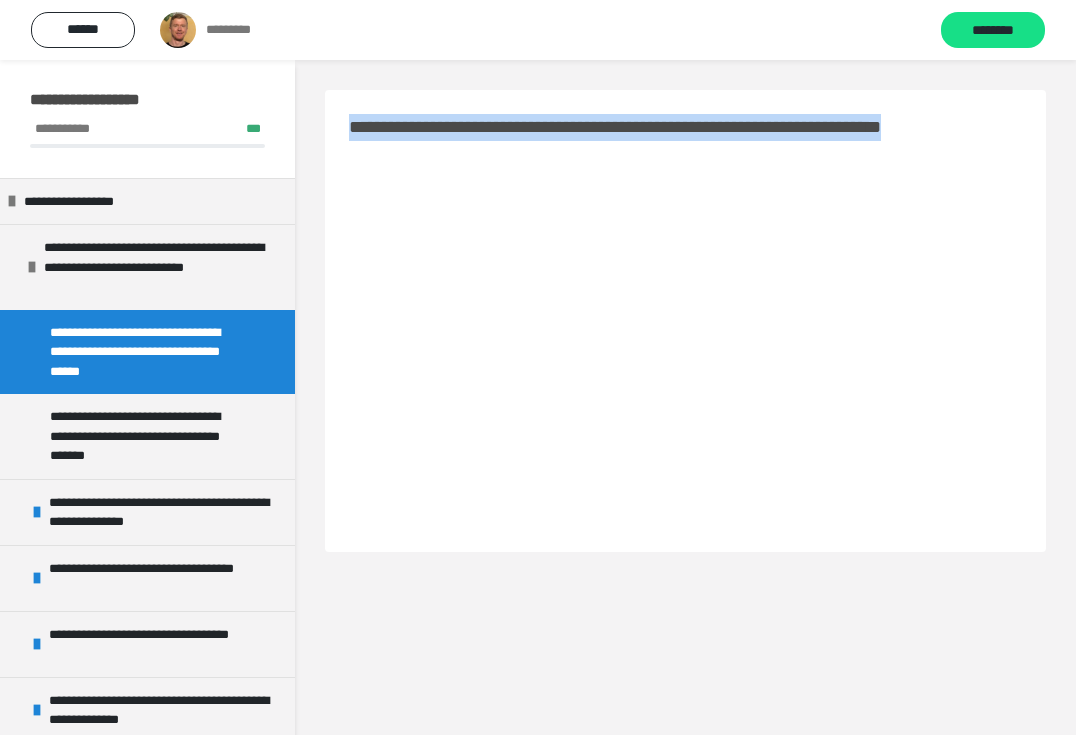 click on "**********" at bounding box center [685, 141] 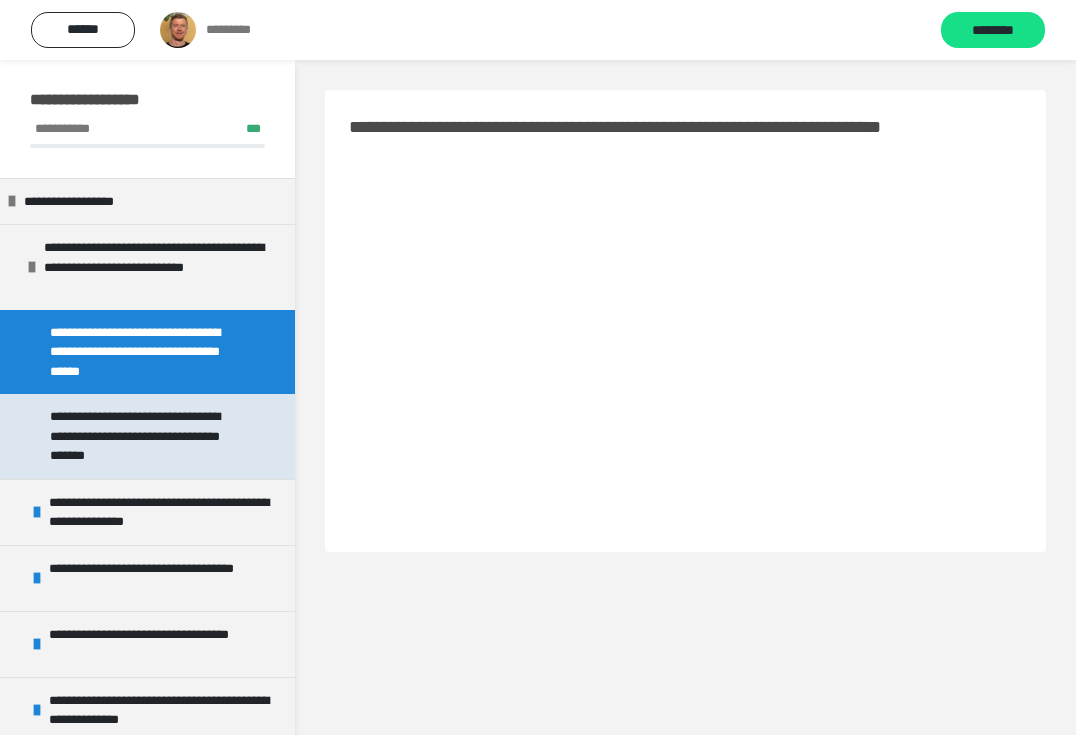 click on "**********" at bounding box center [142, 436] 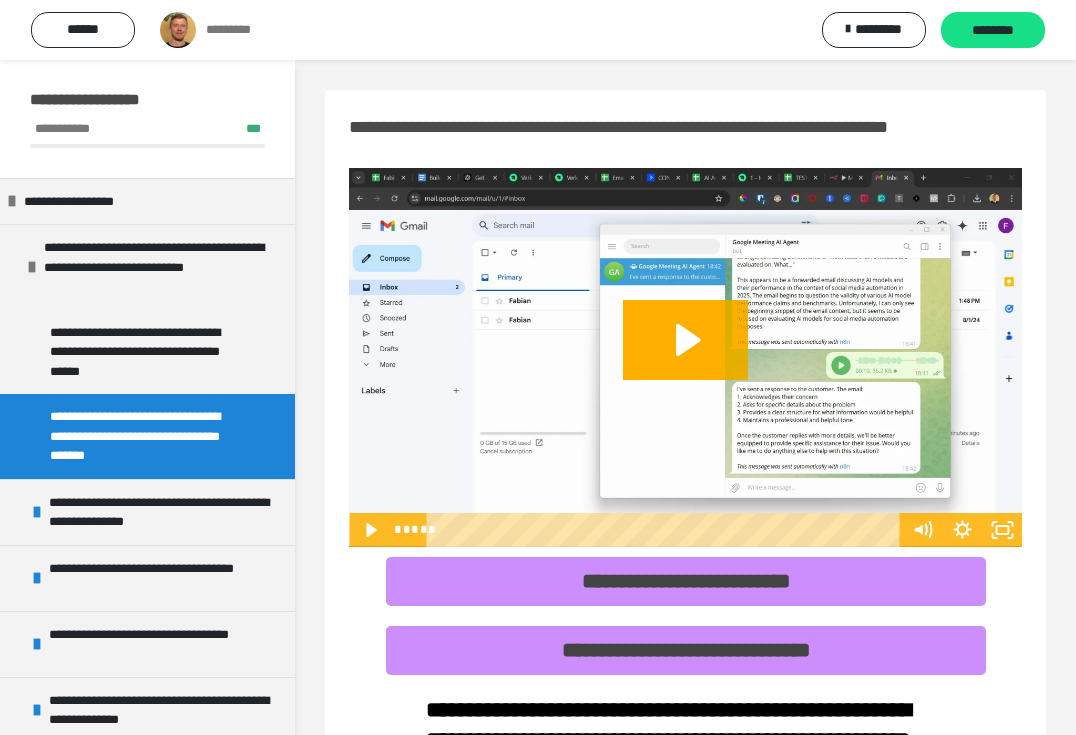 click on "**********" at bounding box center [685, 141] 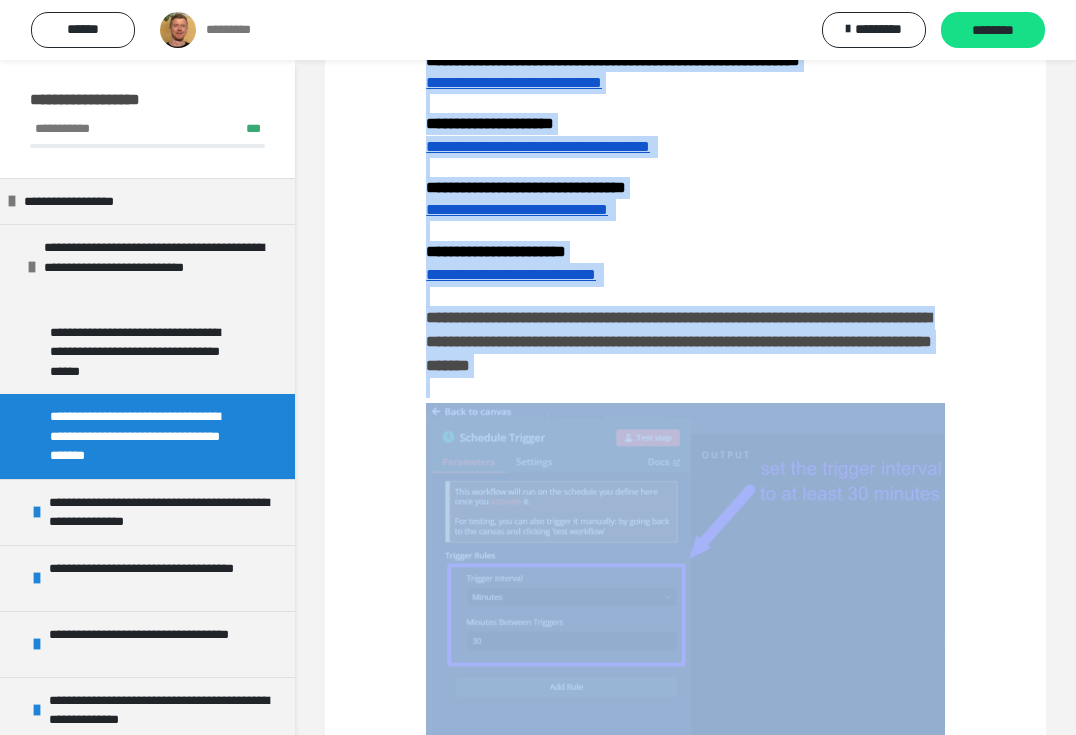 scroll, scrollTop: 1045, scrollLeft: 0, axis: vertical 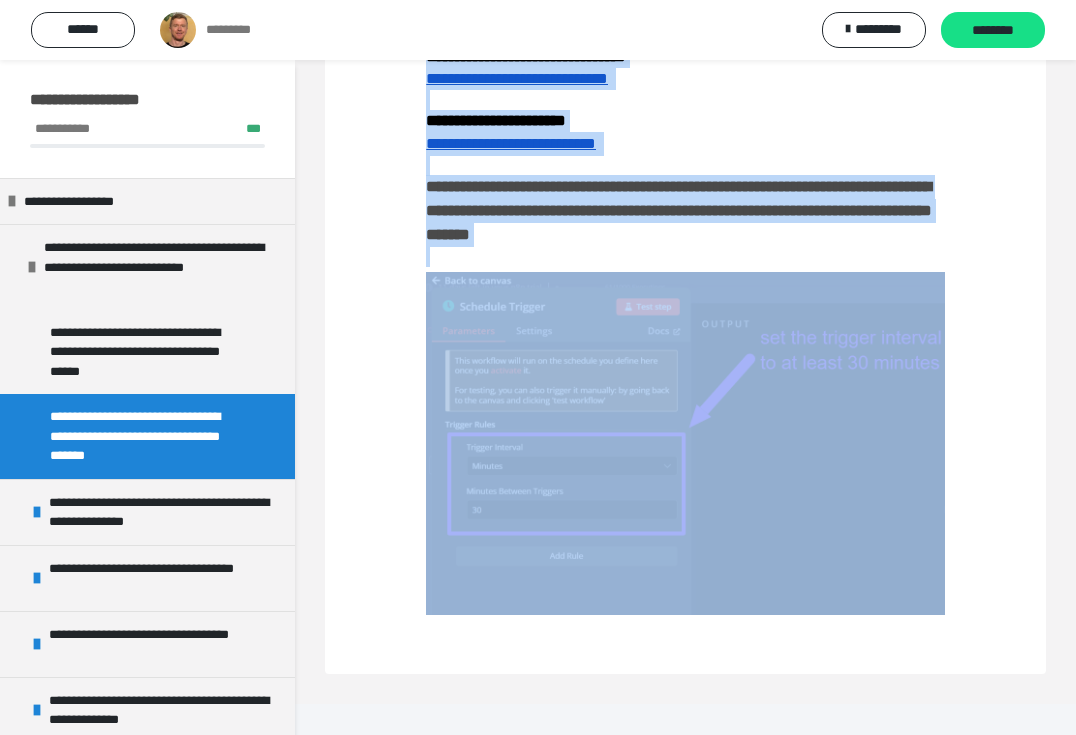 drag, startPoint x: 350, startPoint y: 123, endPoint x: 883, endPoint y: 661, distance: 757.31964 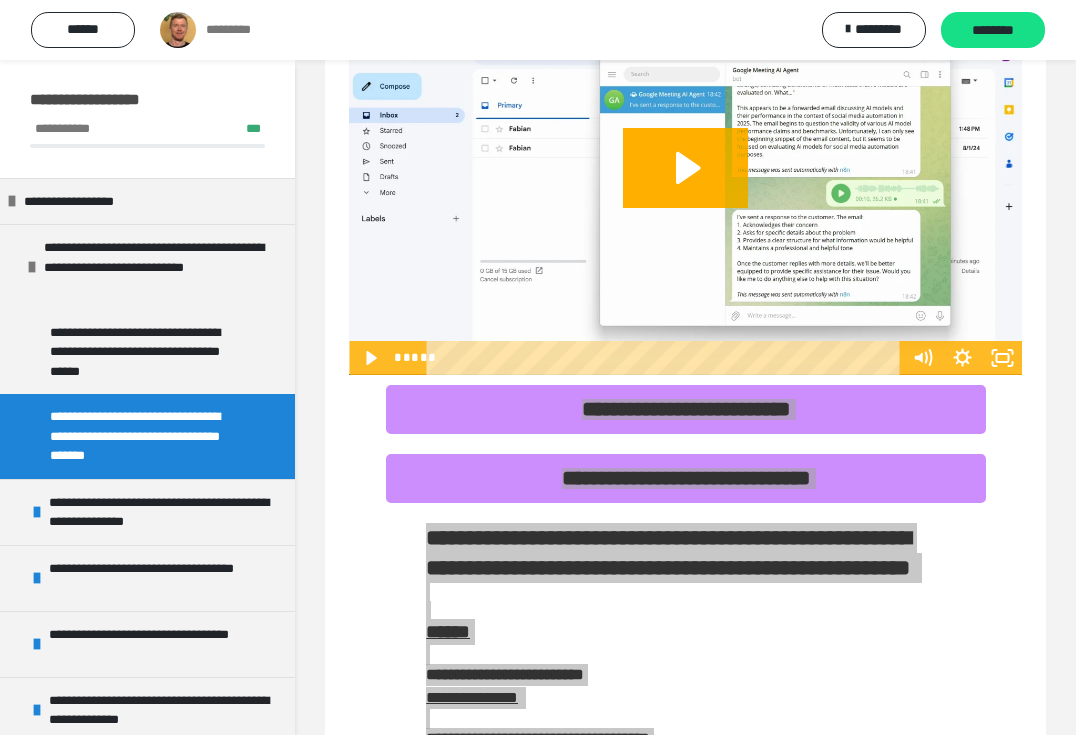 scroll, scrollTop: 169, scrollLeft: 0, axis: vertical 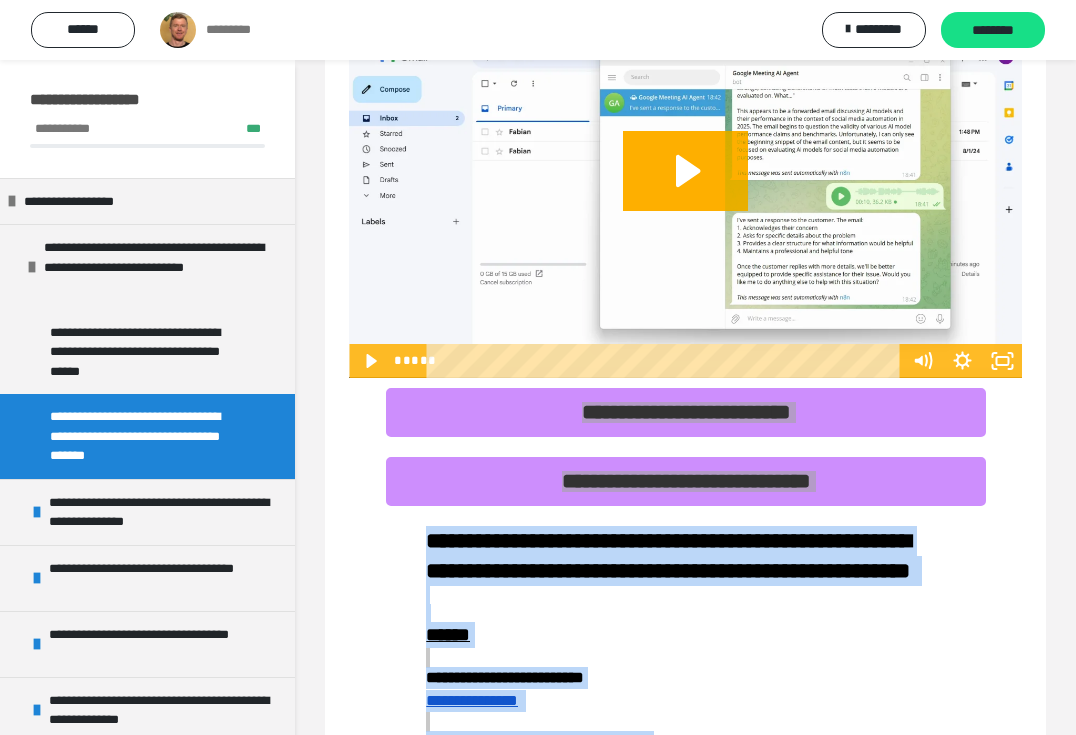 click on "**********" at bounding box center (668, 556) 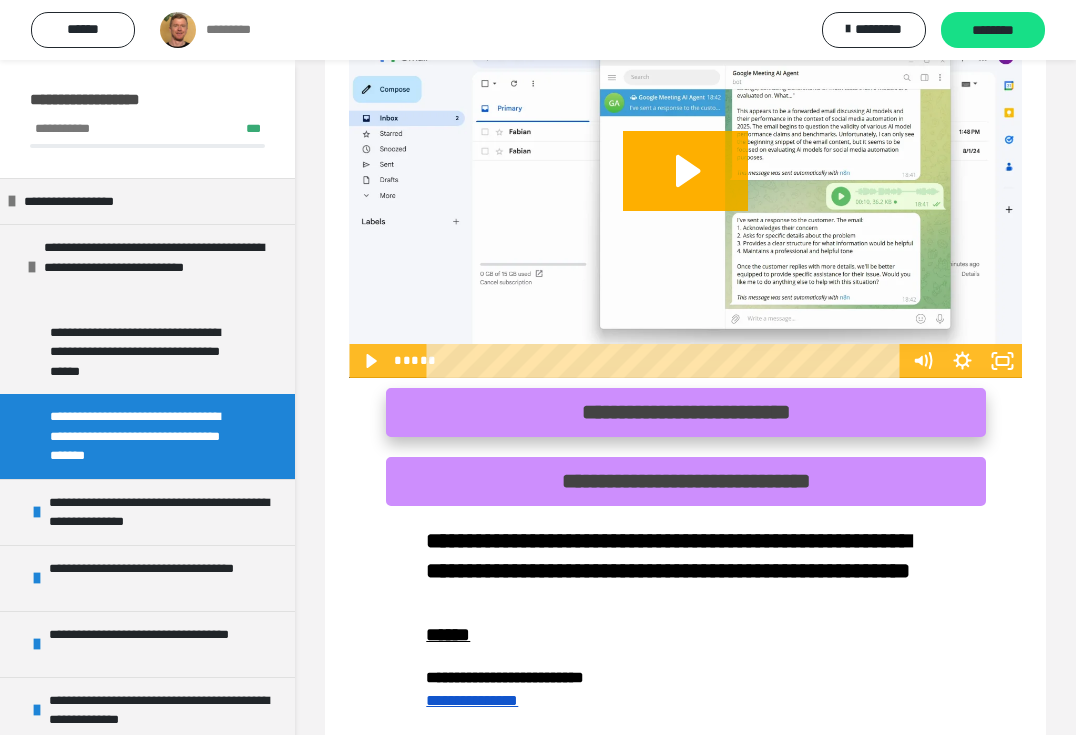 click on "**********" at bounding box center (686, 412) 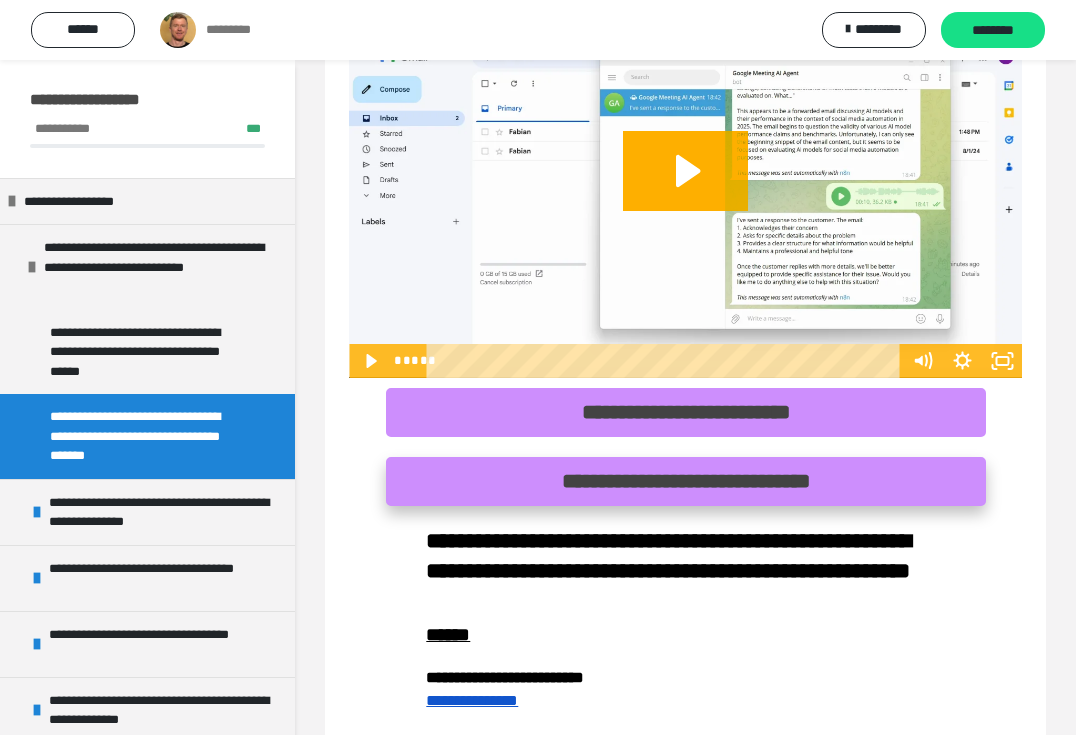 click on "**********" at bounding box center [686, 481] 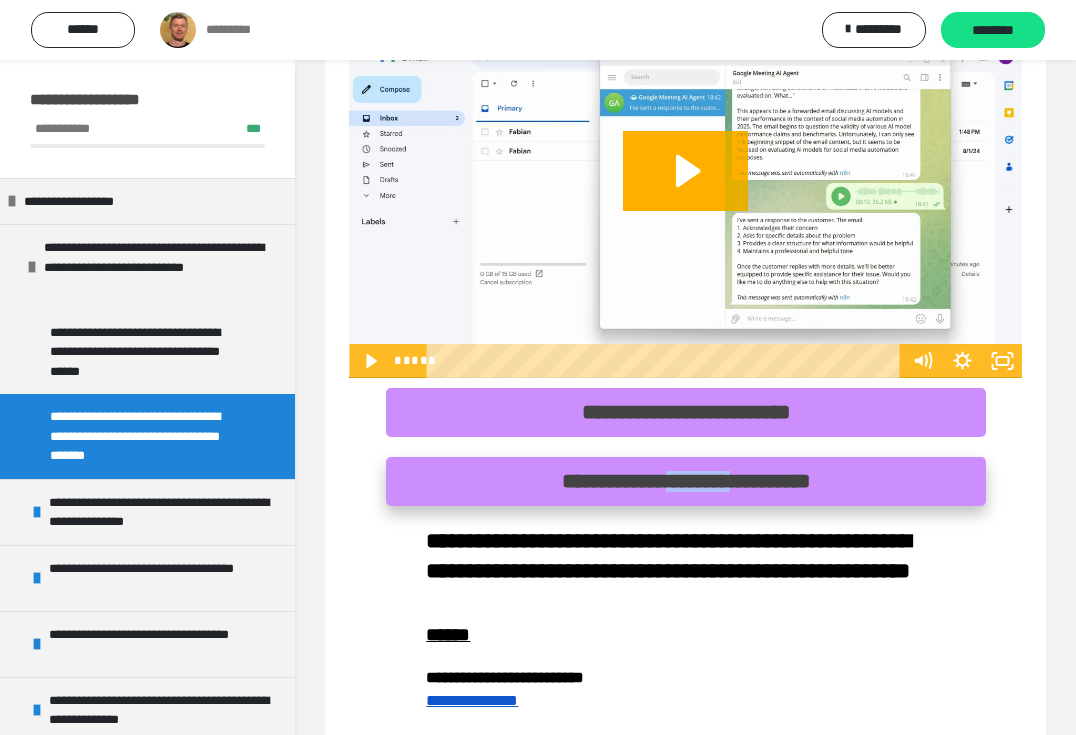 click on "**********" at bounding box center [686, 481] 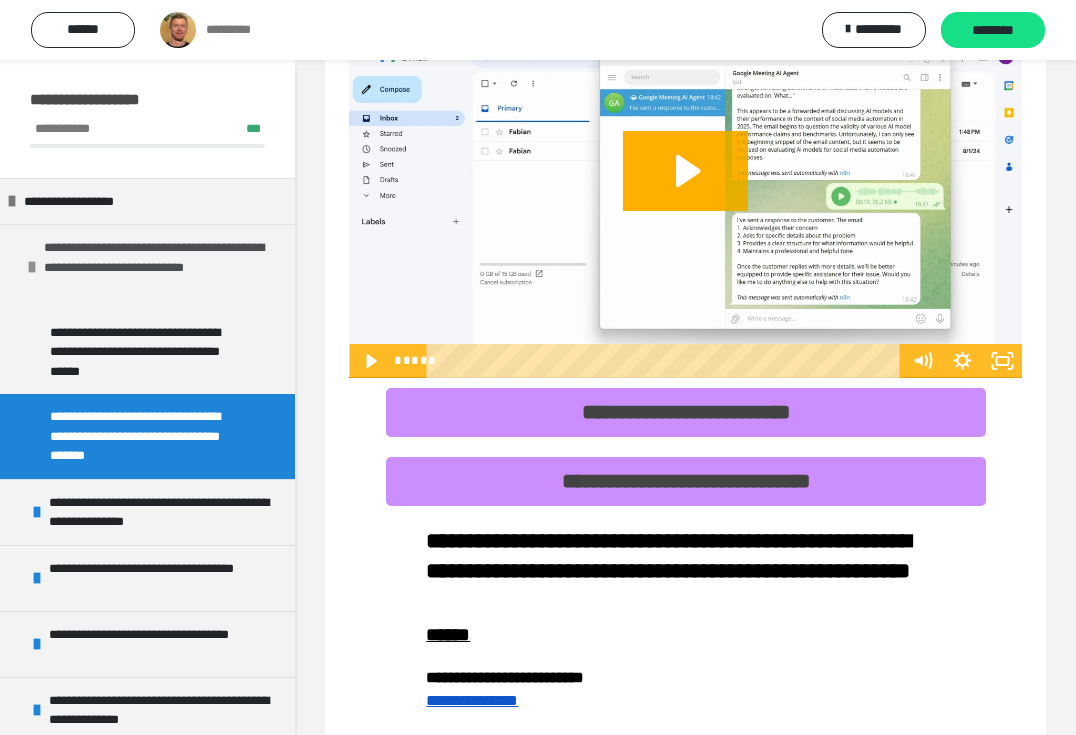click at bounding box center [32, 267] 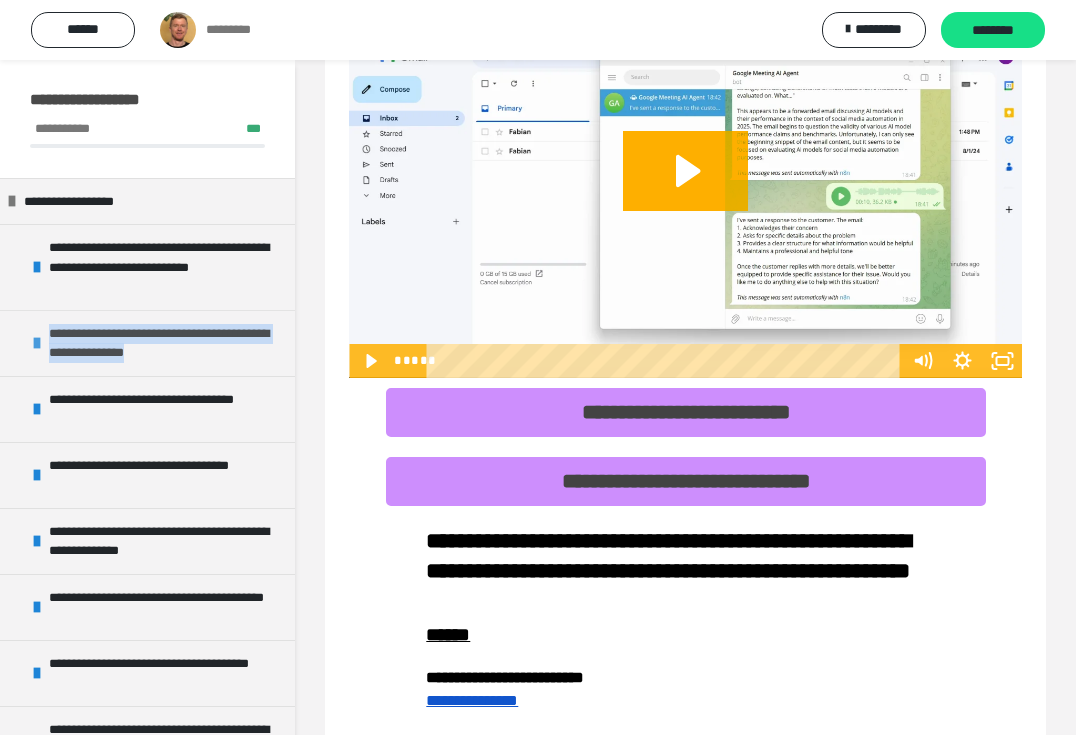 drag, startPoint x: 265, startPoint y: 361, endPoint x: 49, endPoint y: 338, distance: 217.22108 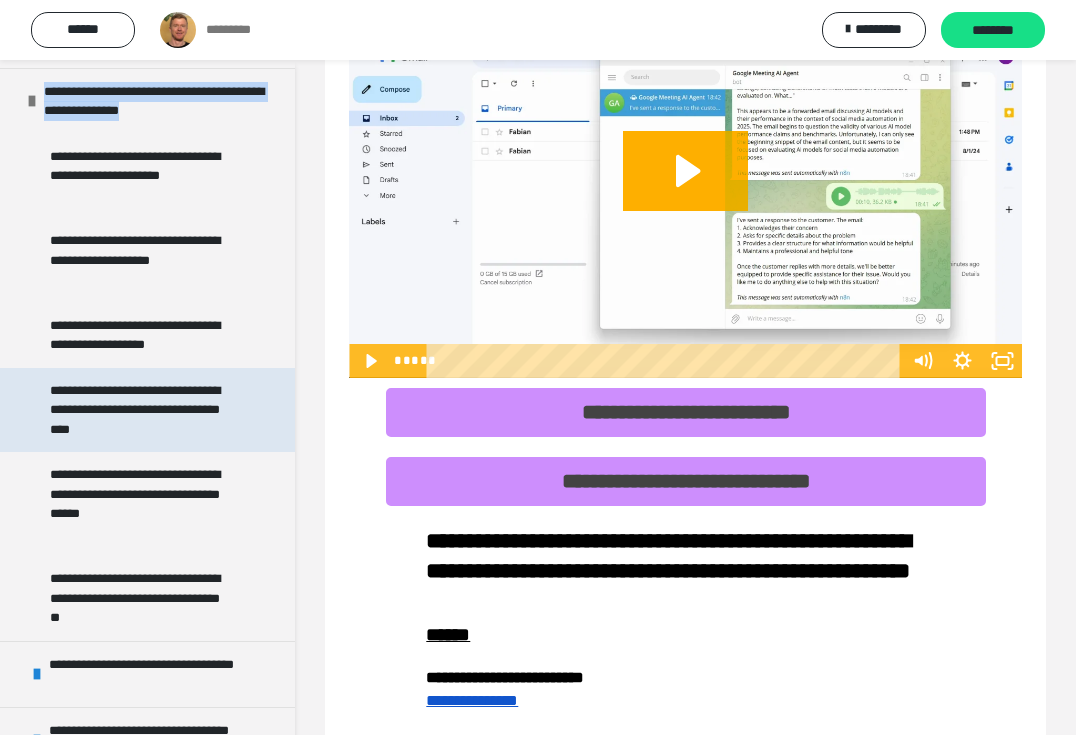 scroll, scrollTop: 217, scrollLeft: 0, axis: vertical 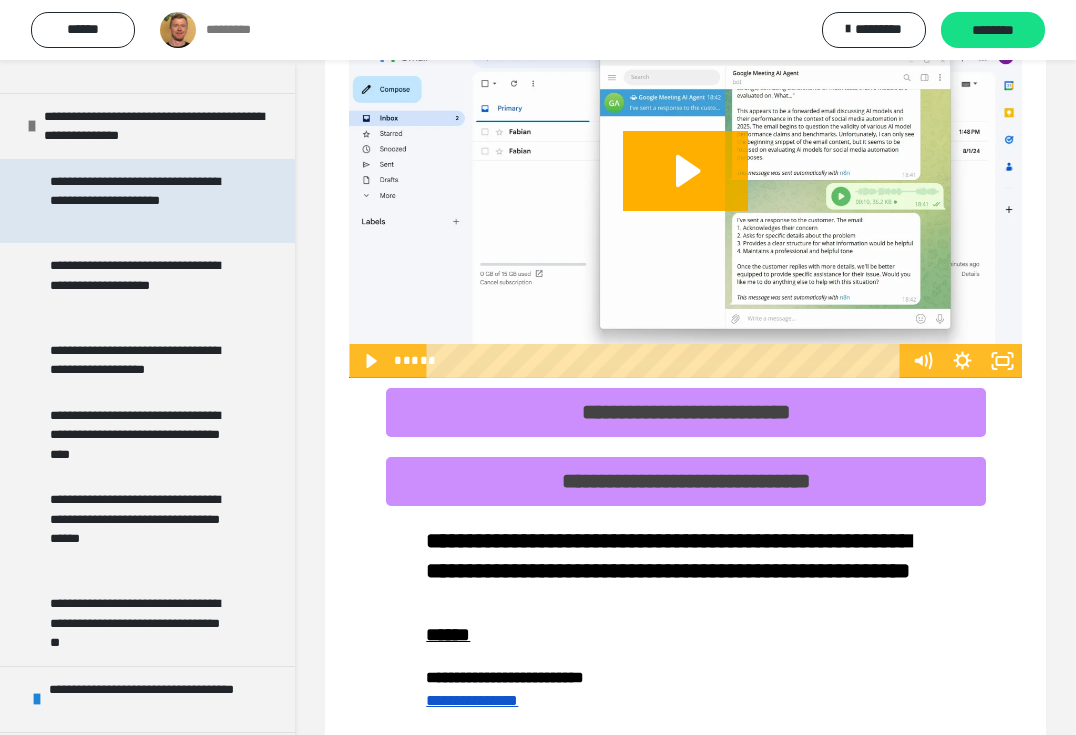 click on "**********" at bounding box center (142, 201) 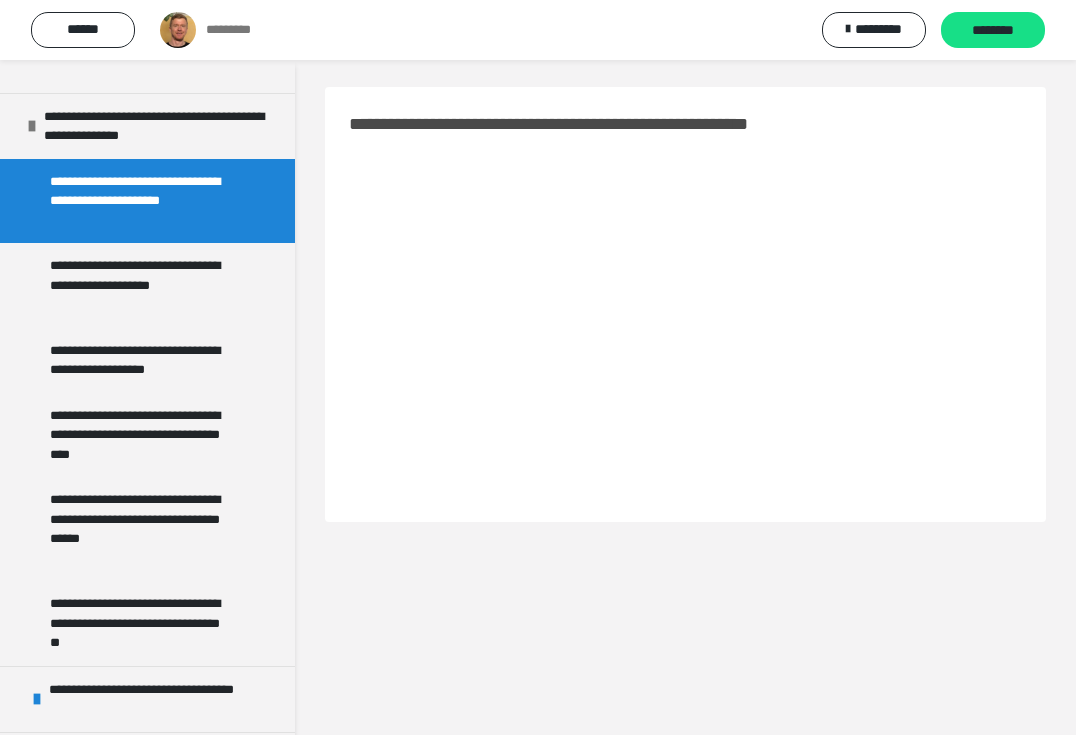 scroll, scrollTop: 0, scrollLeft: 0, axis: both 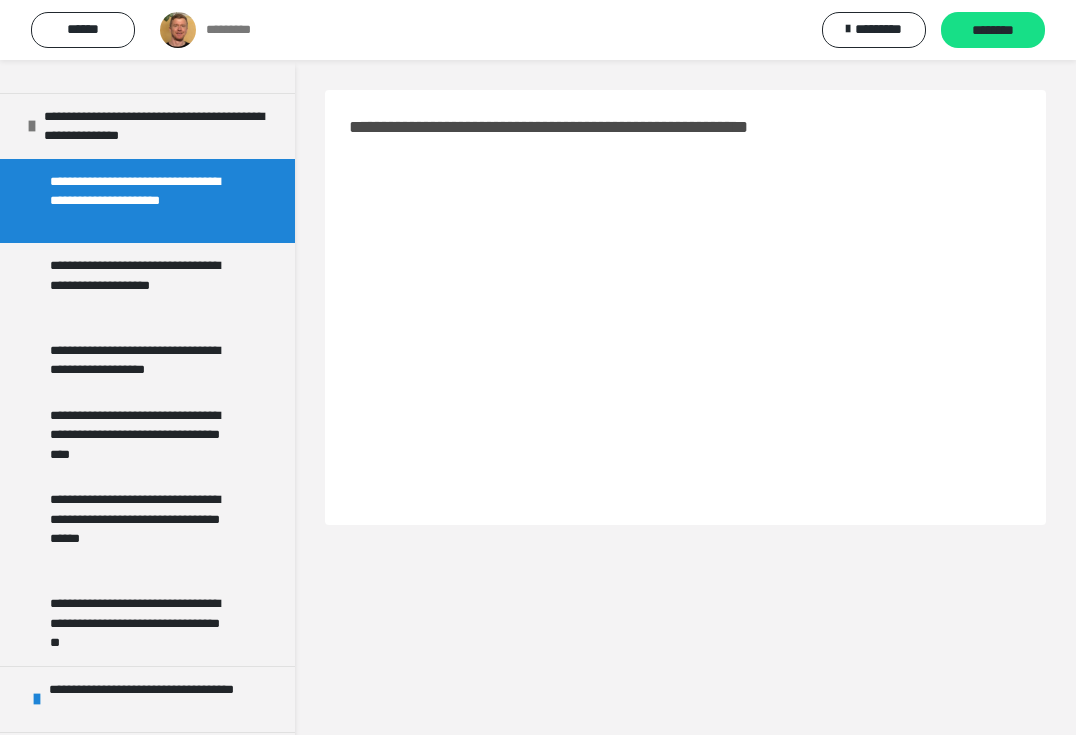 click on "**********" at bounding box center [603, 127] 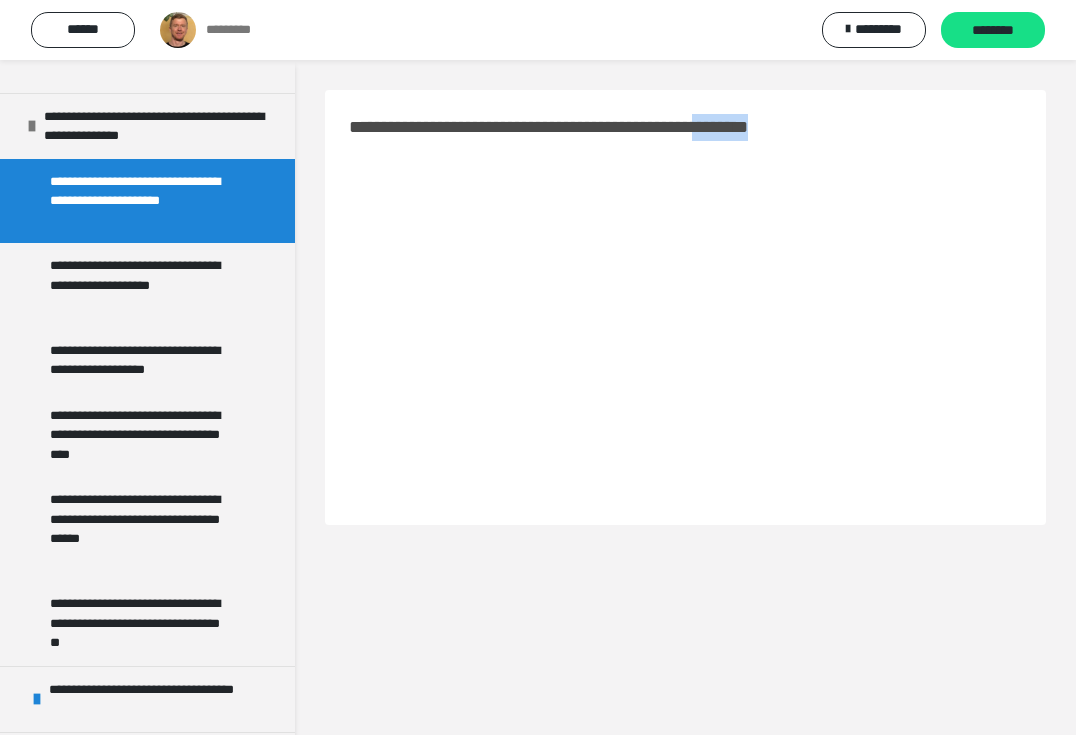 click on "**********" at bounding box center [603, 127] 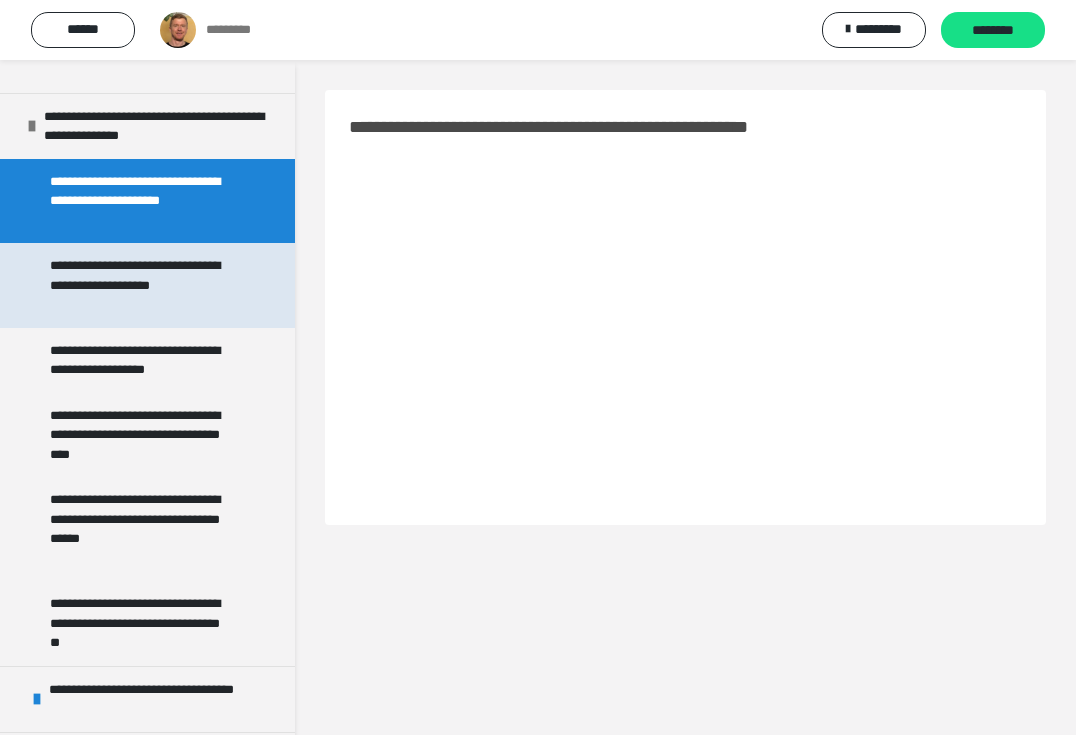 click on "**********" at bounding box center [147, 285] 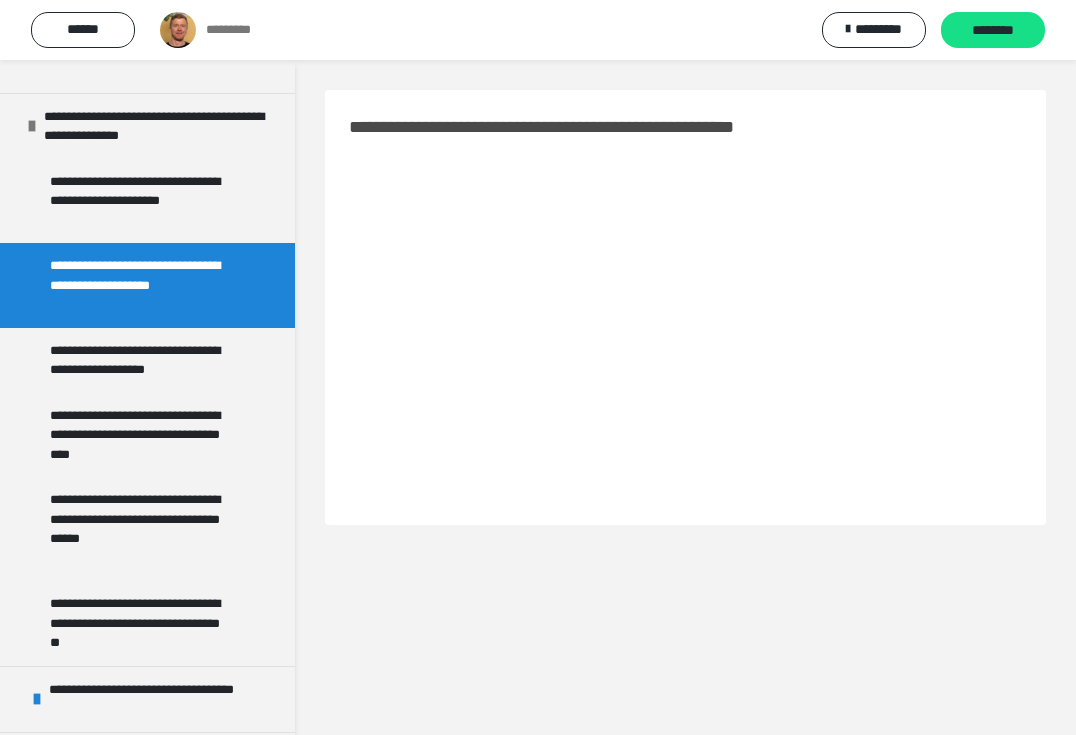 click on "**********" at bounding box center [142, 285] 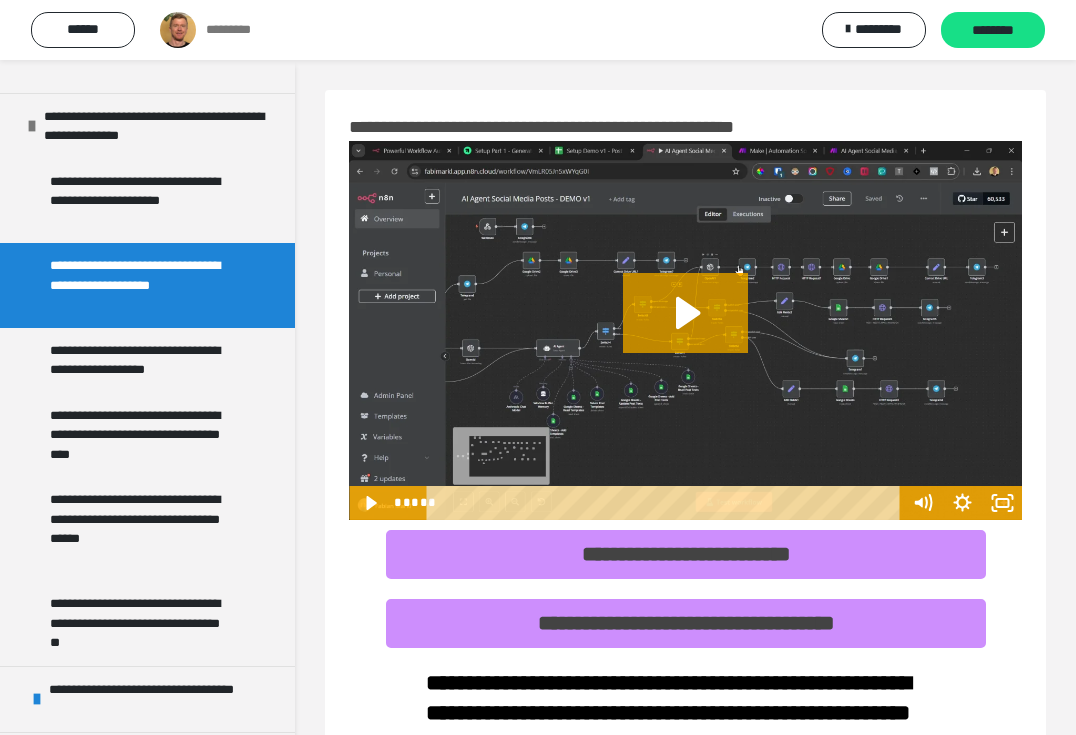 click on "**********" at bounding box center (589, 127) 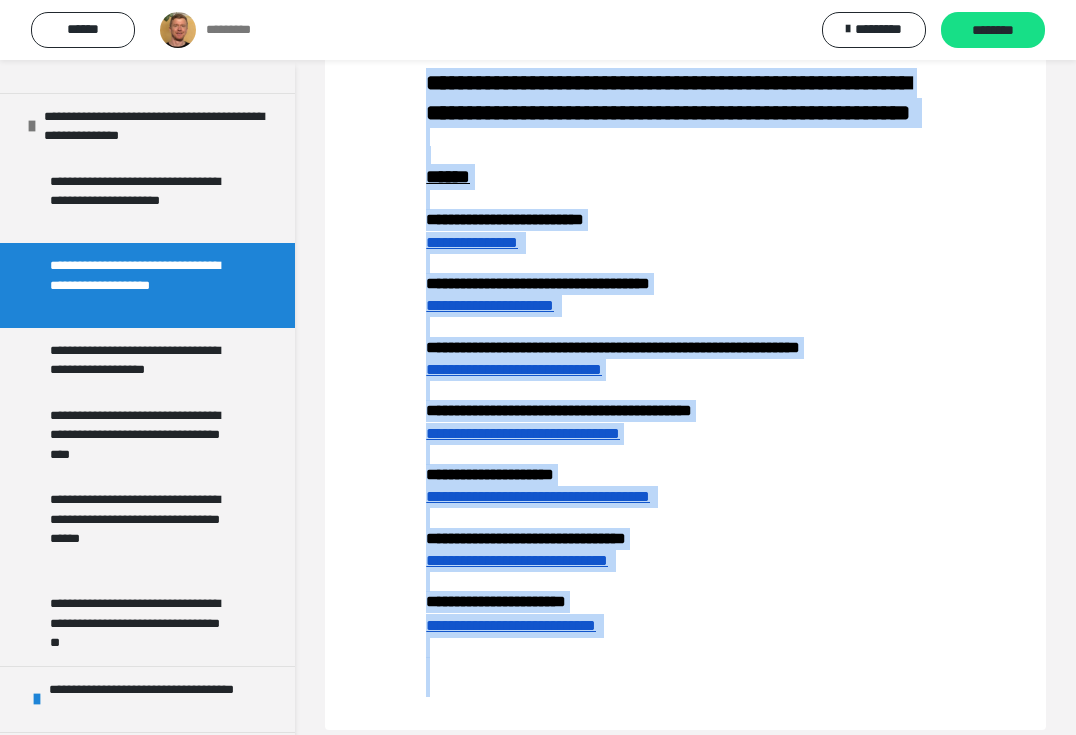 scroll, scrollTop: 657, scrollLeft: 0, axis: vertical 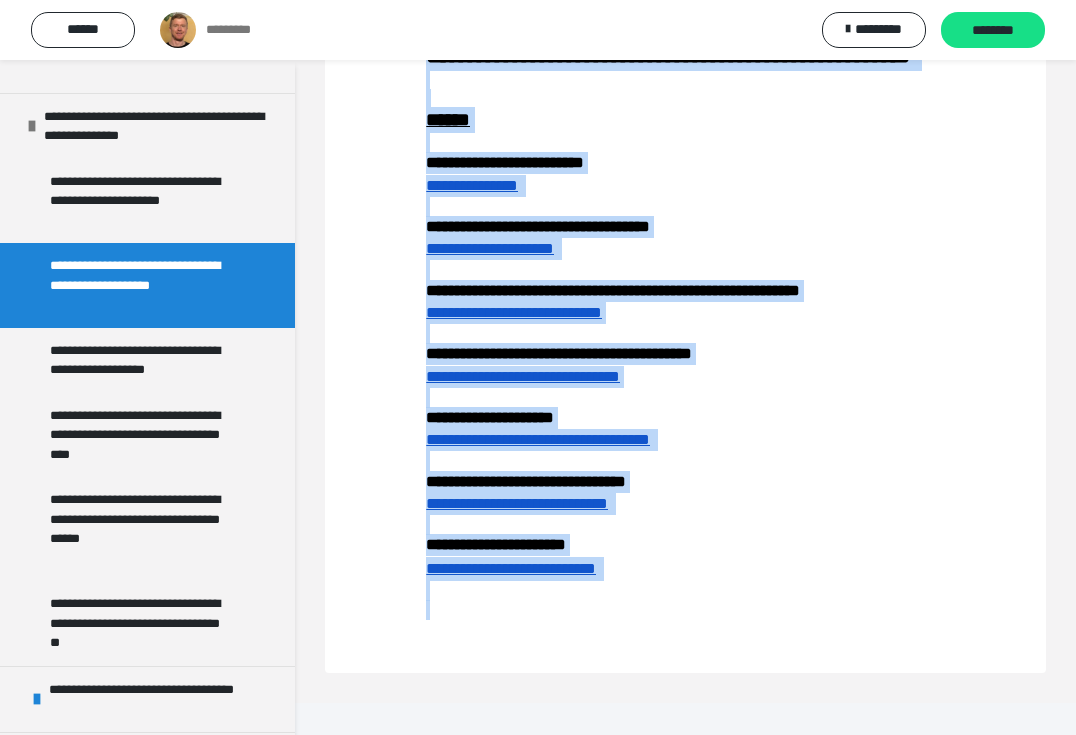 drag, startPoint x: 354, startPoint y: 131, endPoint x: 717, endPoint y: 644, distance: 628.4409 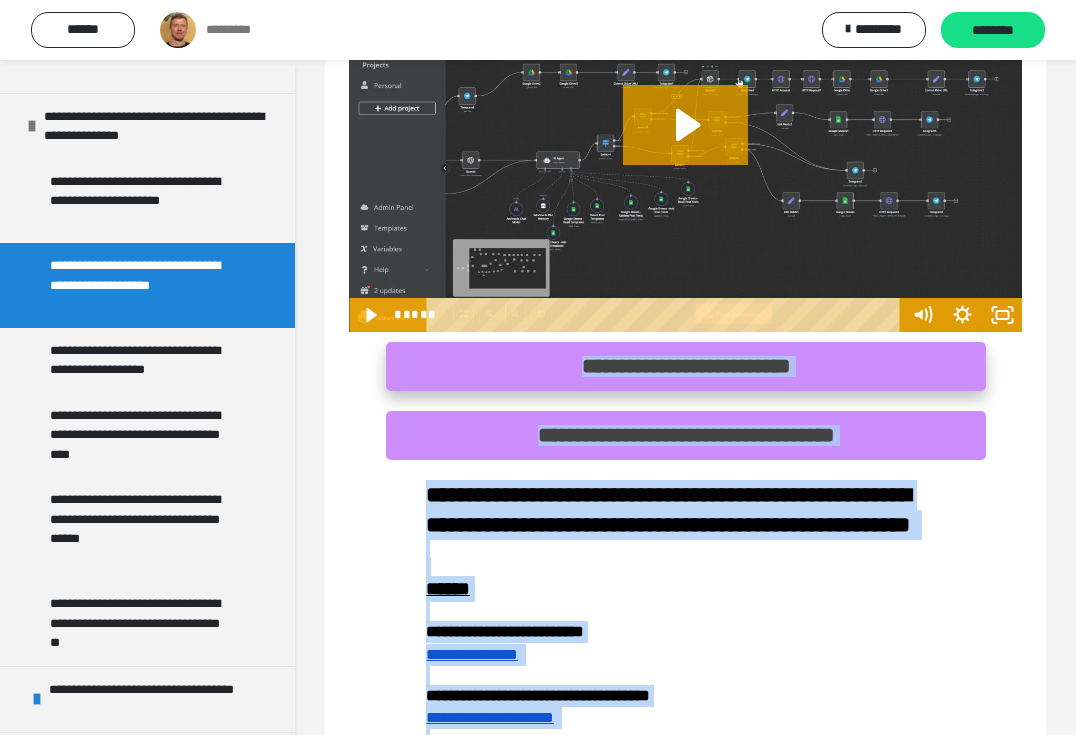 scroll, scrollTop: 187, scrollLeft: 0, axis: vertical 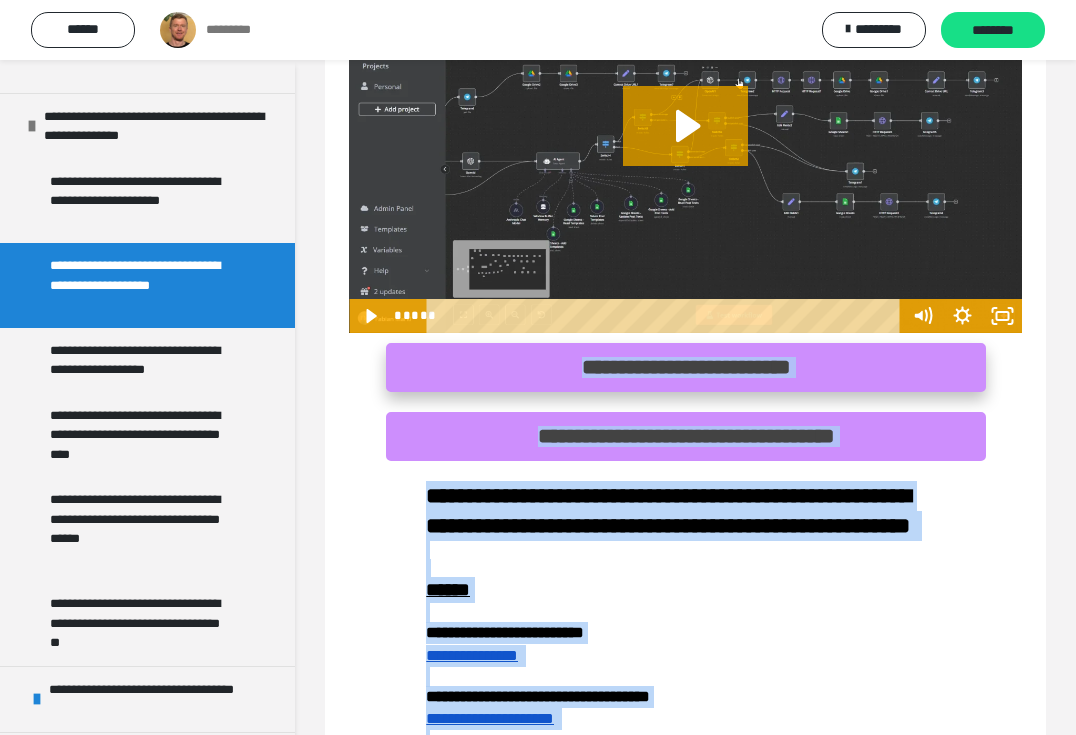 click on "**********" at bounding box center [686, 367] 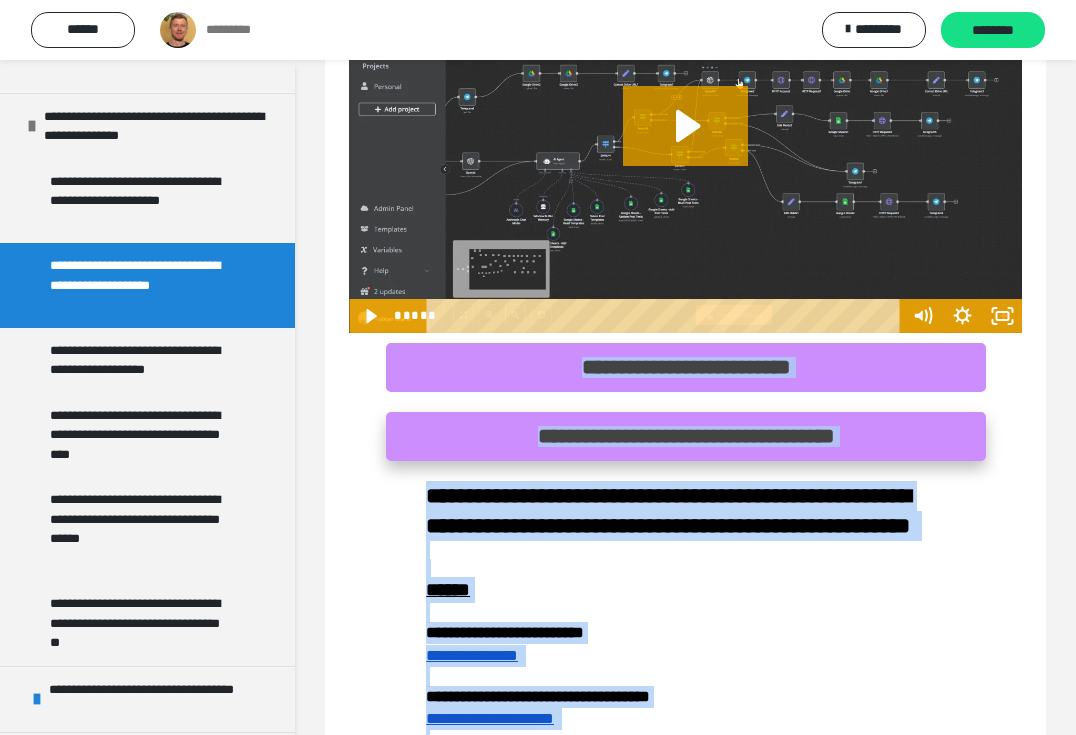 click on "**********" at bounding box center (686, 436) 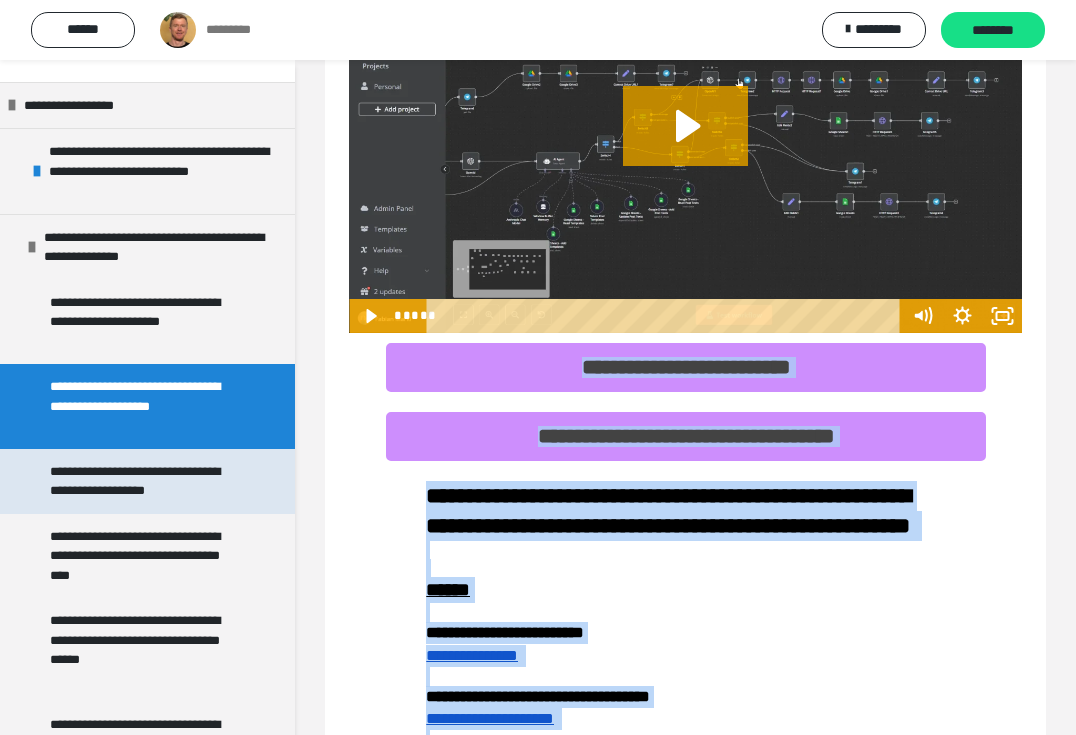 scroll, scrollTop: 96, scrollLeft: 0, axis: vertical 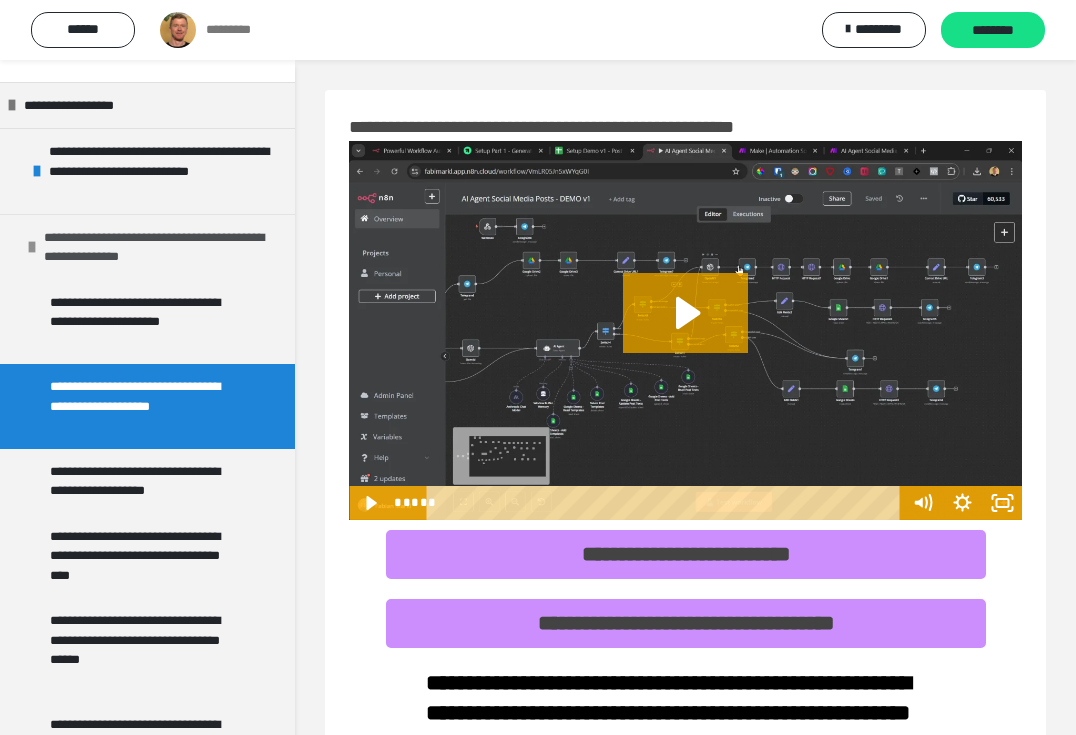 click on "**********" at bounding box center [154, 247] 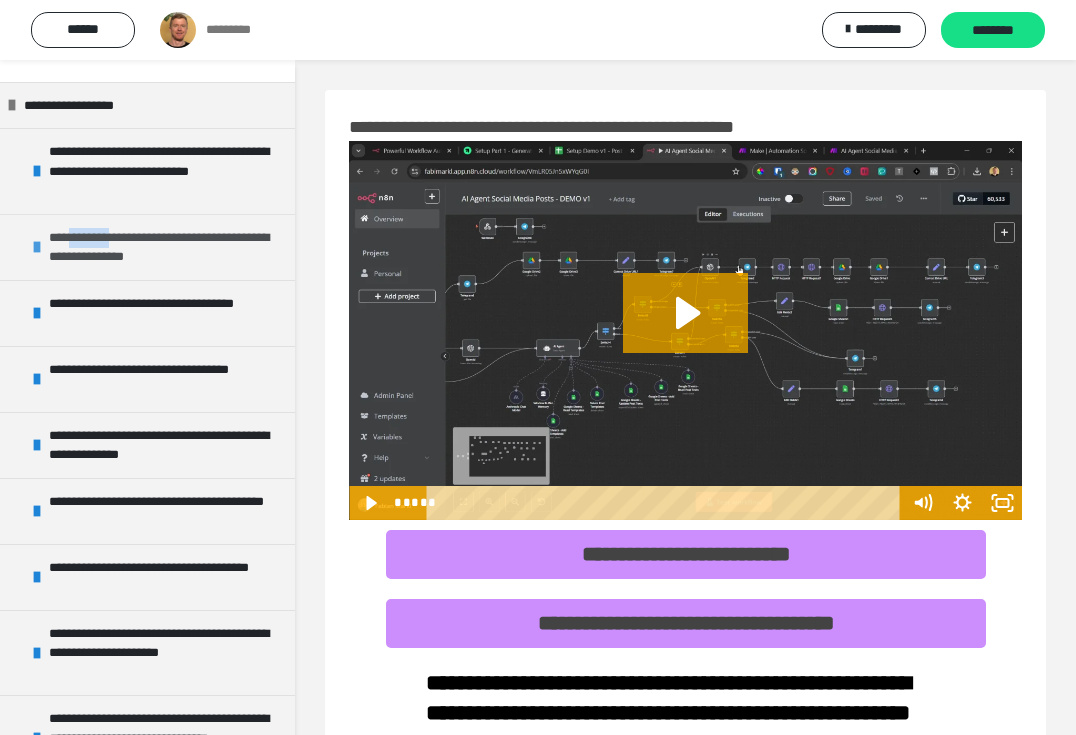 click on "**********" at bounding box center [159, 247] 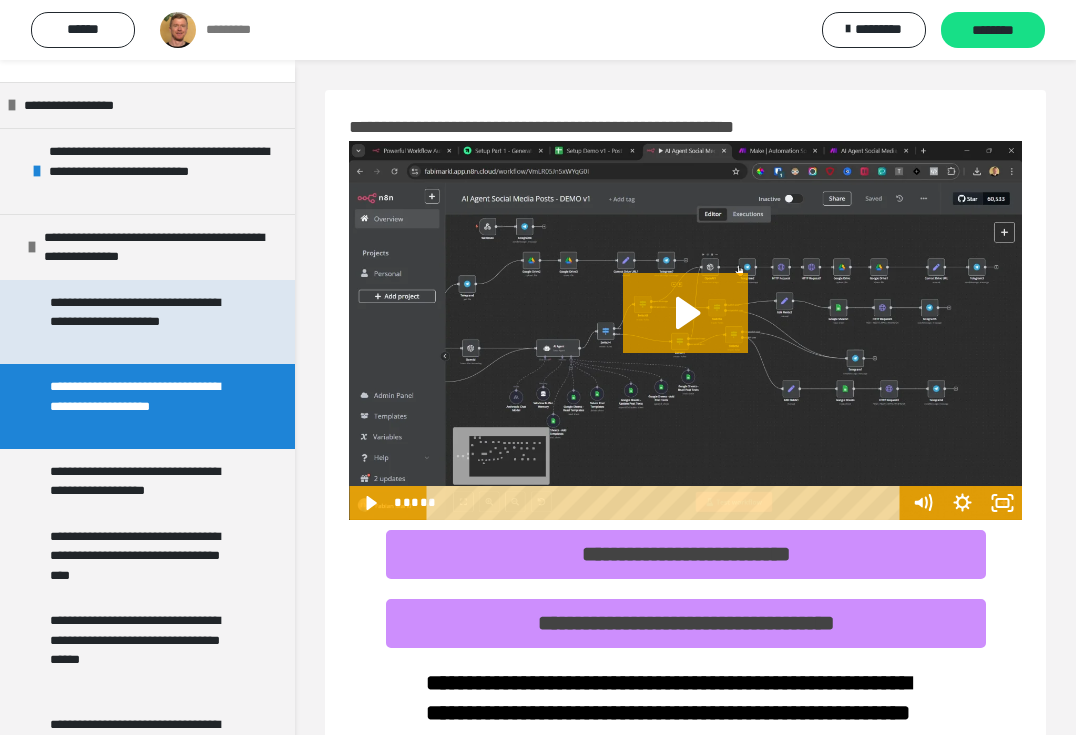 click on "**********" at bounding box center (142, 322) 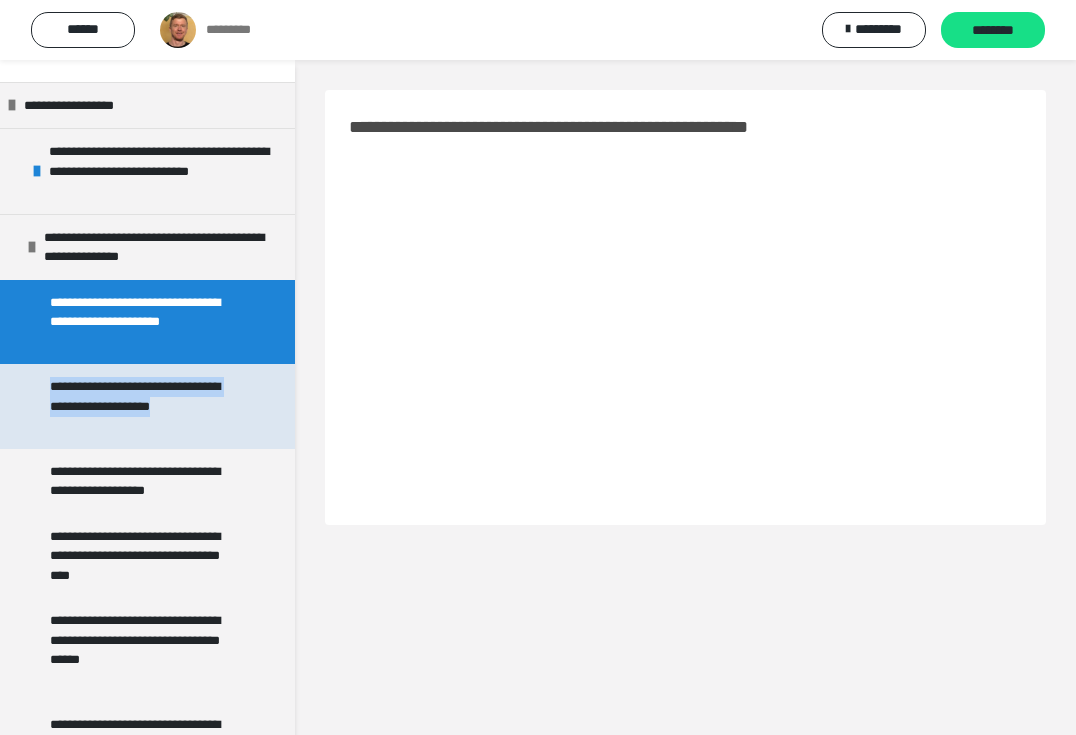 drag, startPoint x: 142, startPoint y: 436, endPoint x: 52, endPoint y: 388, distance: 102 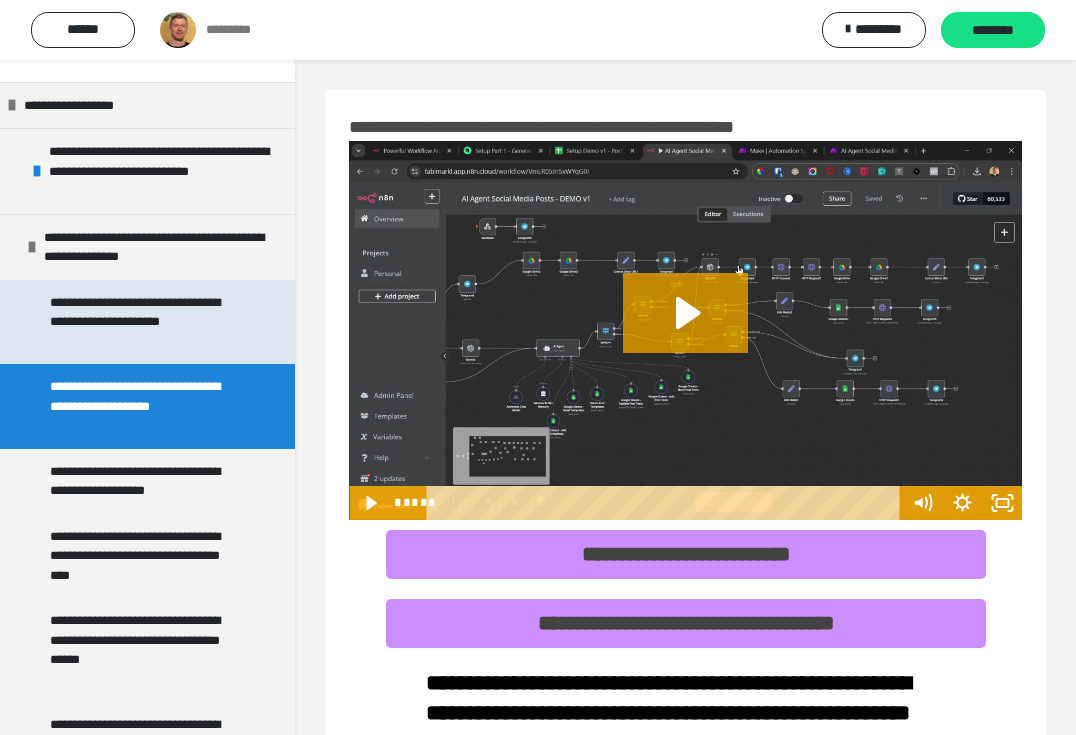 click on "**********" at bounding box center (142, 322) 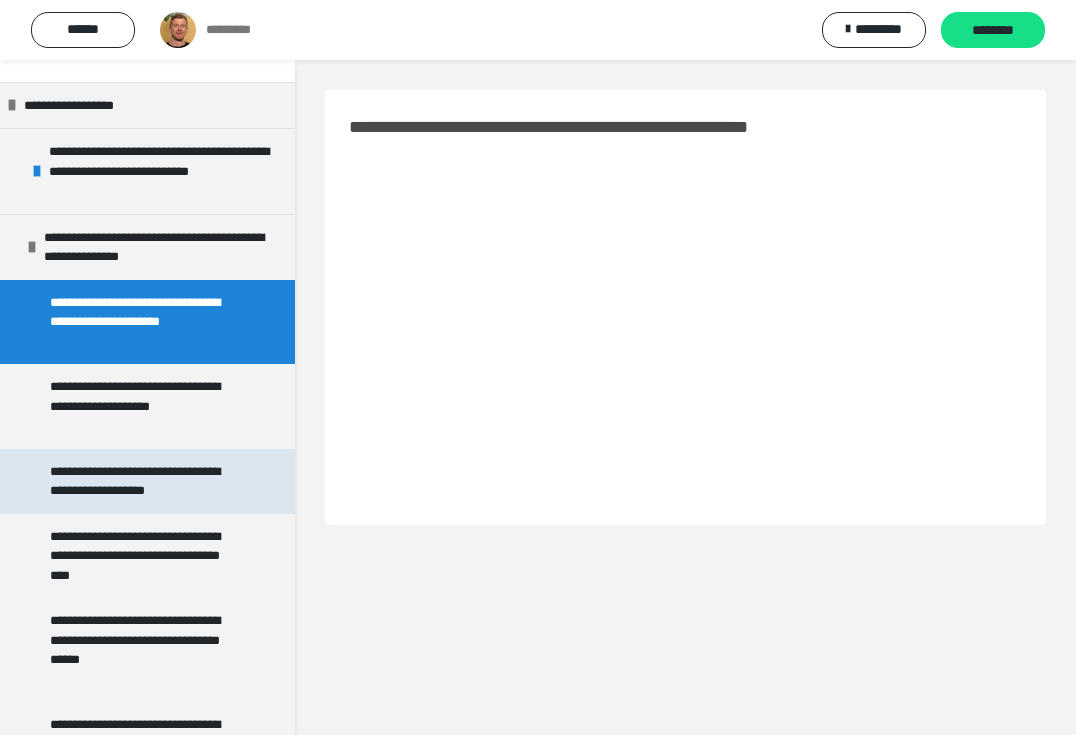click on "**********" at bounding box center [142, 481] 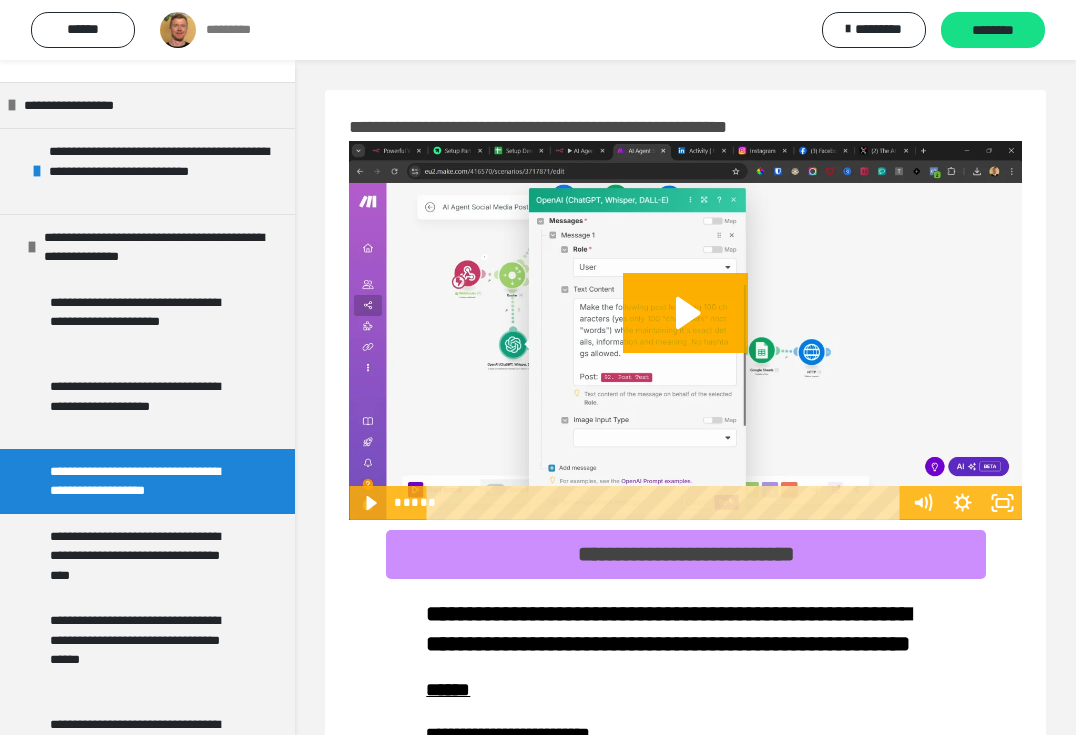 click on "**********" at bounding box center [581, 127] 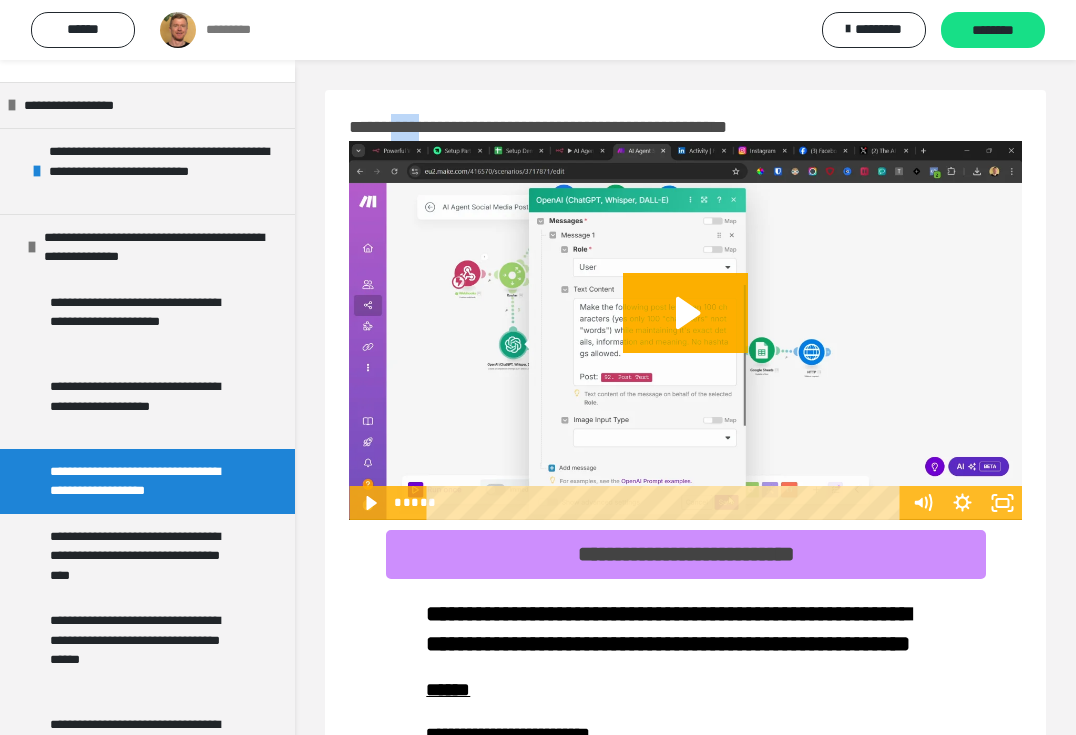 click on "**********" at bounding box center [581, 127] 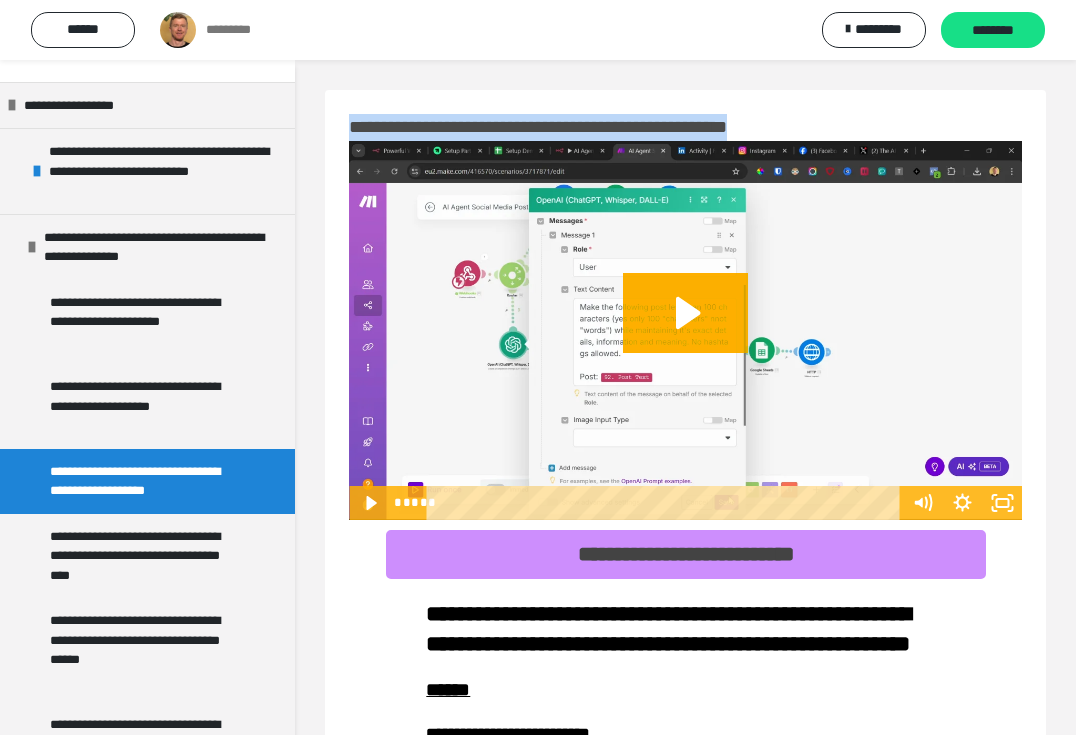 click on "**********" at bounding box center [581, 127] 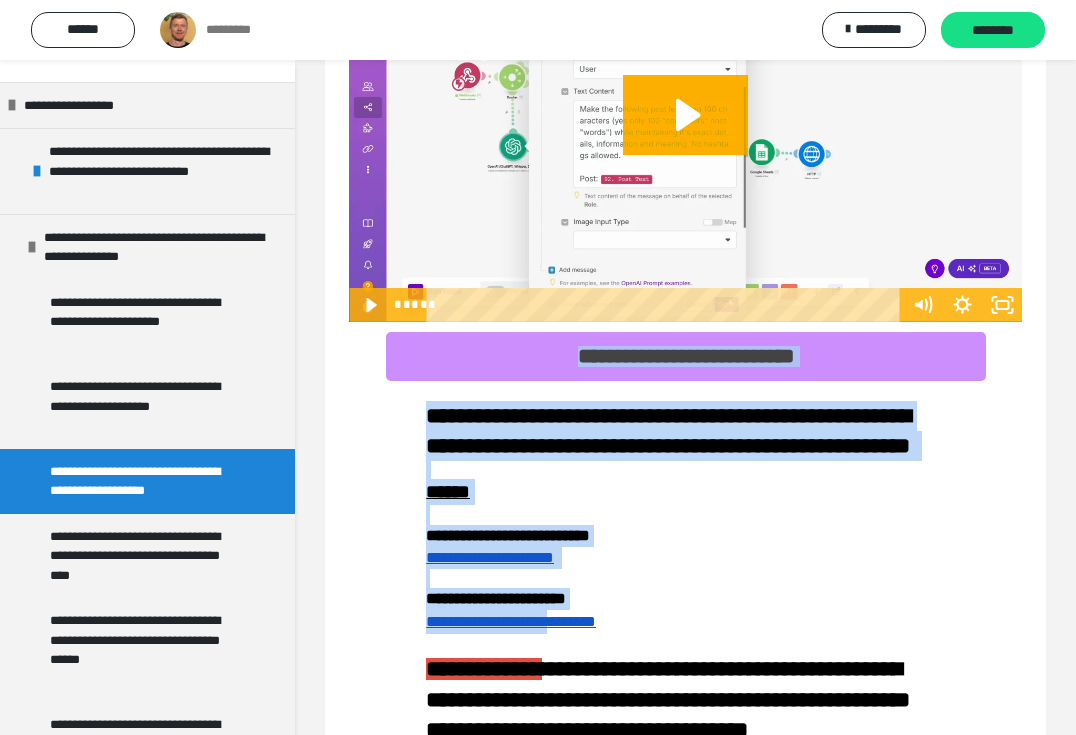 scroll, scrollTop: 803, scrollLeft: 0, axis: vertical 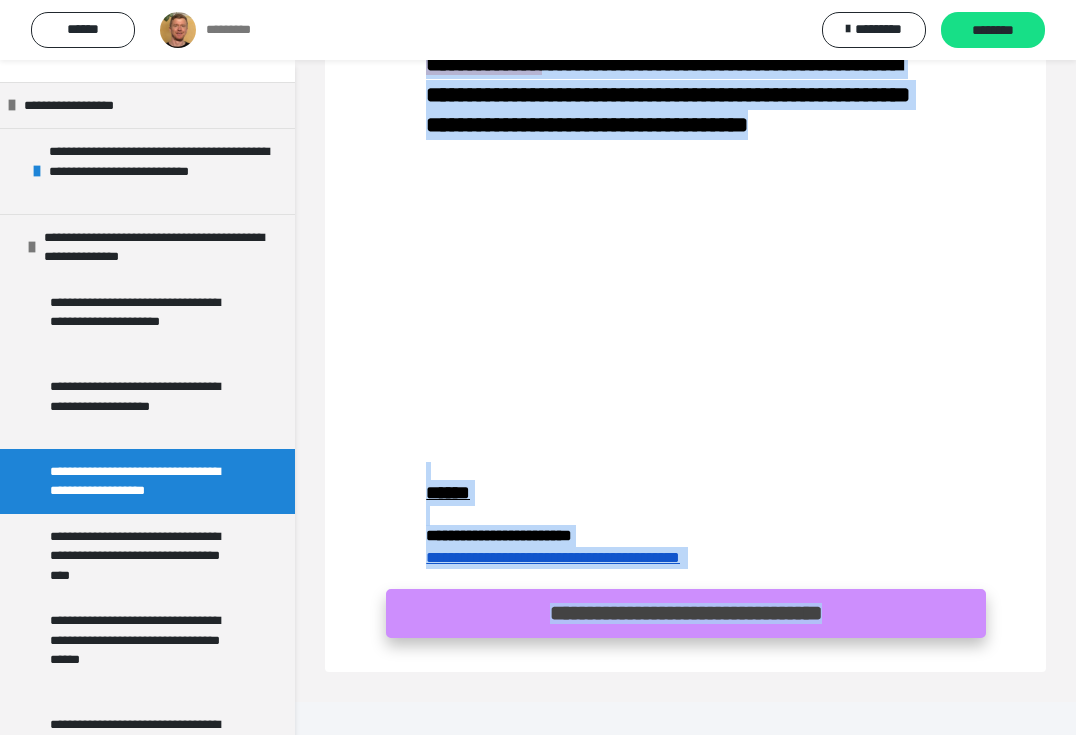 drag, startPoint x: 346, startPoint y: 124, endPoint x: 895, endPoint y: 649, distance: 759.62225 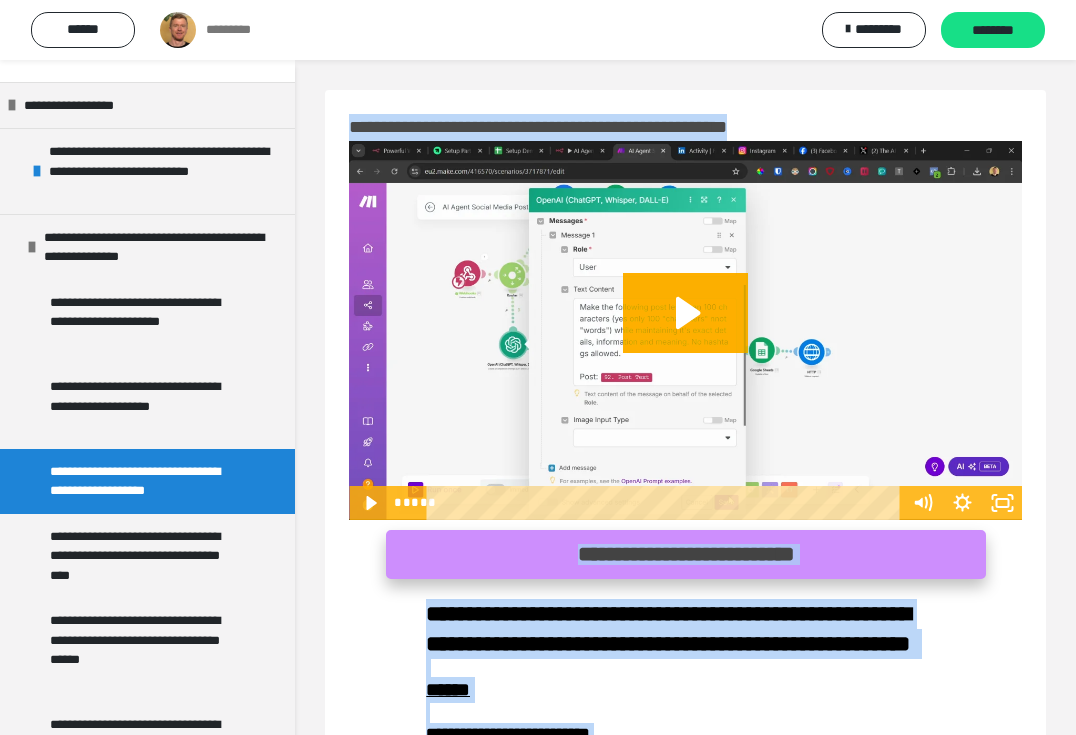 scroll, scrollTop: 0, scrollLeft: 0, axis: both 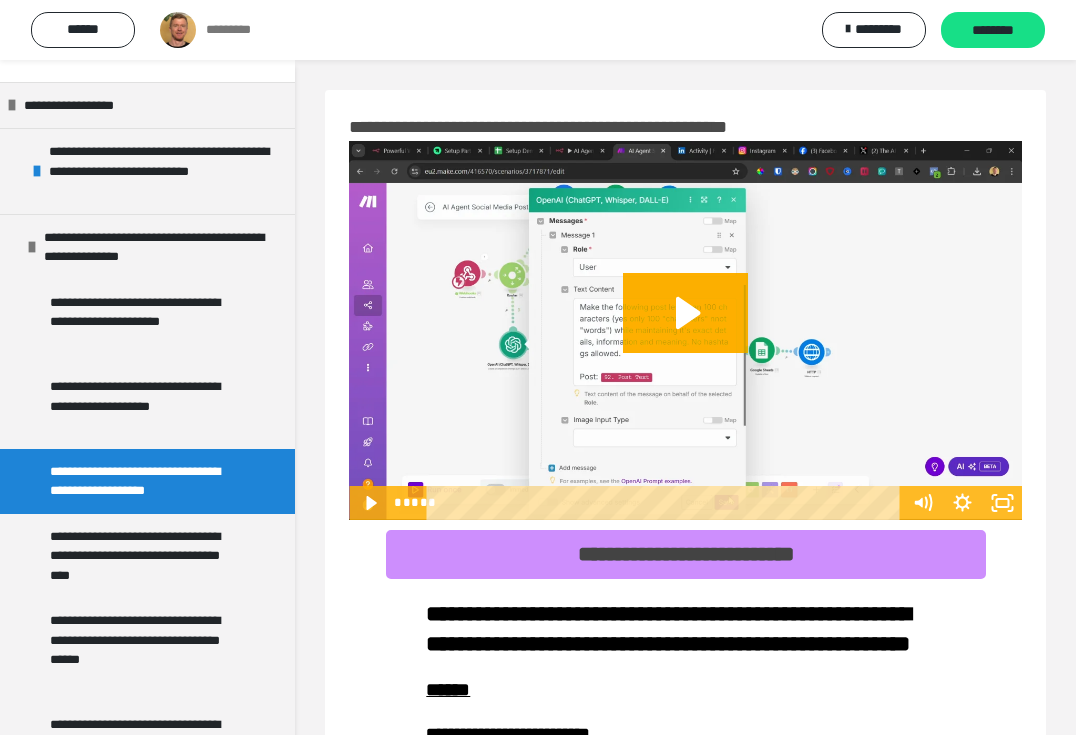click on "**********" at bounding box center [685, 782] 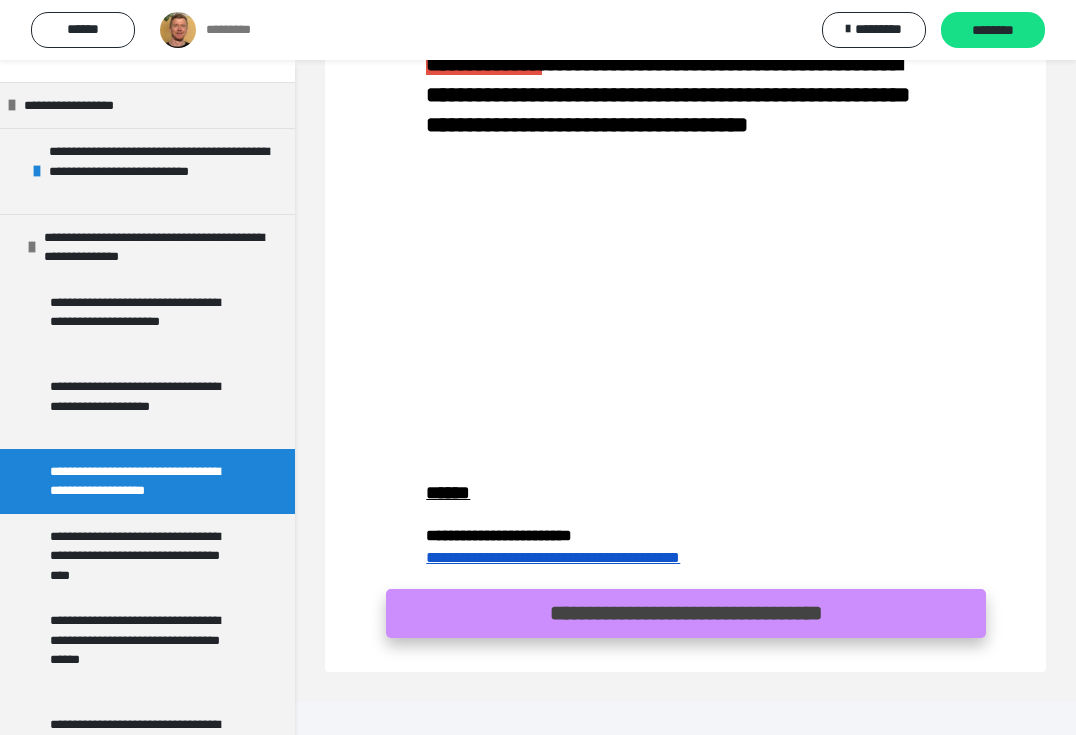 click on "**********" at bounding box center (686, 613) 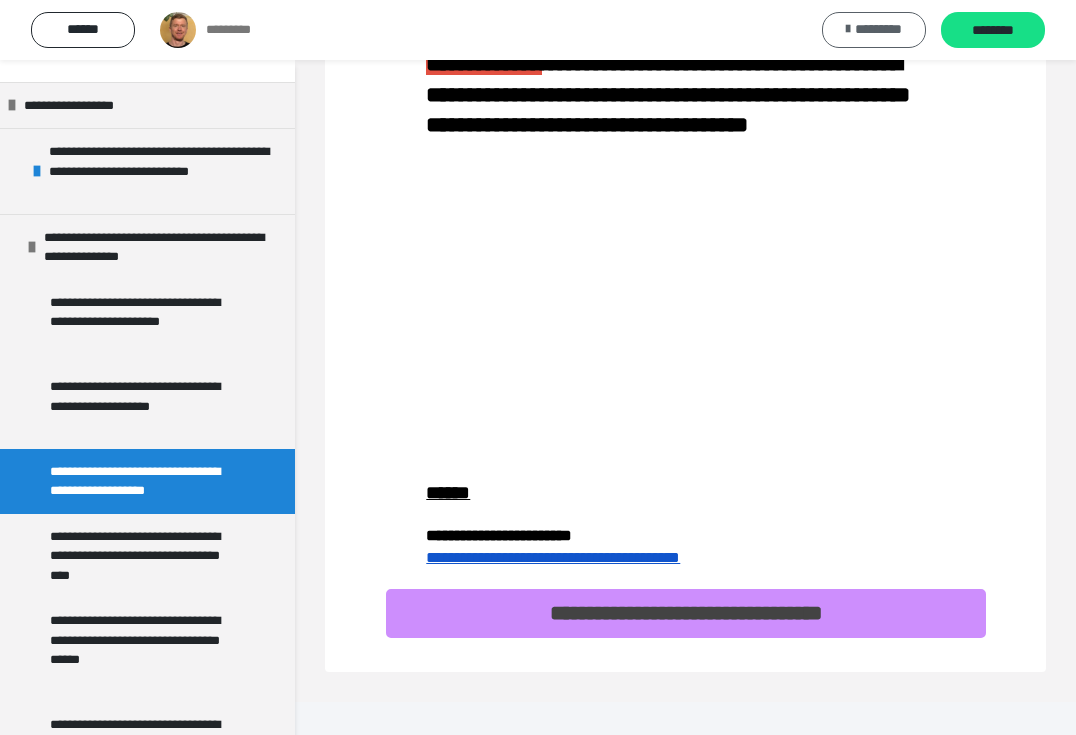 type 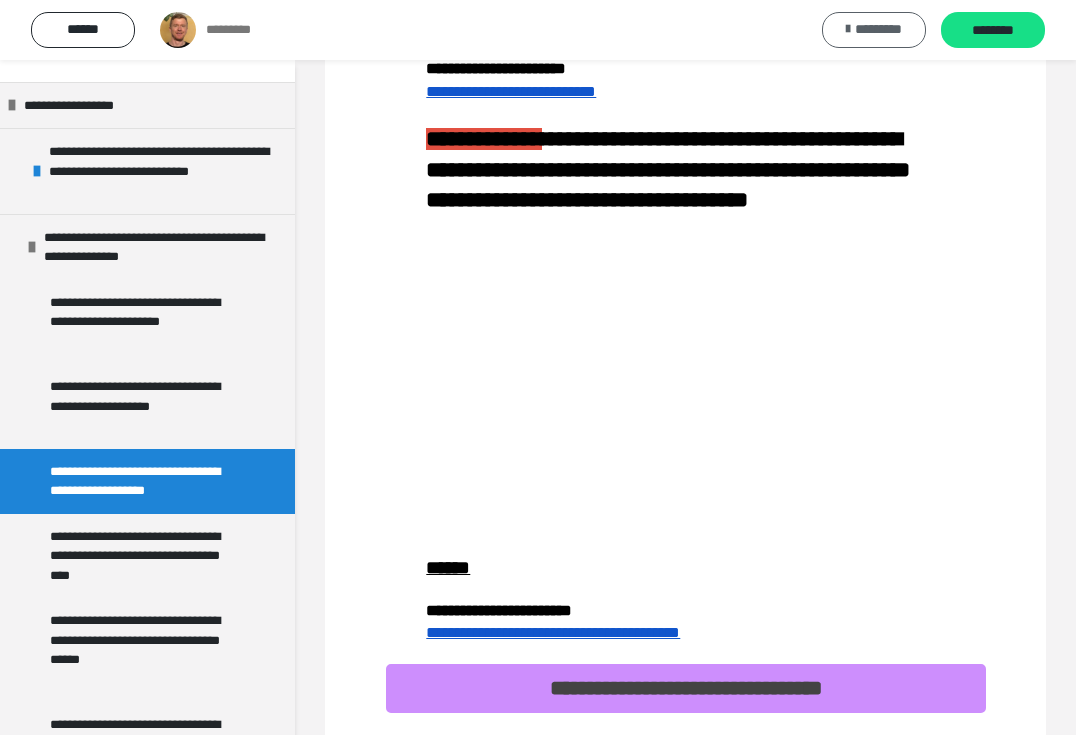 scroll, scrollTop: 723, scrollLeft: 0, axis: vertical 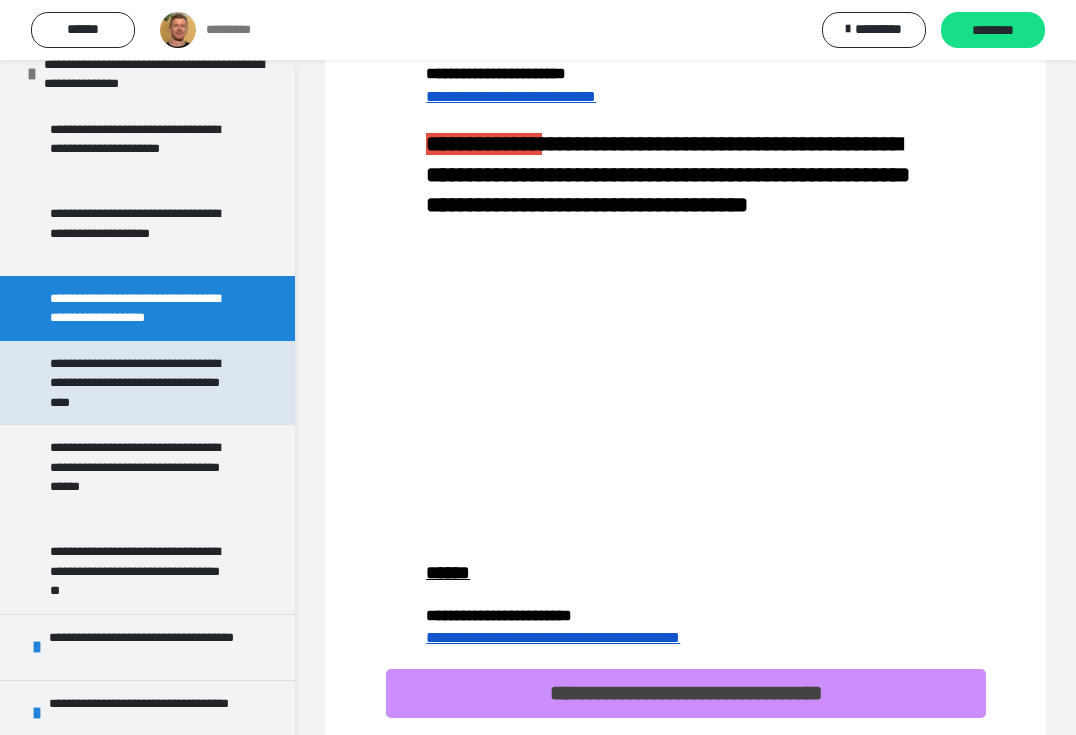 click on "**********" at bounding box center (142, 383) 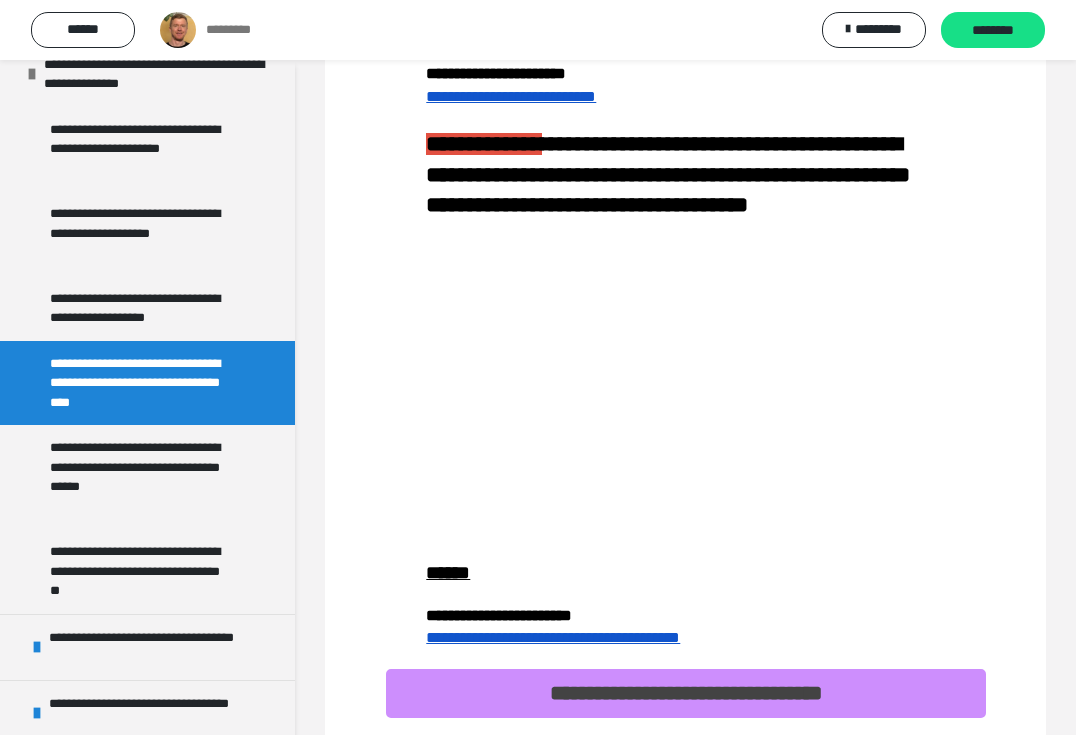 scroll, scrollTop: 111, scrollLeft: 0, axis: vertical 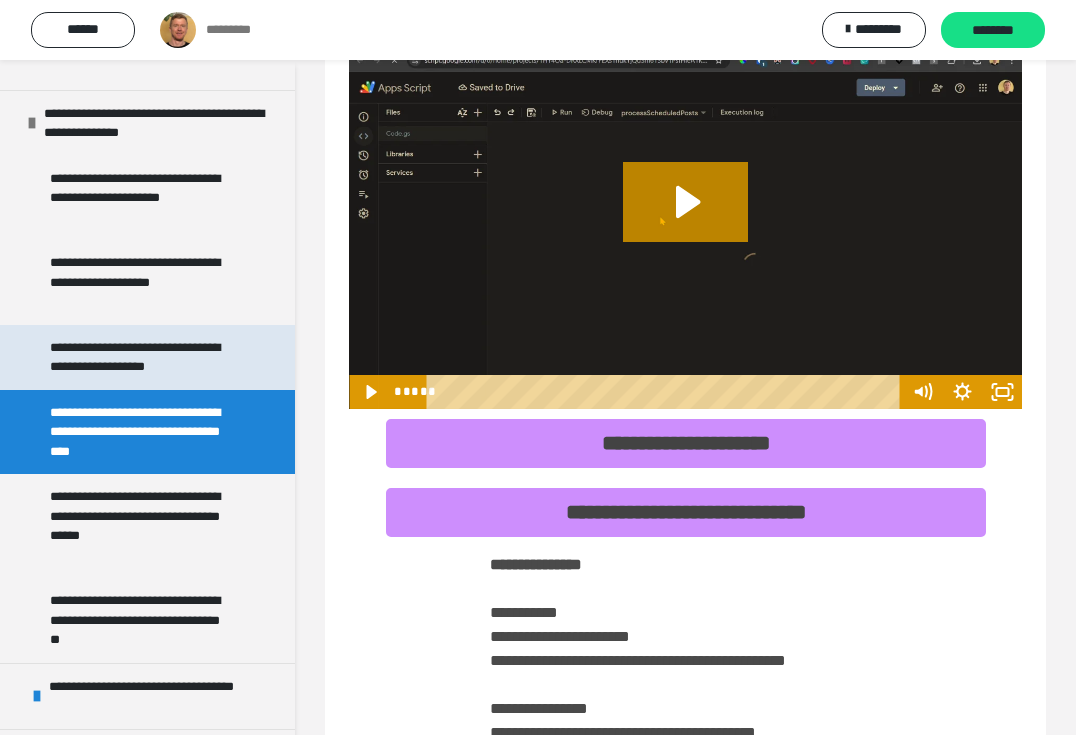 click on "**********" at bounding box center [142, 357] 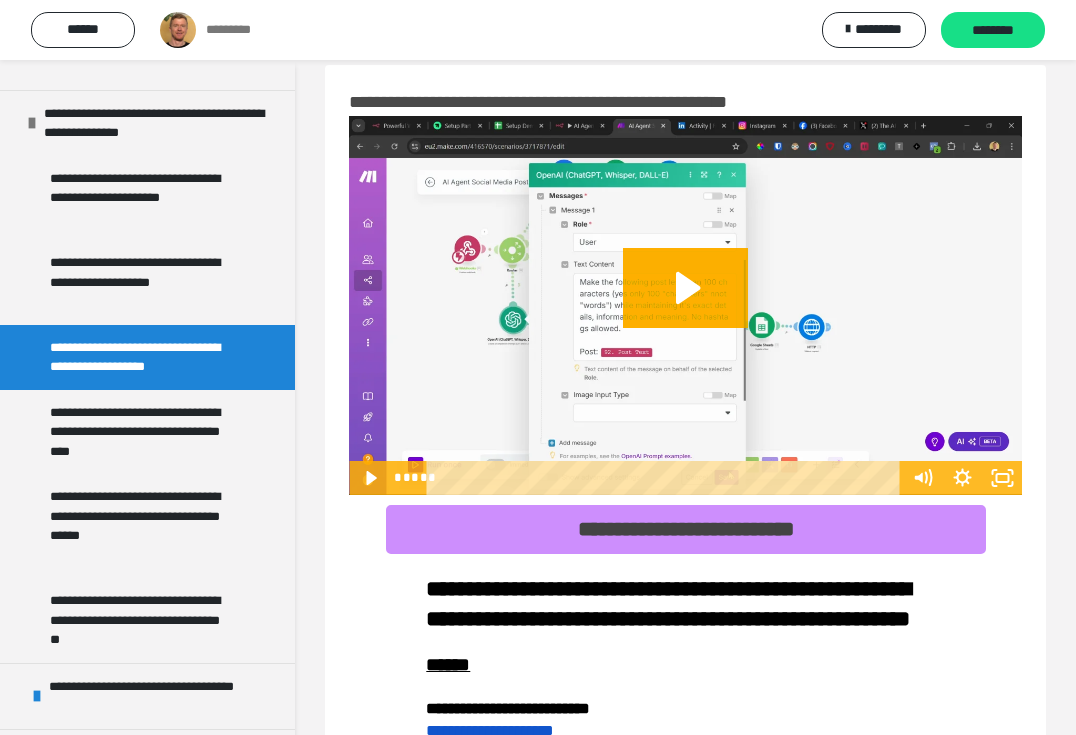 scroll, scrollTop: 2, scrollLeft: 0, axis: vertical 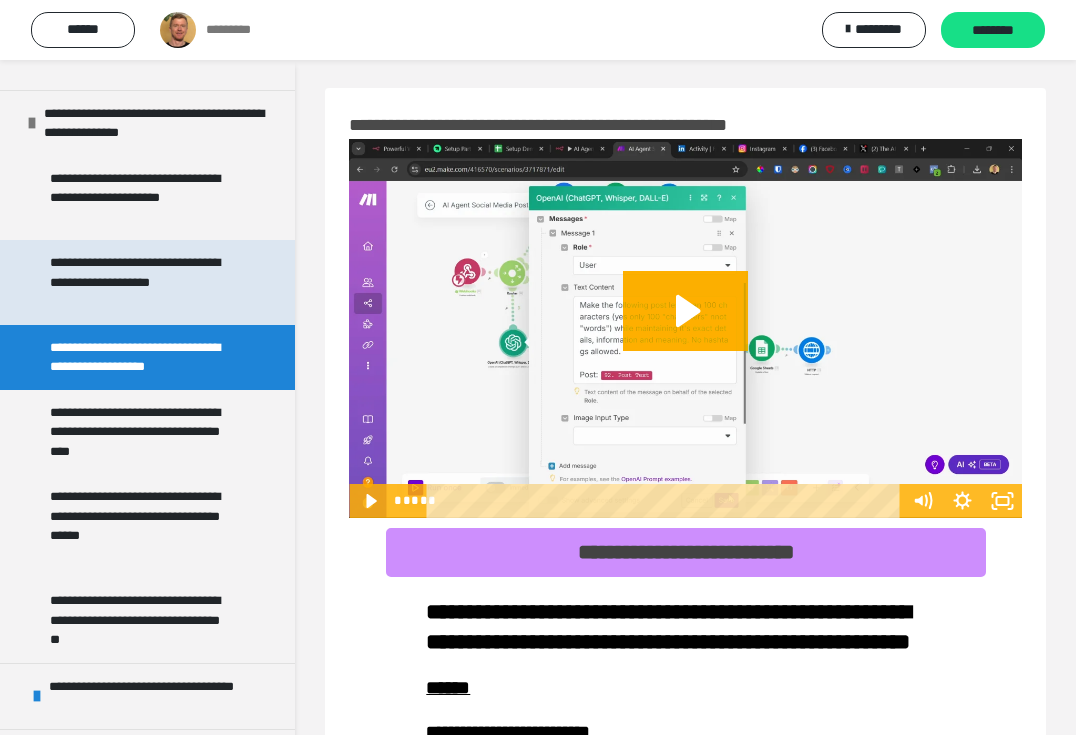 click on "**********" at bounding box center [142, 282] 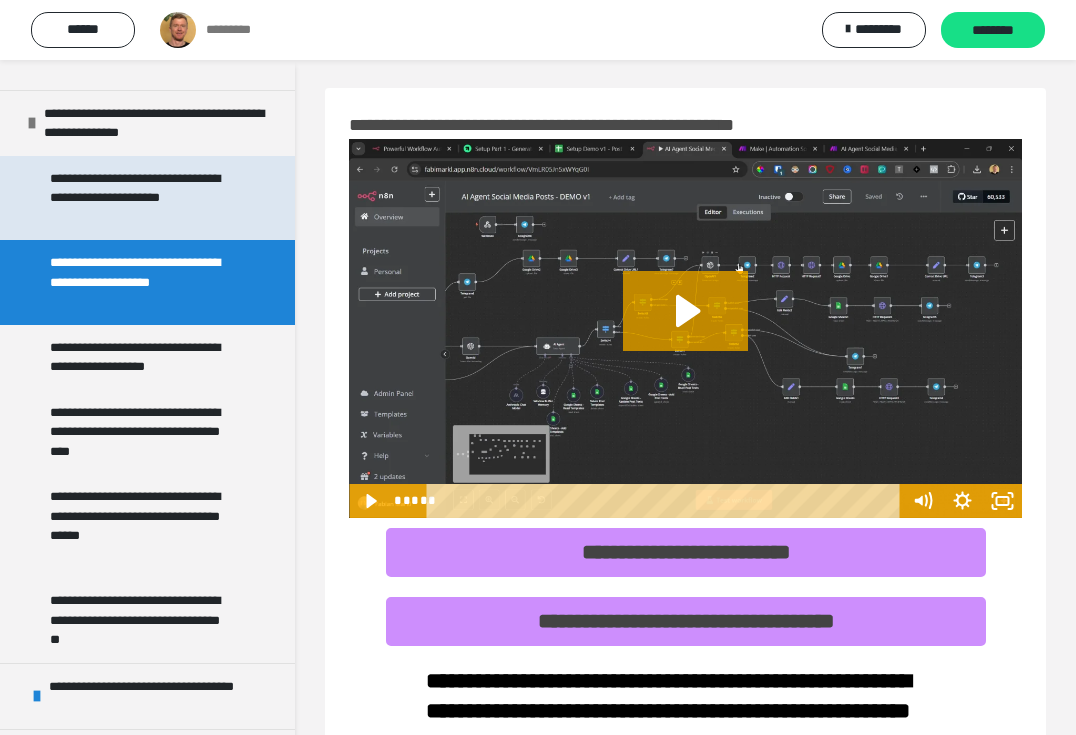 click on "**********" at bounding box center (142, 198) 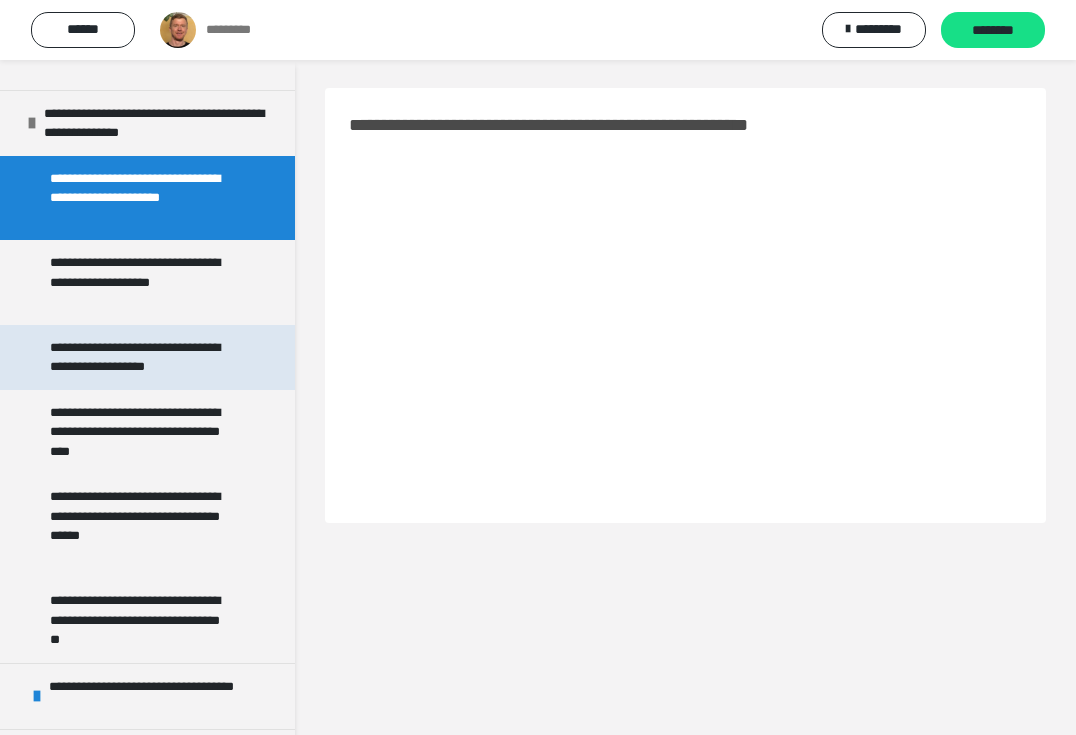 click on "**********" at bounding box center (142, 357) 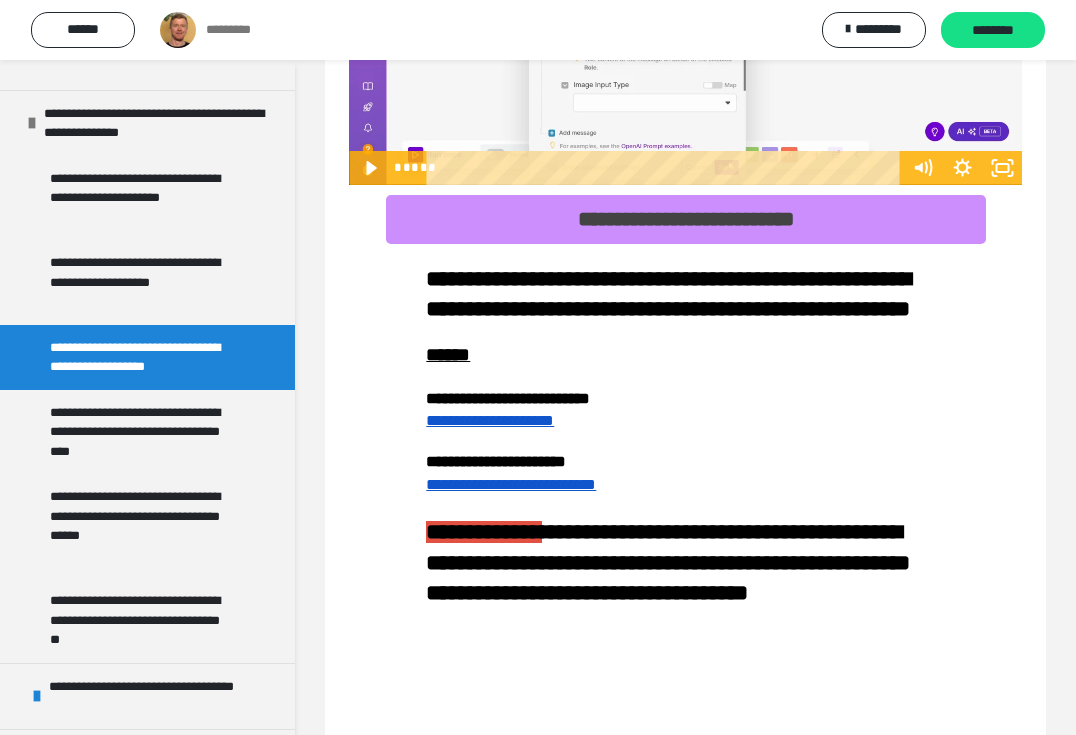 scroll, scrollTop: 803, scrollLeft: 0, axis: vertical 